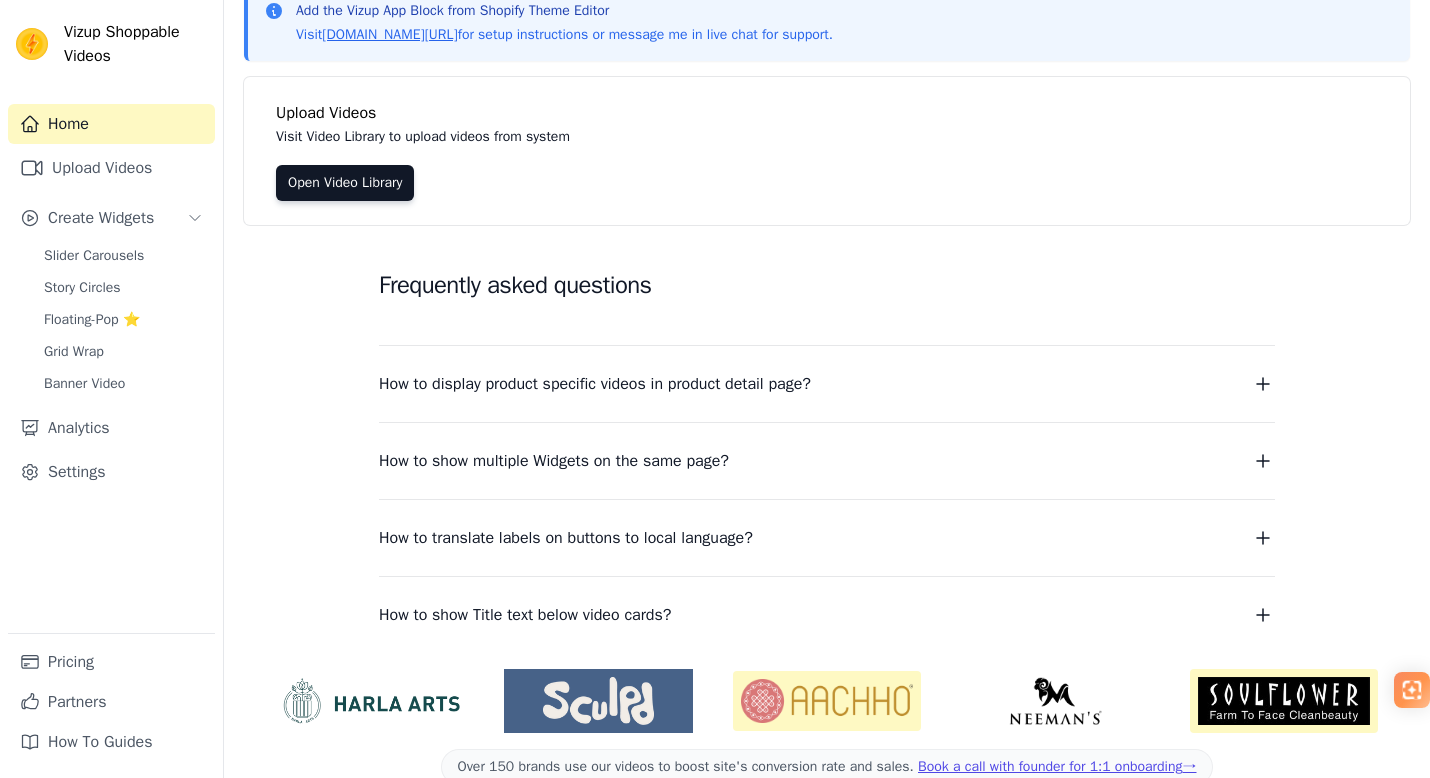scroll, scrollTop: 141, scrollLeft: 0, axis: vertical 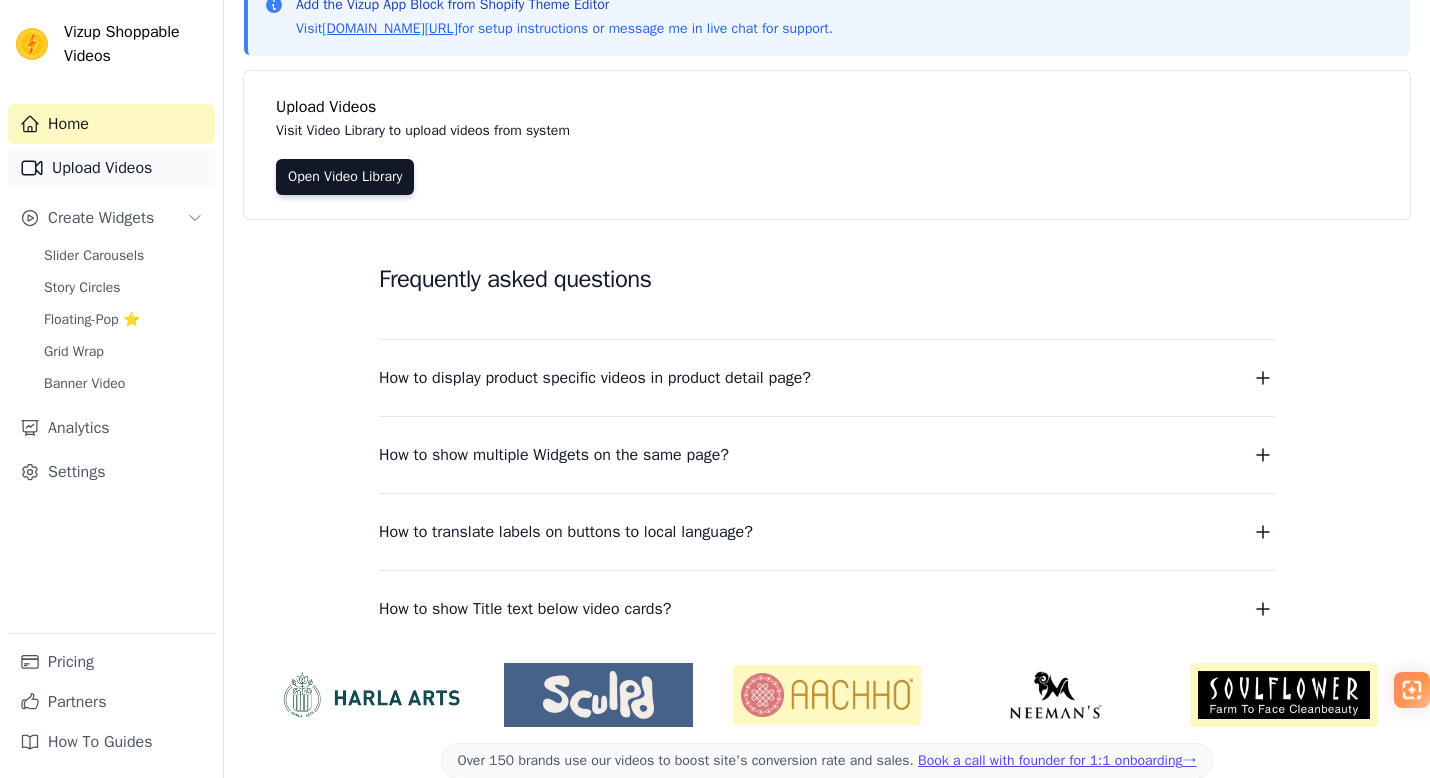 click on "Upload Videos" at bounding box center (111, 168) 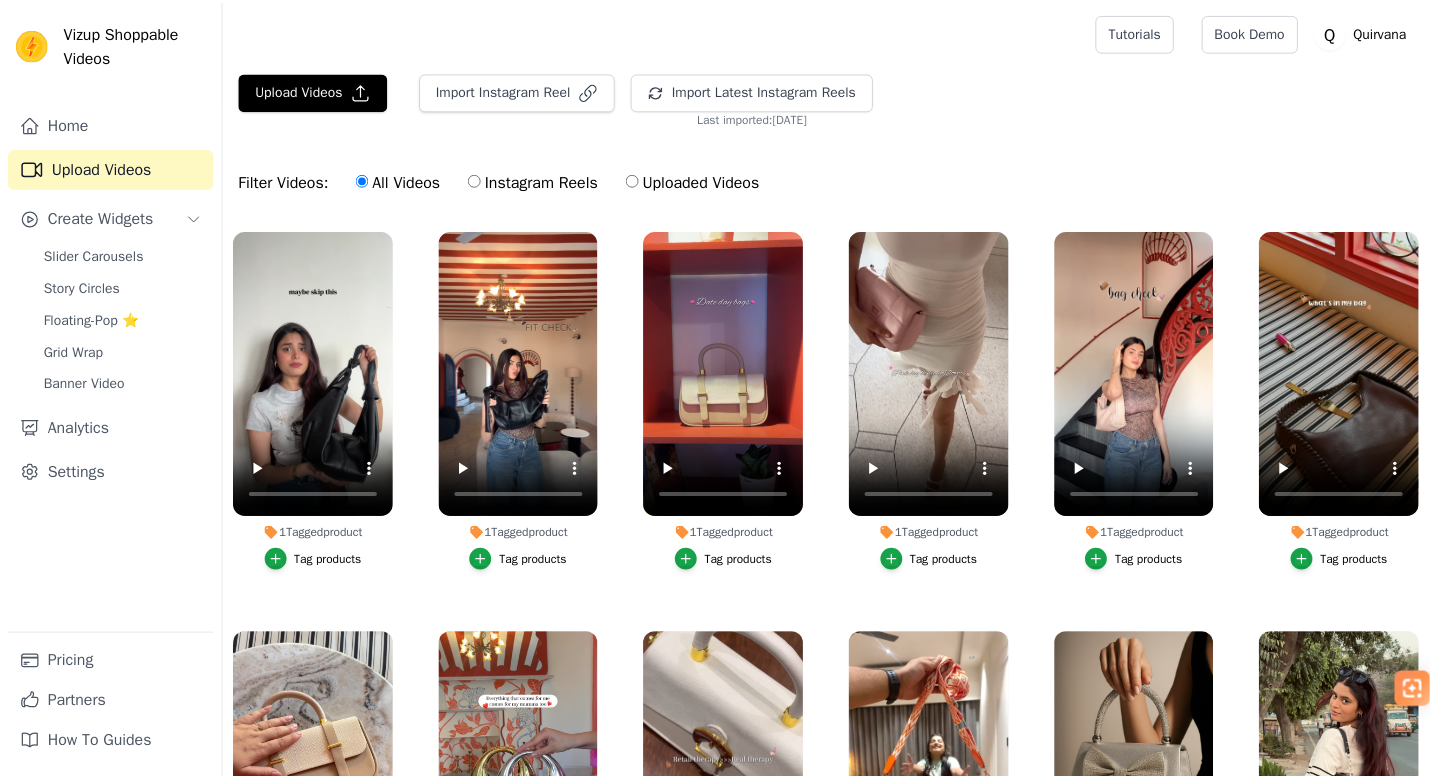 scroll, scrollTop: 0, scrollLeft: 0, axis: both 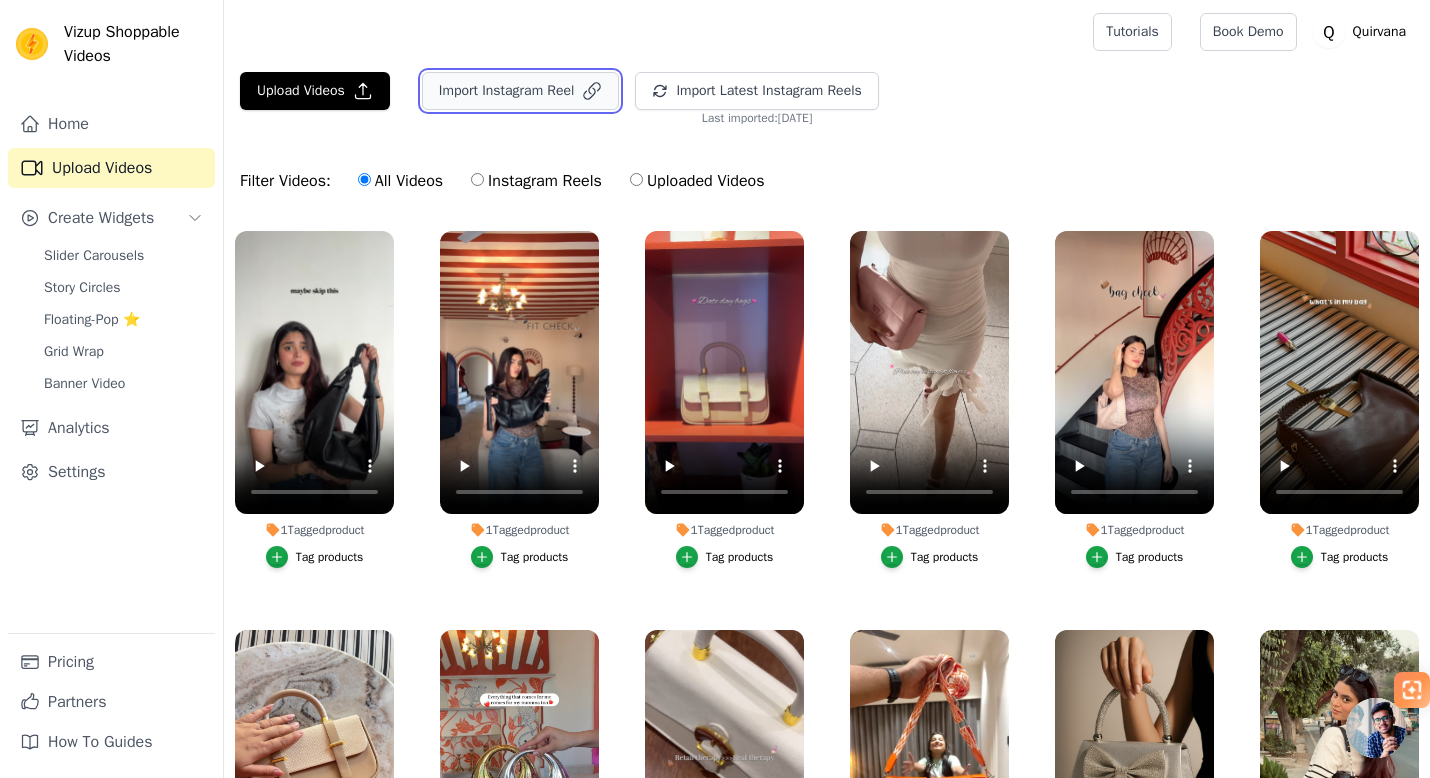 click on "Import Instagram Reel" at bounding box center (521, 91) 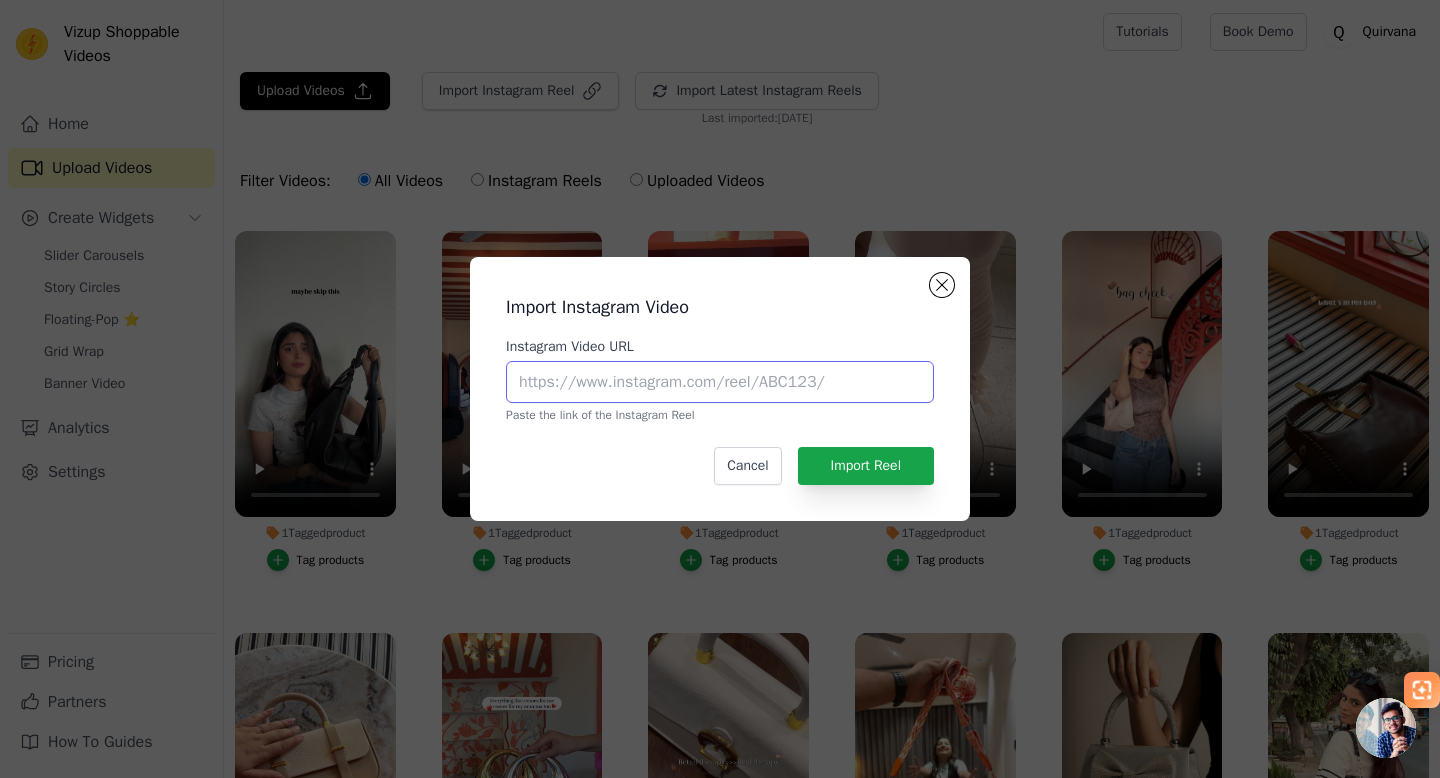 click on "Instagram Video URL" at bounding box center (720, 382) 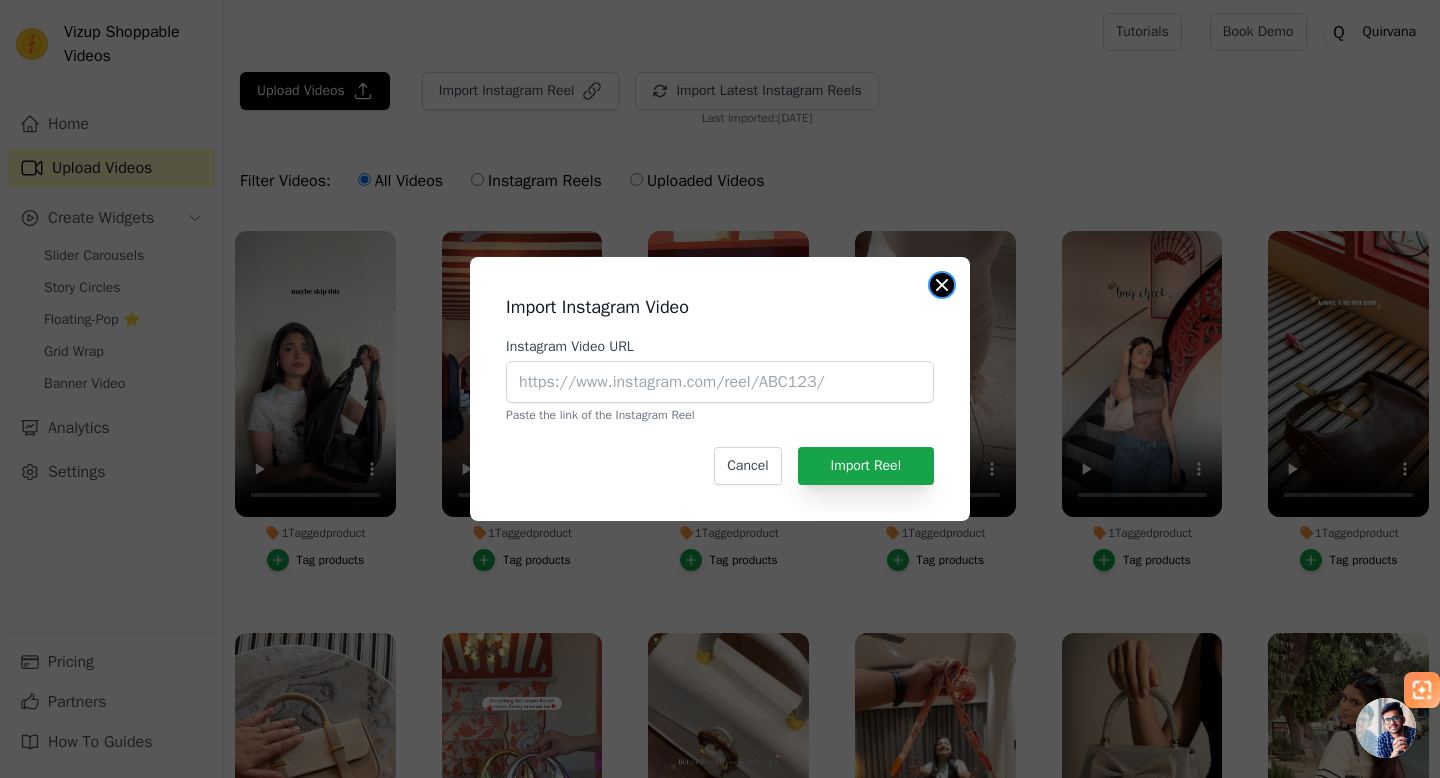 click at bounding box center (942, 285) 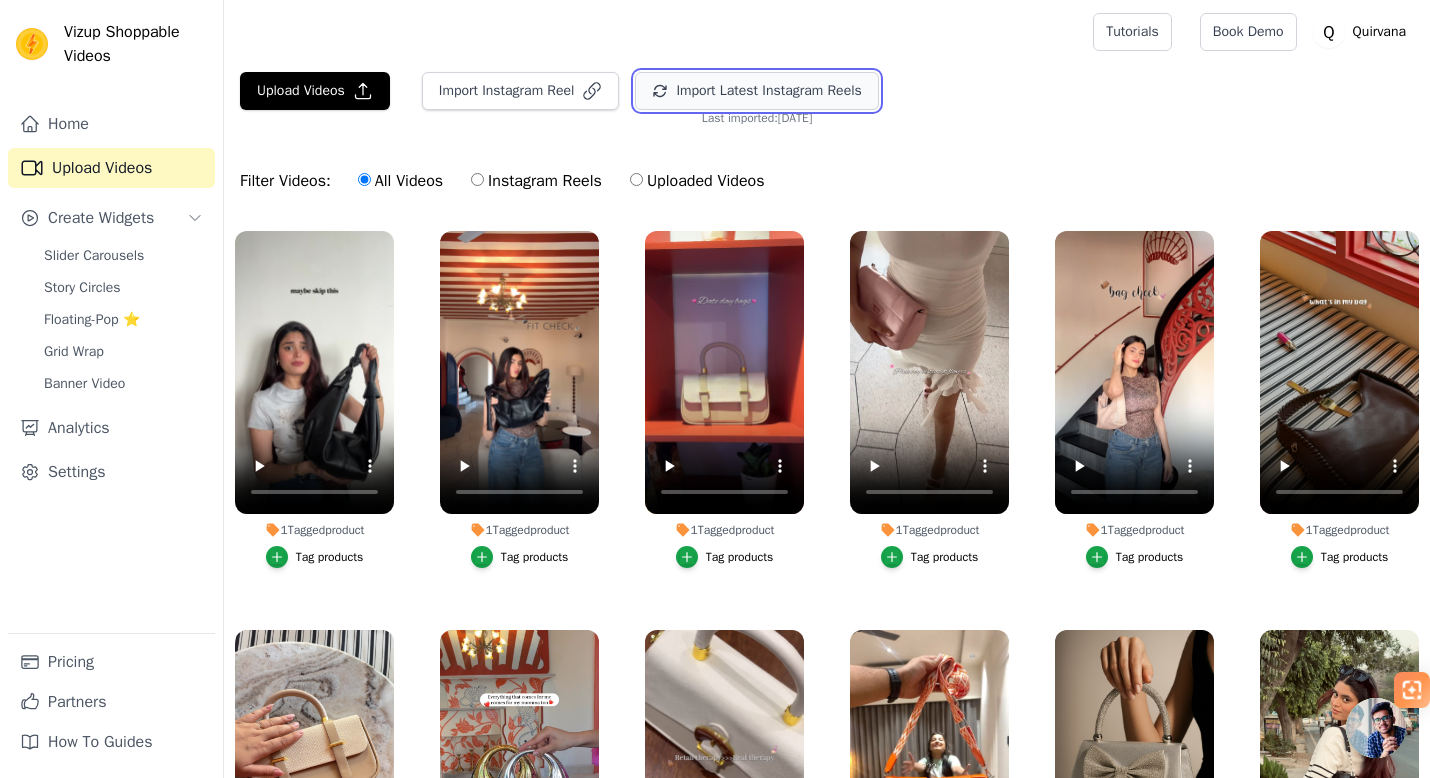 click on "Import Latest Instagram Reels" at bounding box center (756, 91) 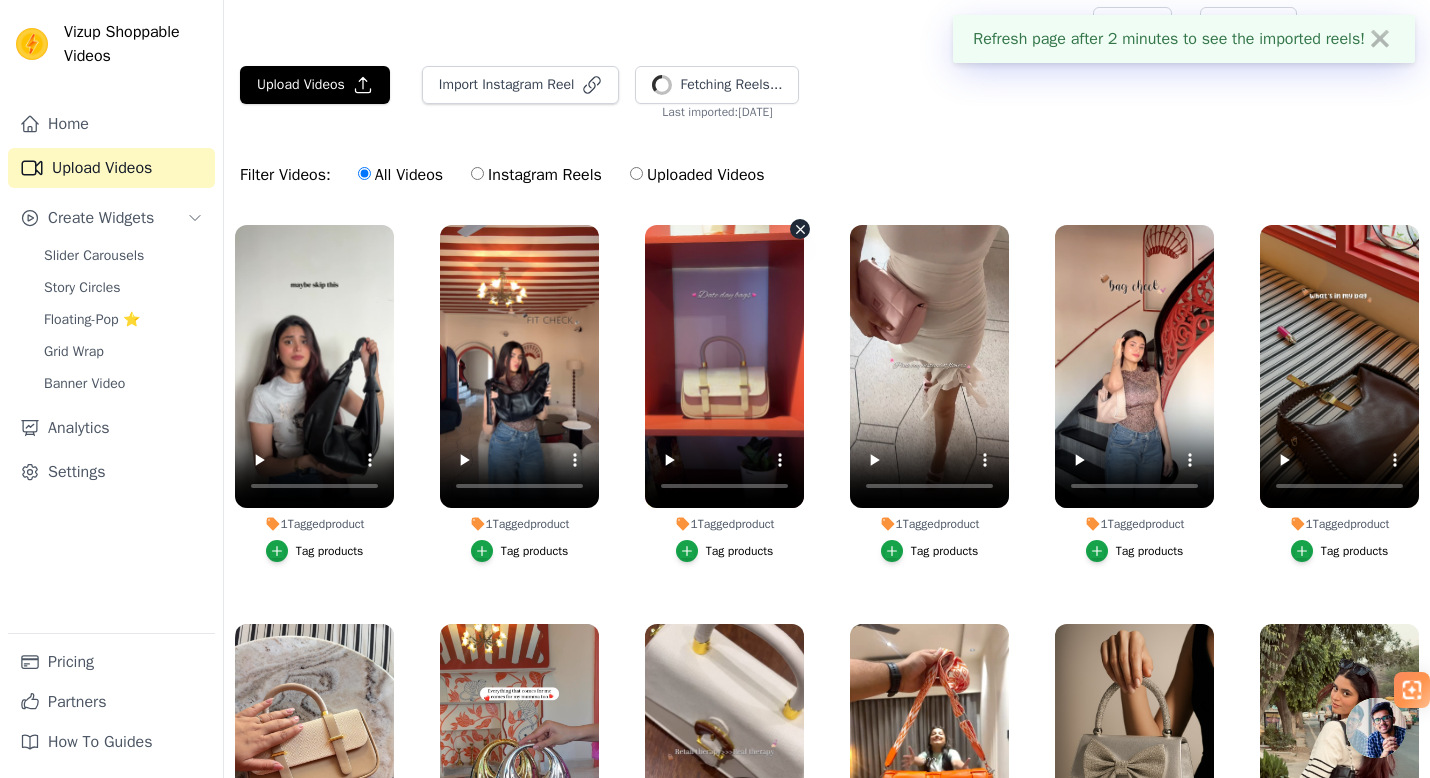 scroll, scrollTop: 0, scrollLeft: 0, axis: both 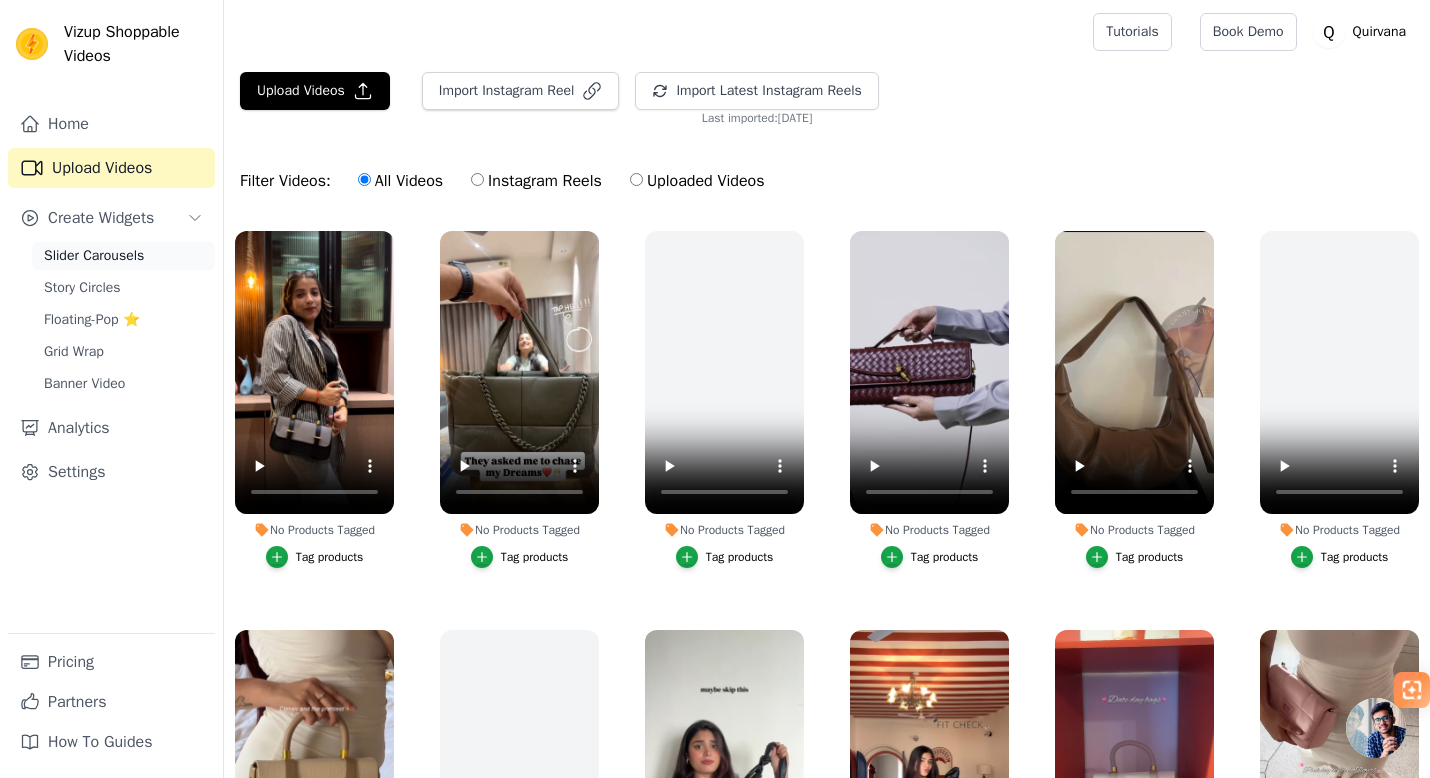 click on "Slider Carousels" at bounding box center (94, 256) 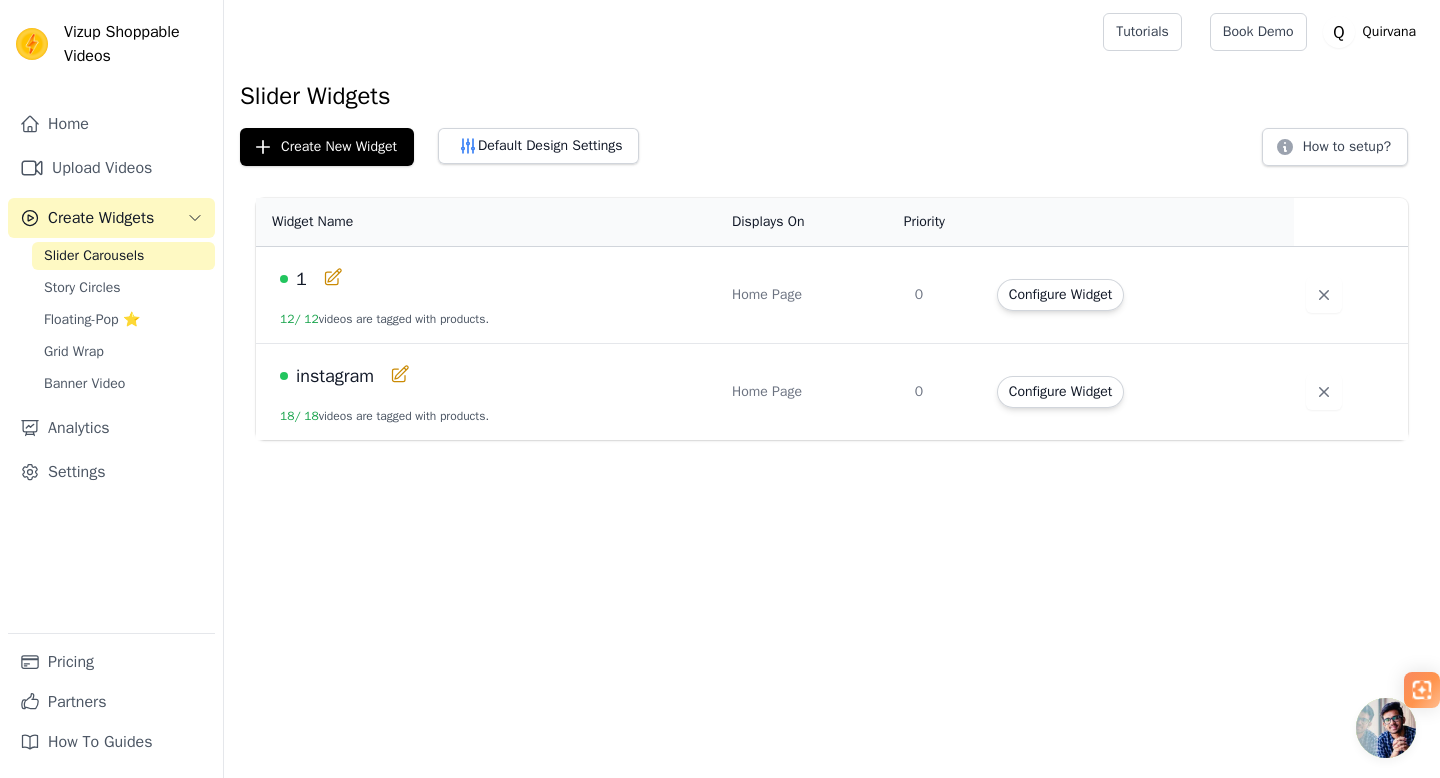 click 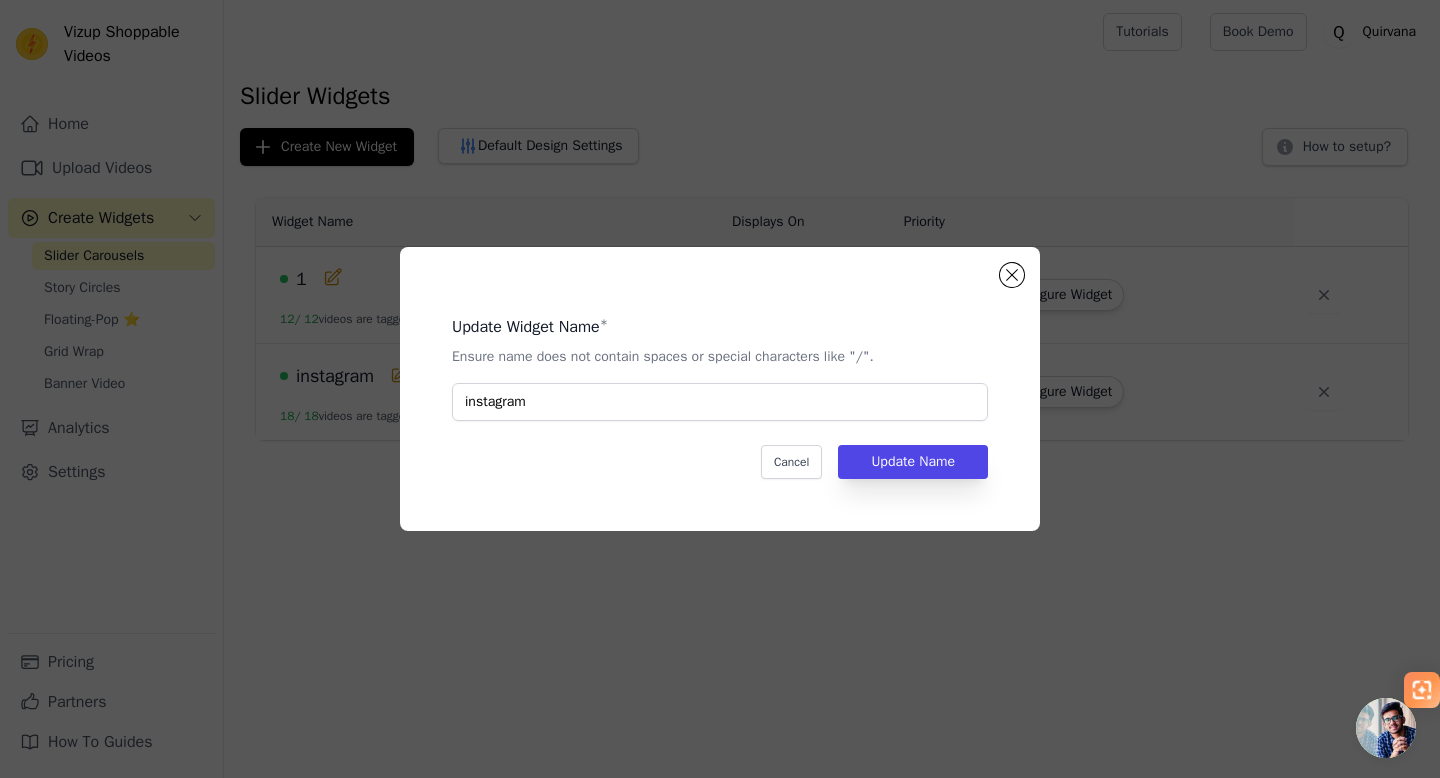 click on "Update Widget Name   *   Ensure name does not contain spaces or special characters like "/".   instagram   Cancel   Update Name" 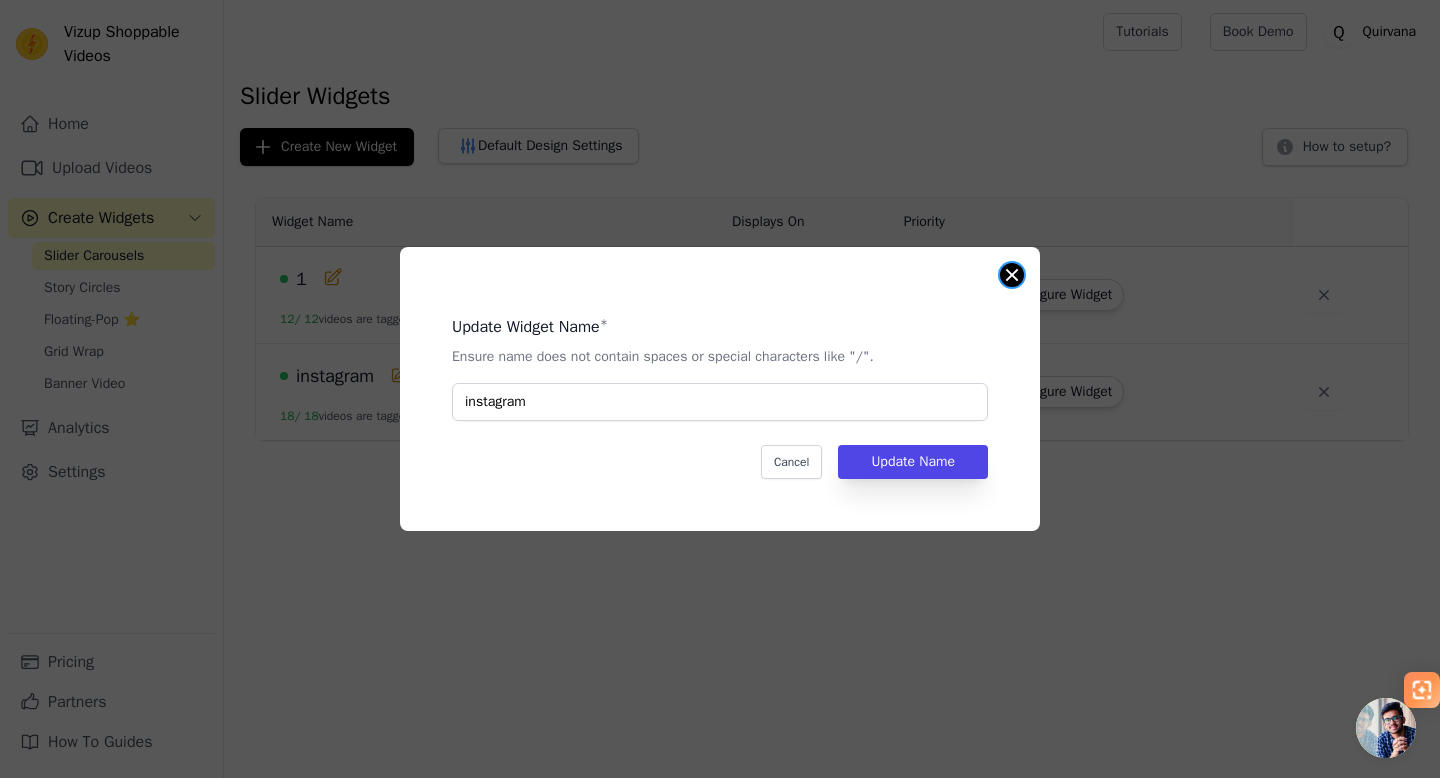 click at bounding box center [1012, 275] 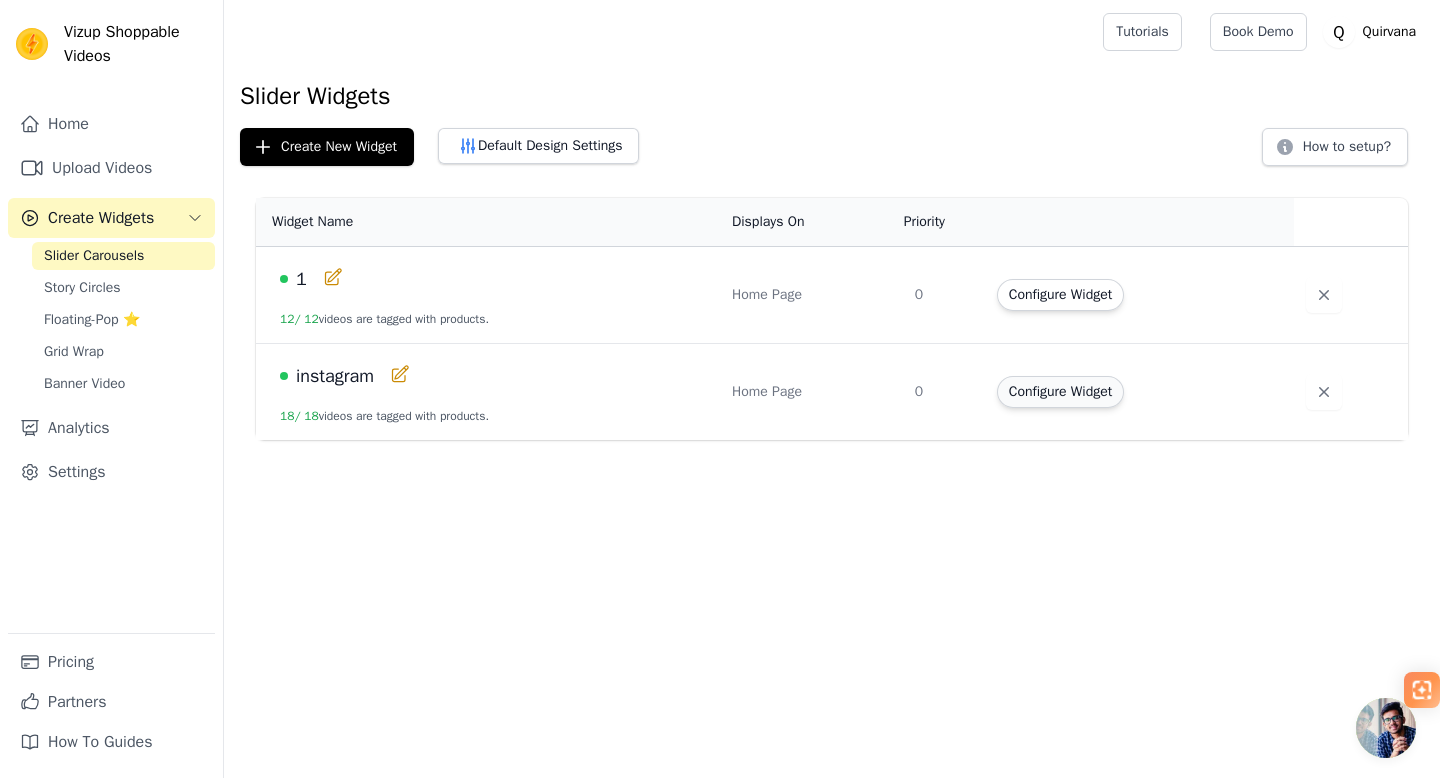 click on "Configure Widget" at bounding box center (1060, 392) 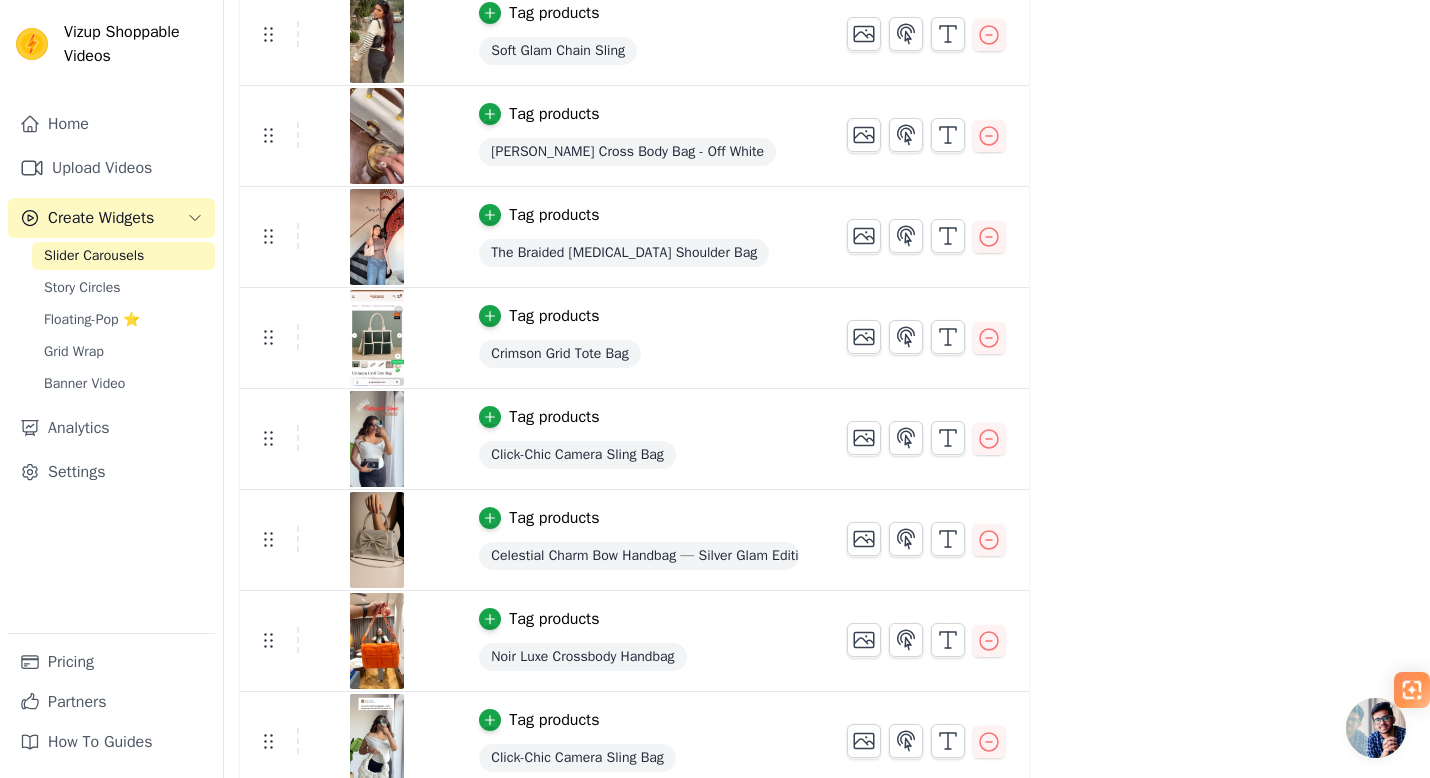 scroll, scrollTop: 1278, scrollLeft: 0, axis: vertical 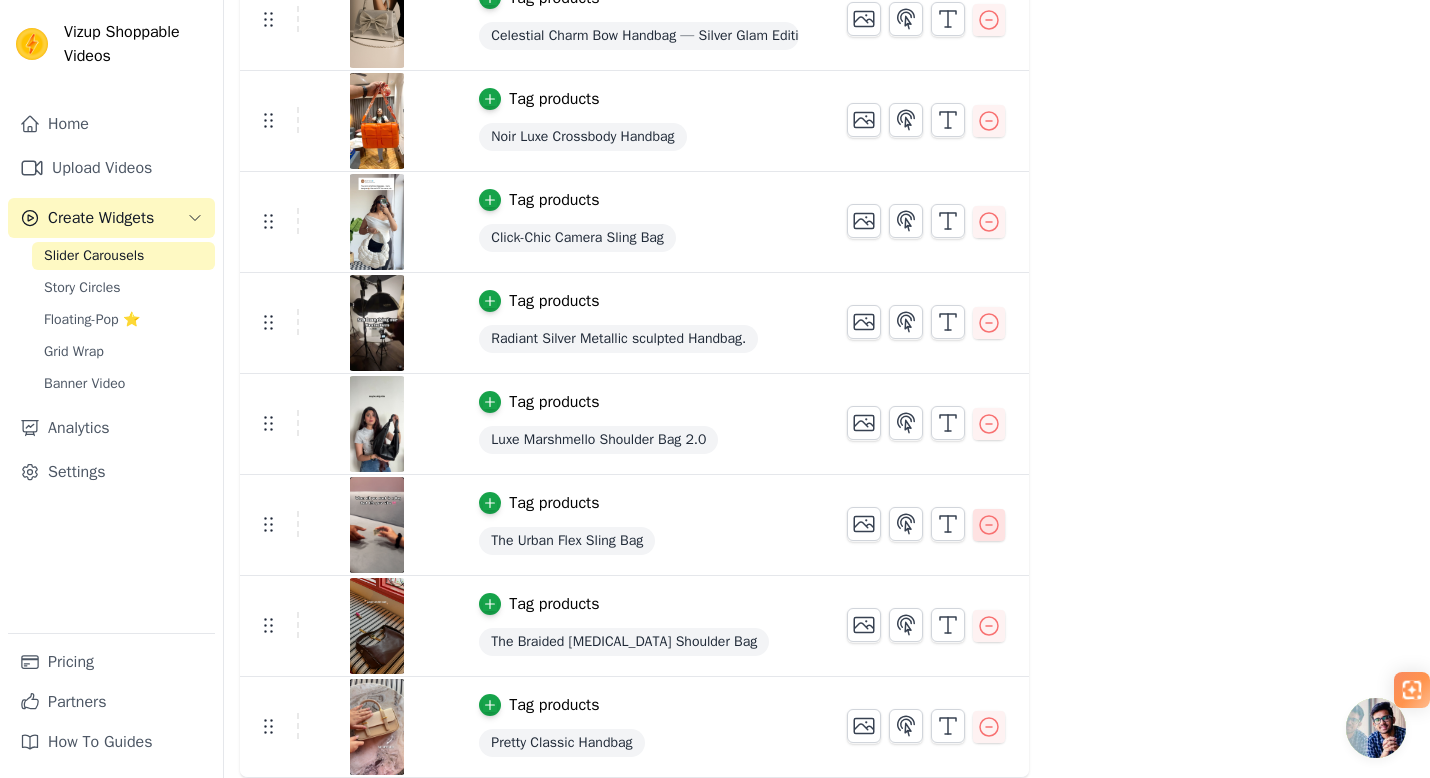 click 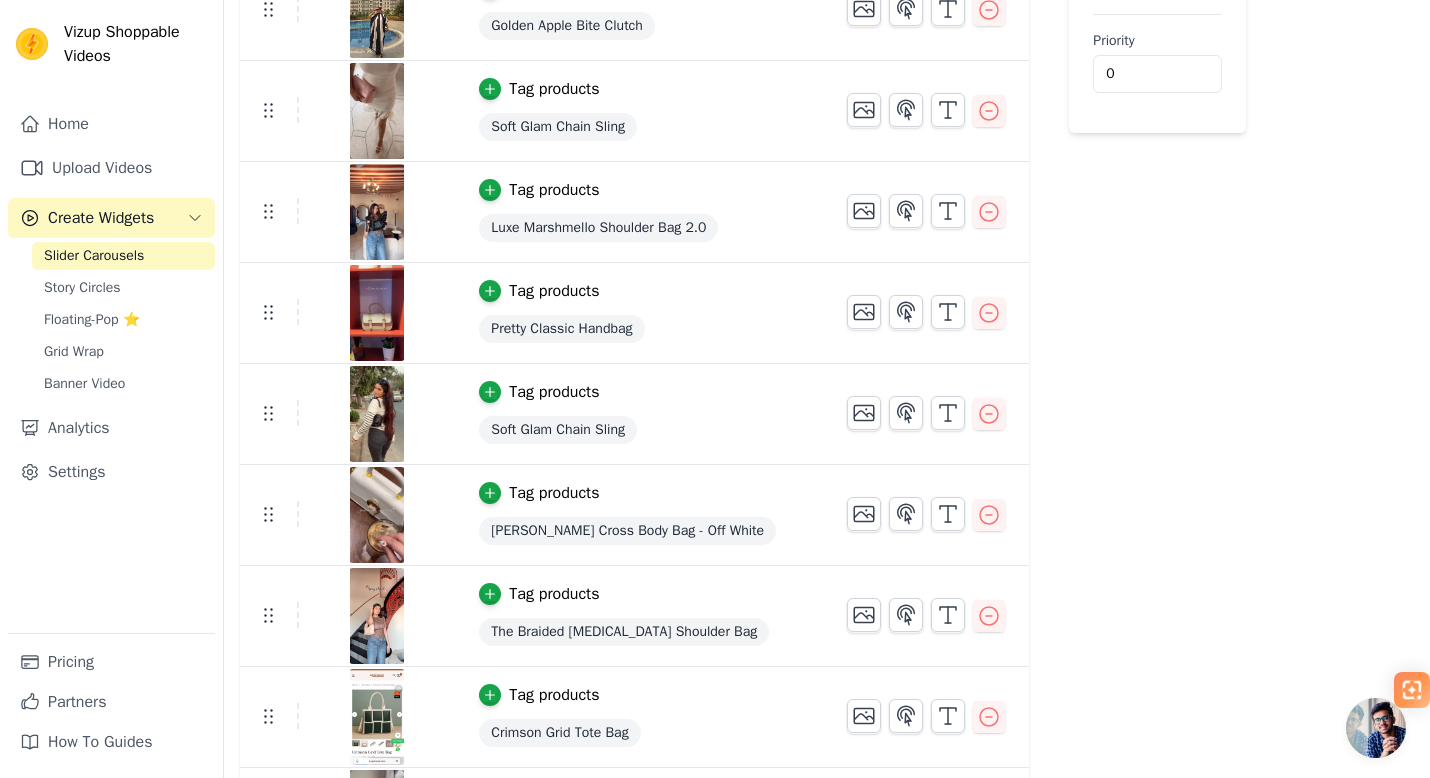 scroll, scrollTop: 0, scrollLeft: 0, axis: both 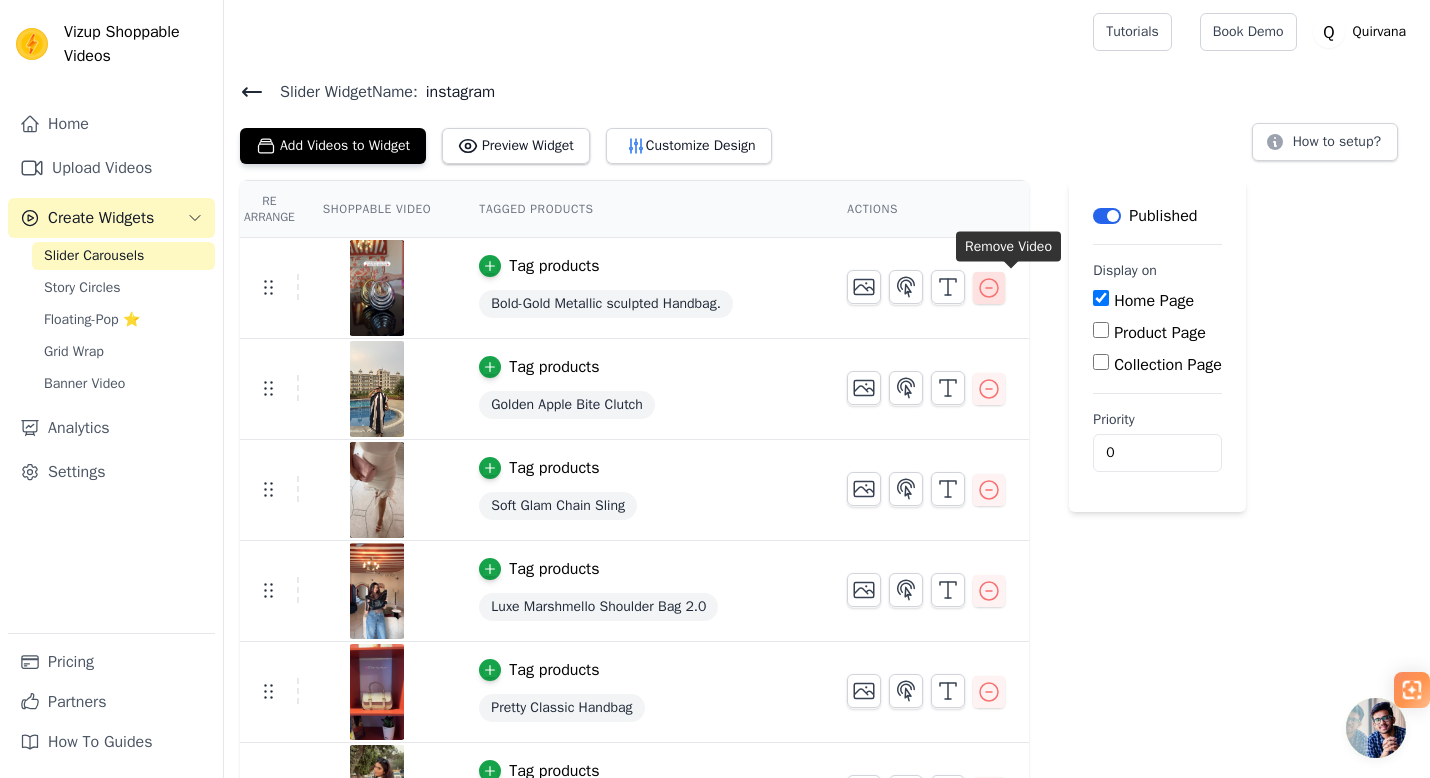 click 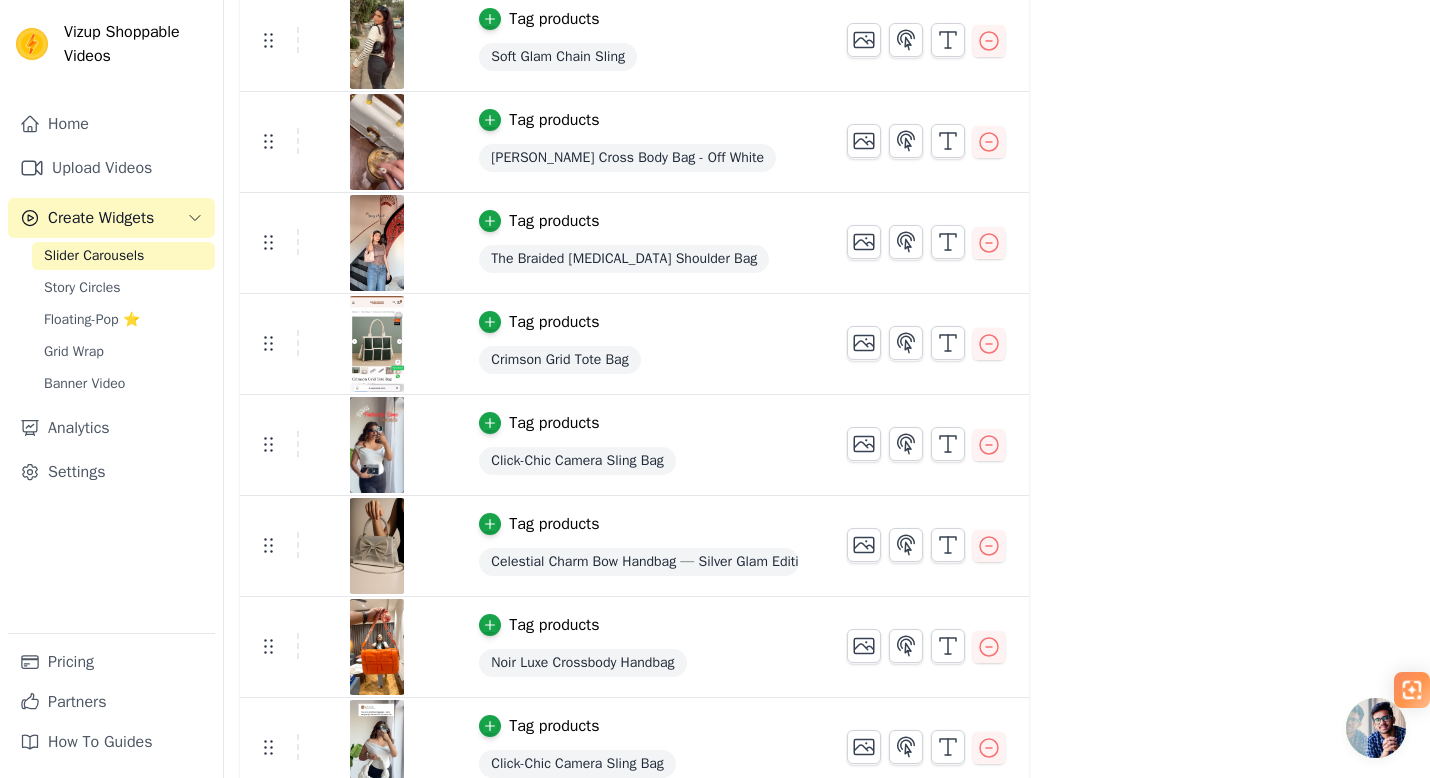 scroll, scrollTop: 698, scrollLeft: 0, axis: vertical 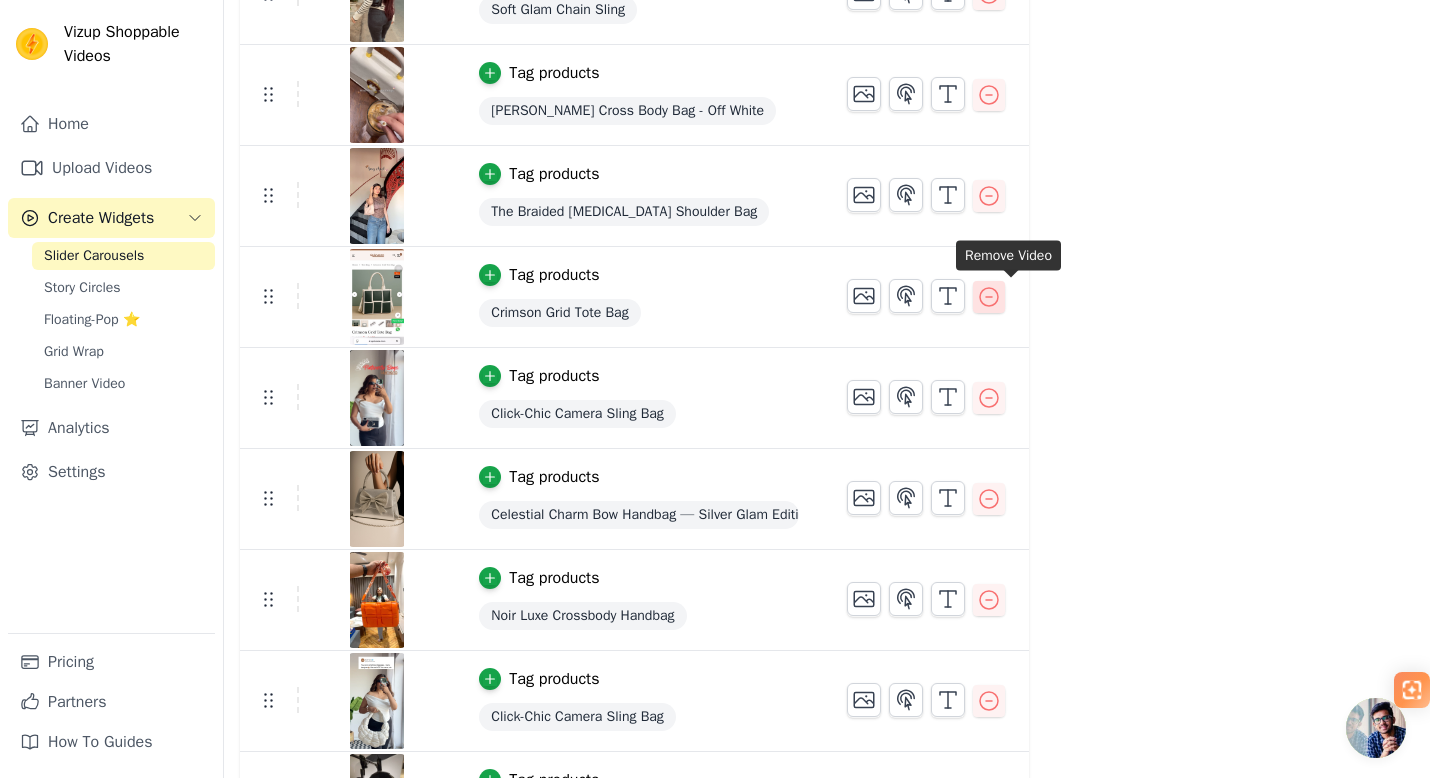 click 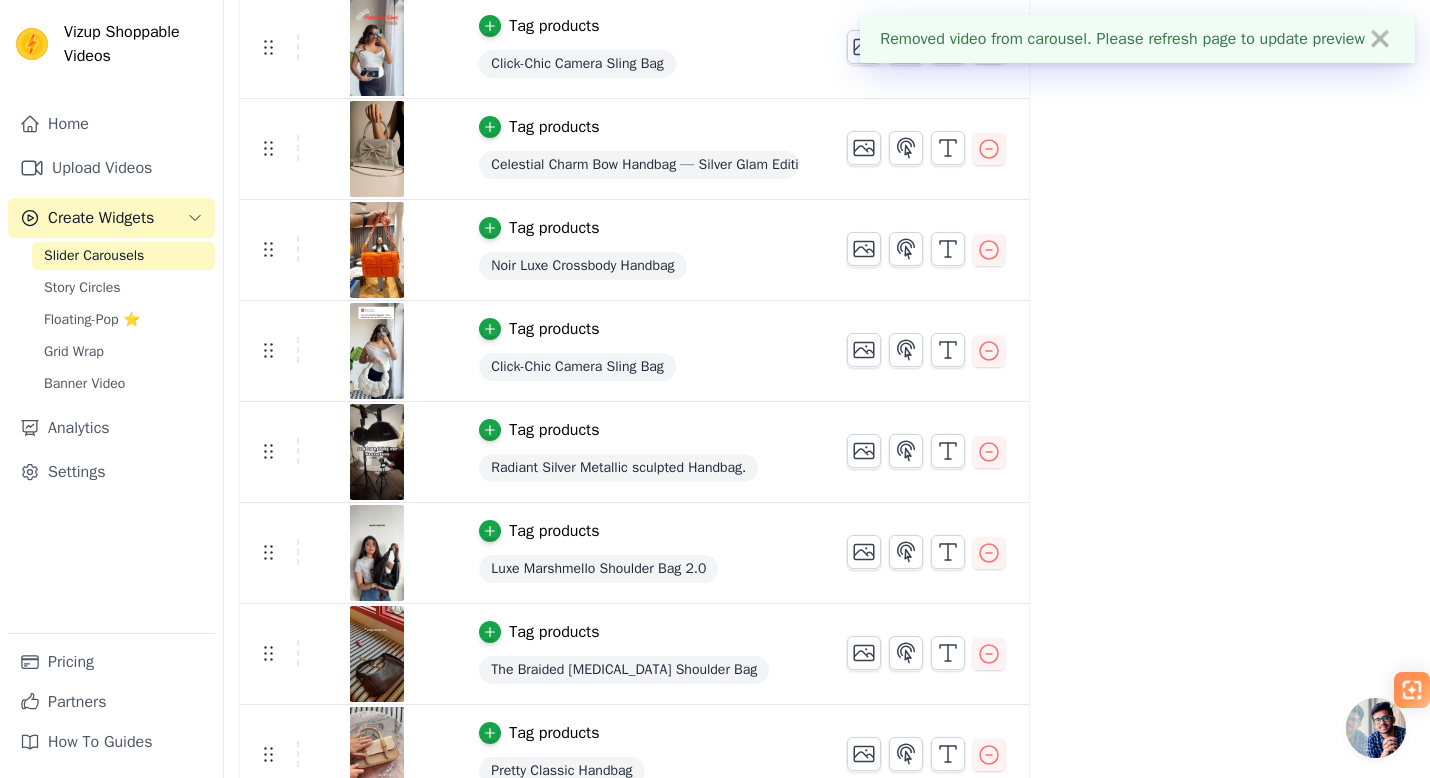 scroll, scrollTop: 975, scrollLeft: 0, axis: vertical 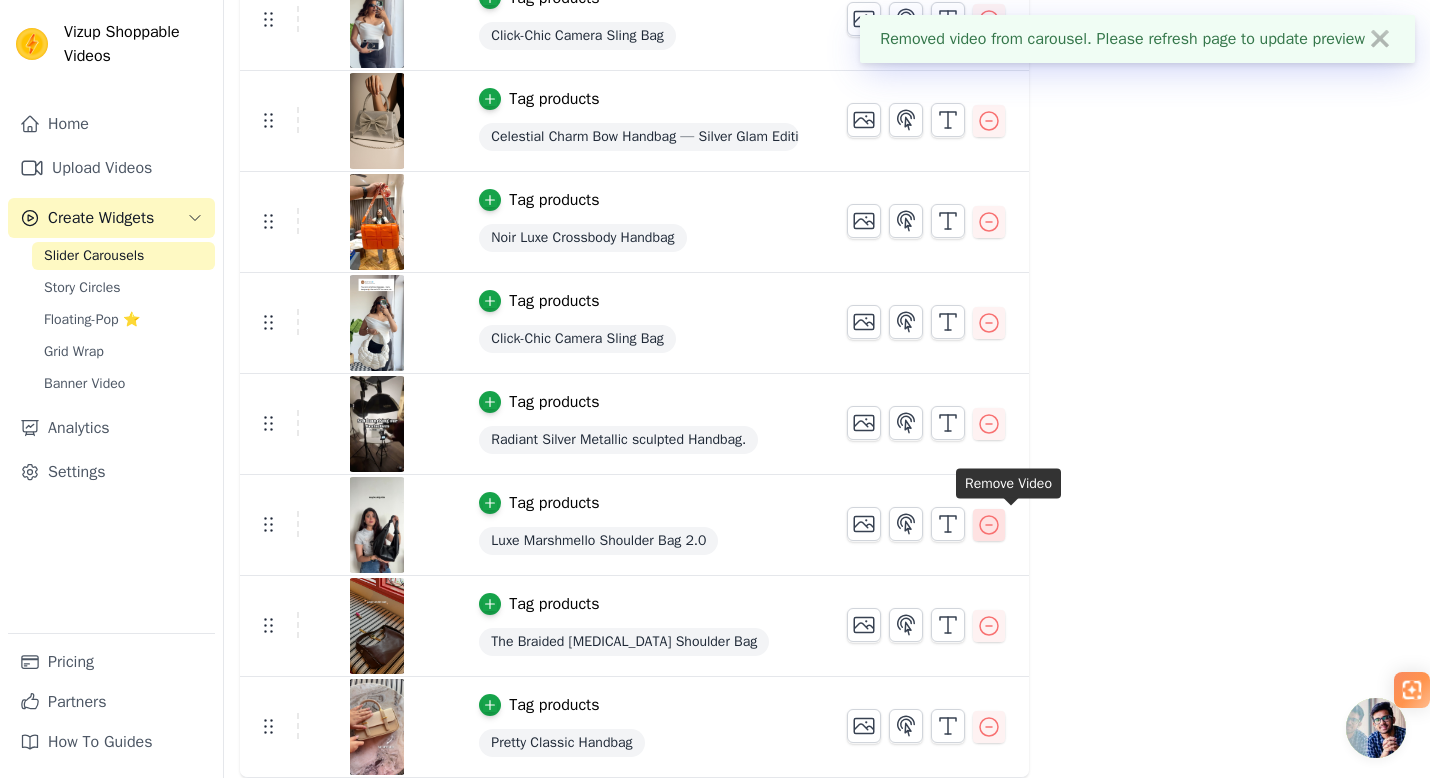 click 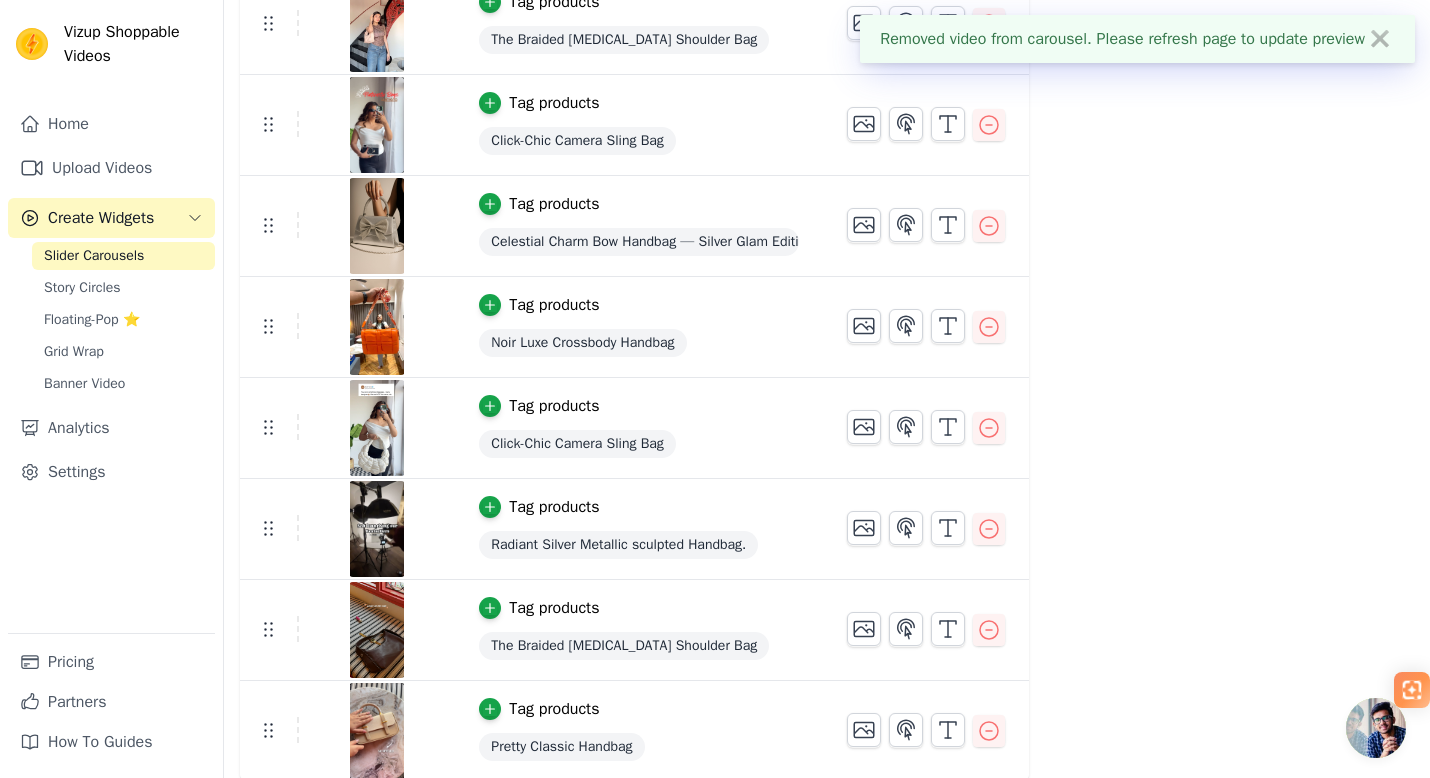 scroll, scrollTop: 874, scrollLeft: 0, axis: vertical 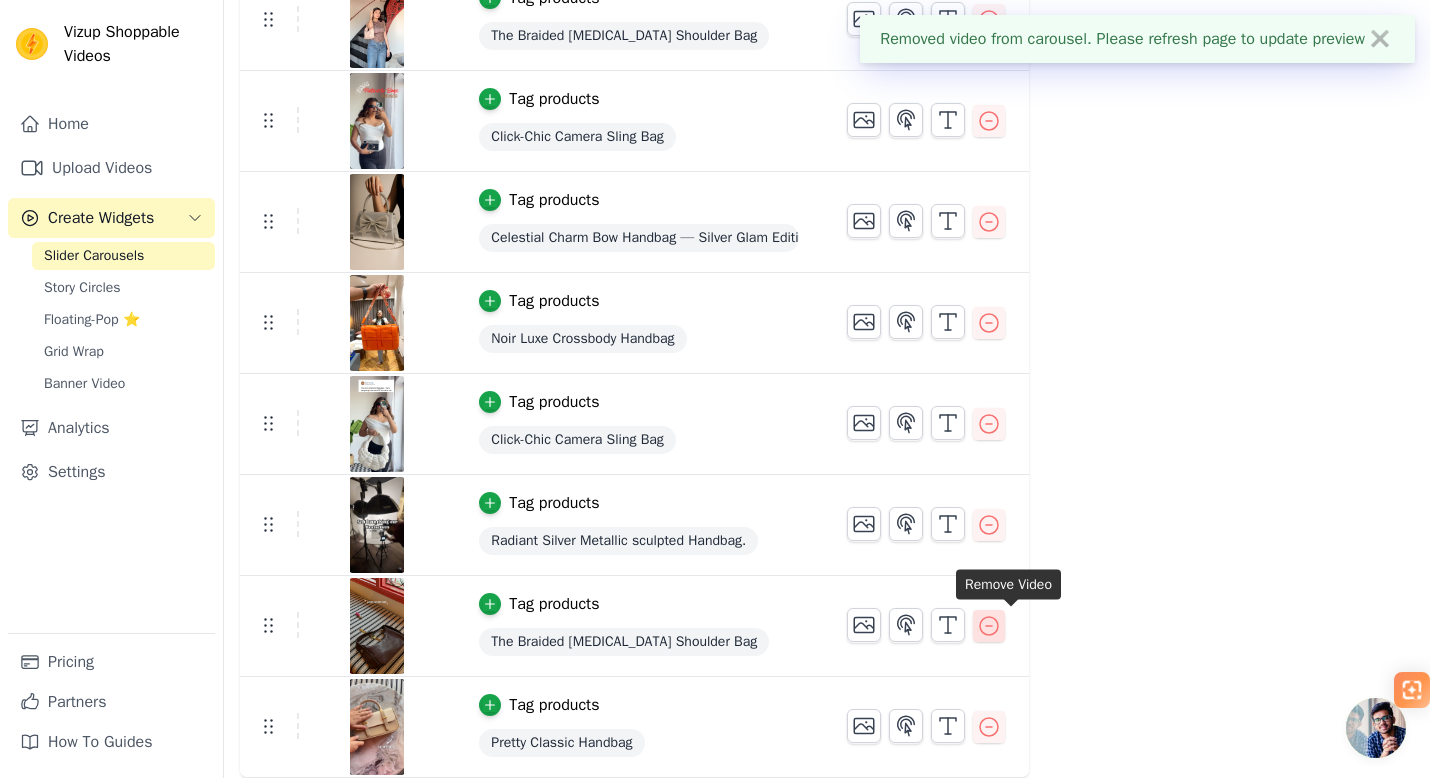 click 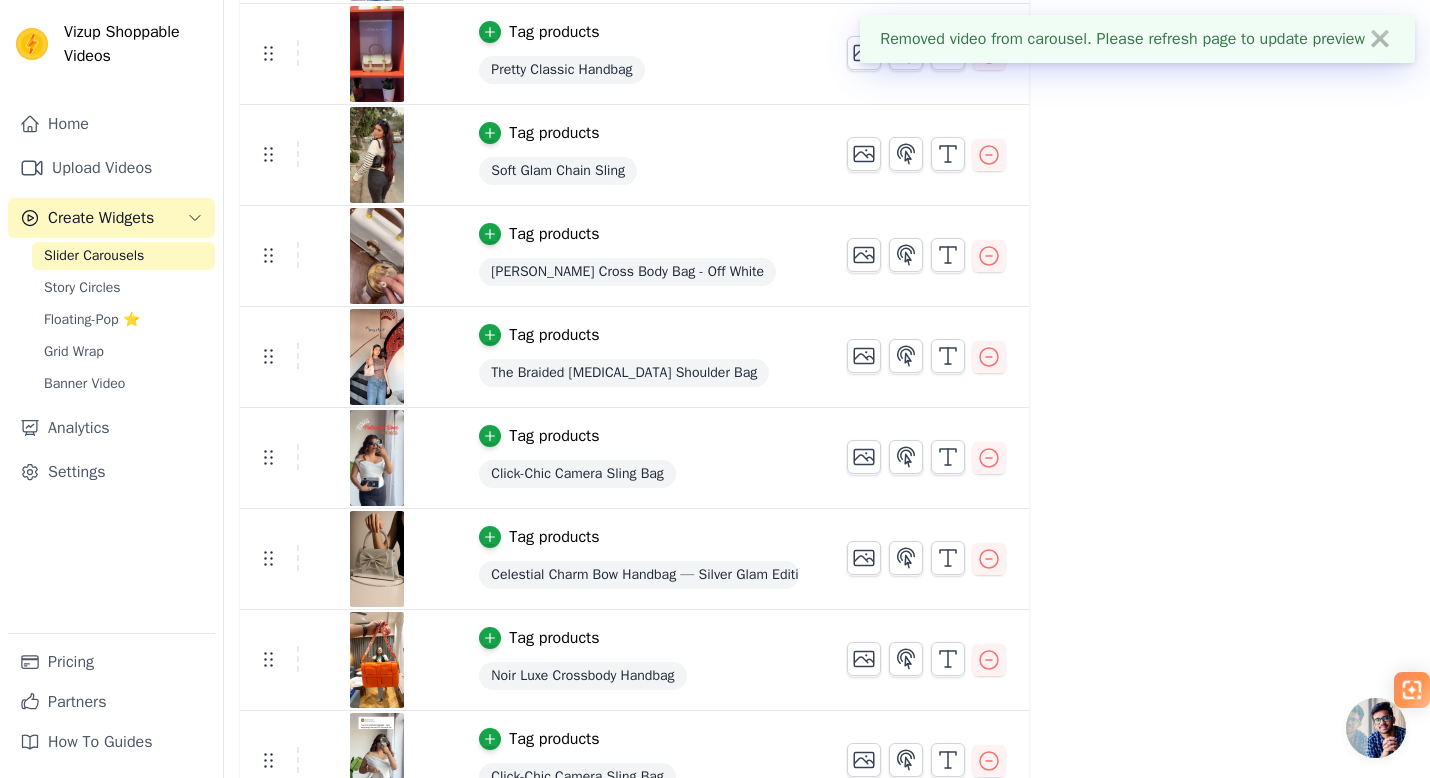 scroll, scrollTop: 773, scrollLeft: 0, axis: vertical 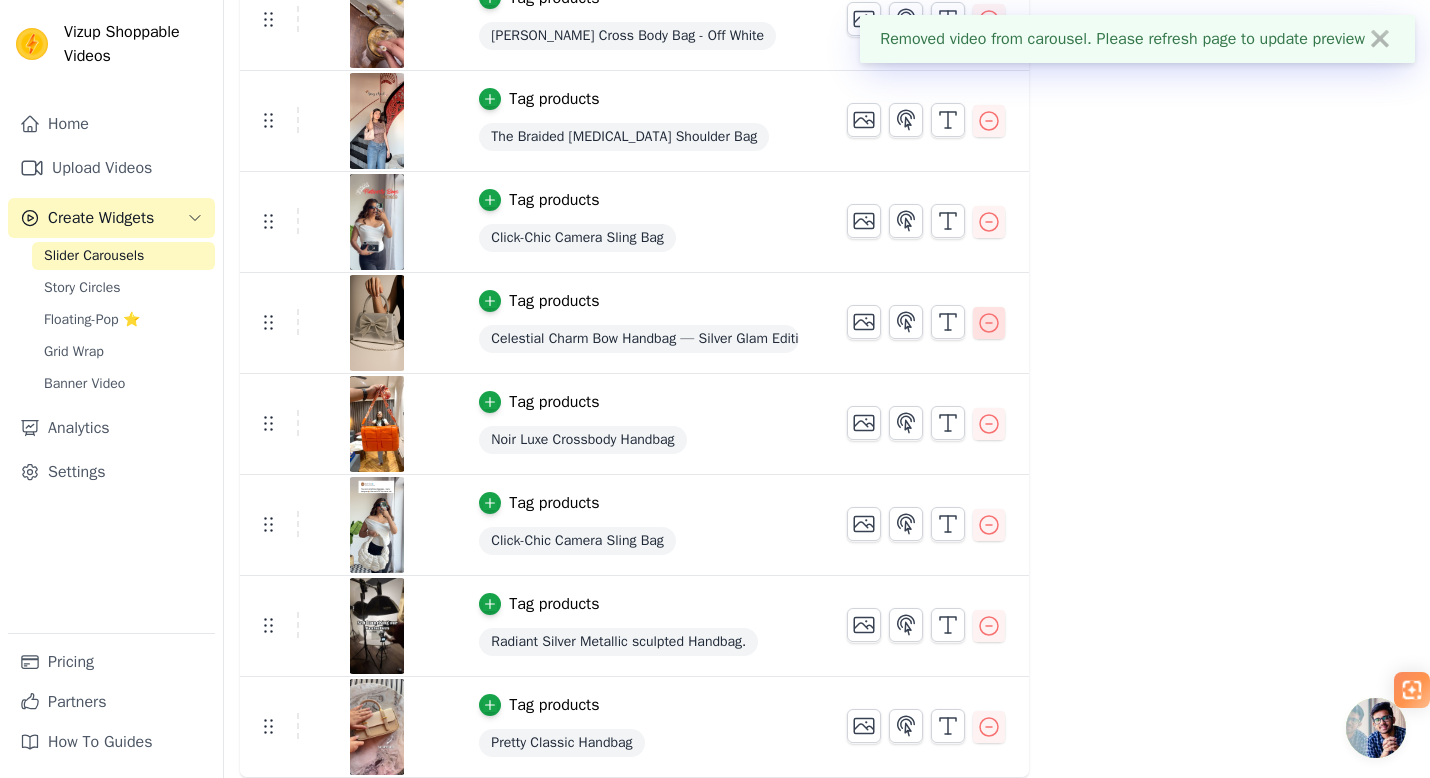 click 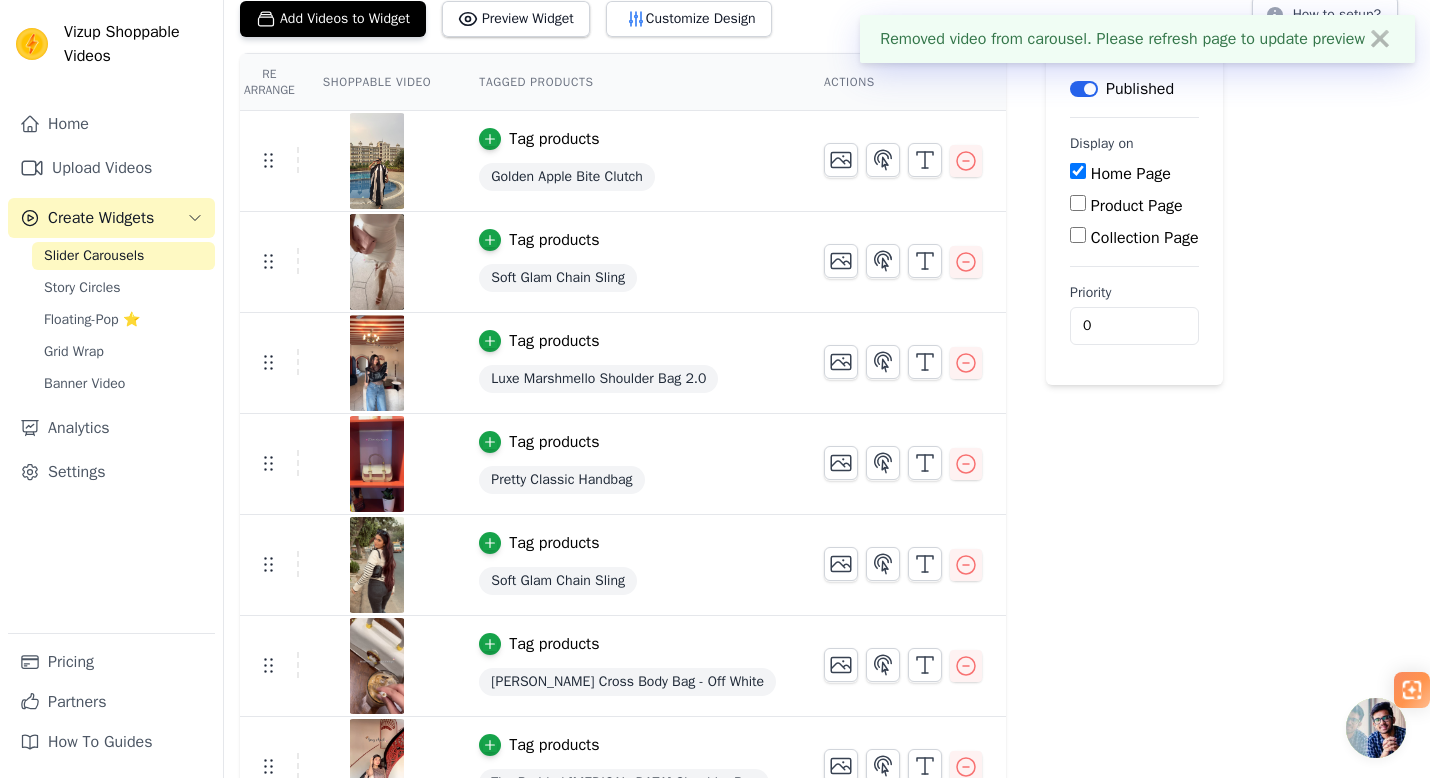 scroll, scrollTop: 0, scrollLeft: 0, axis: both 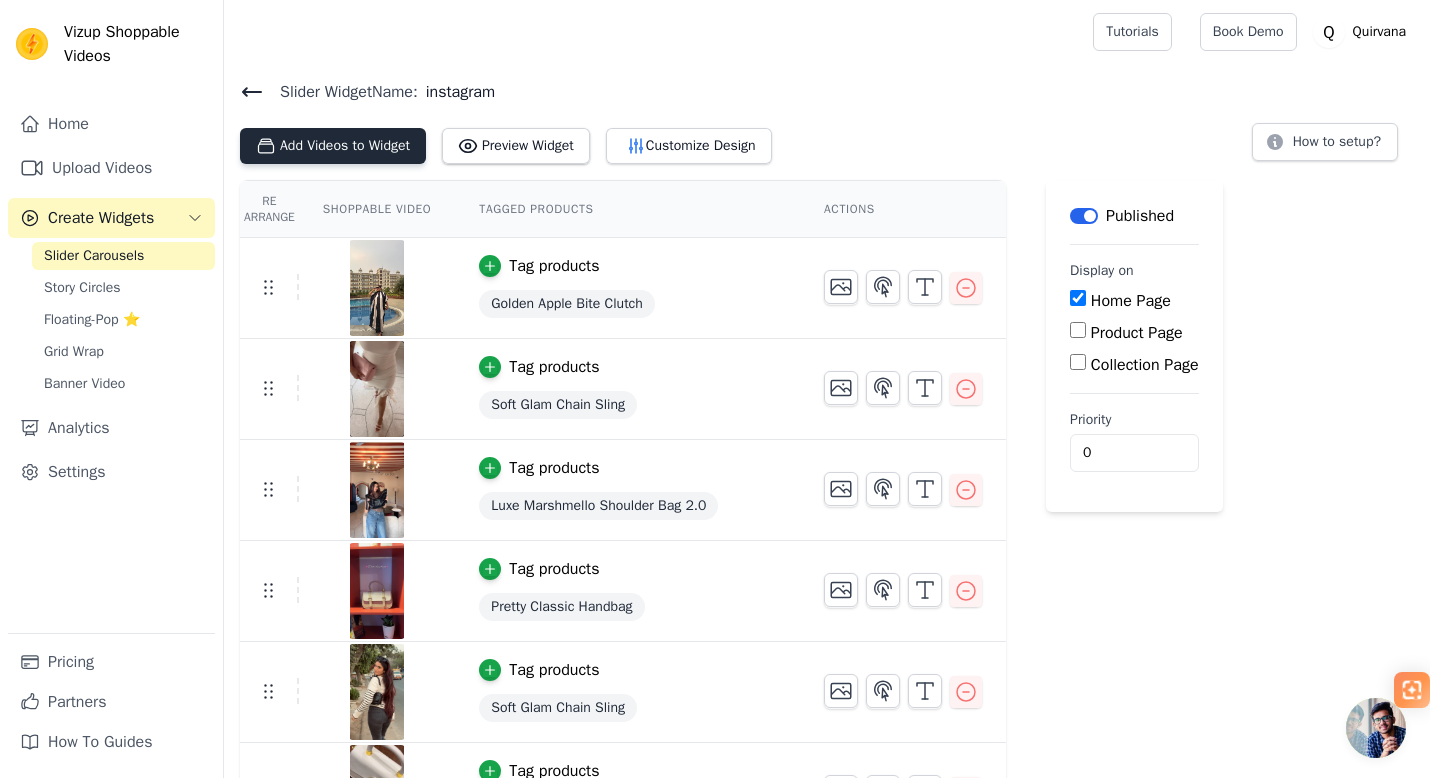 click on "Add Videos to Widget" at bounding box center (333, 146) 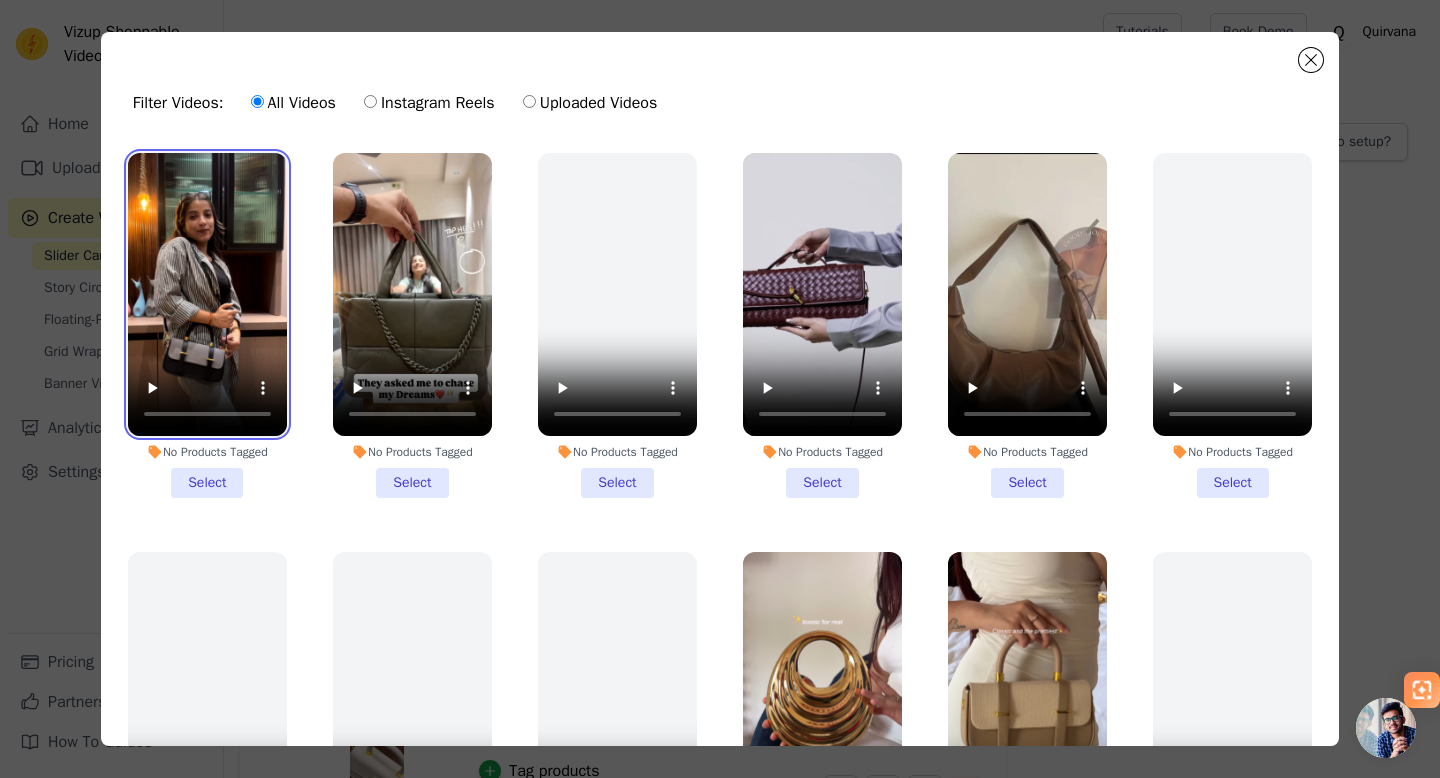 click at bounding box center (207, 294) 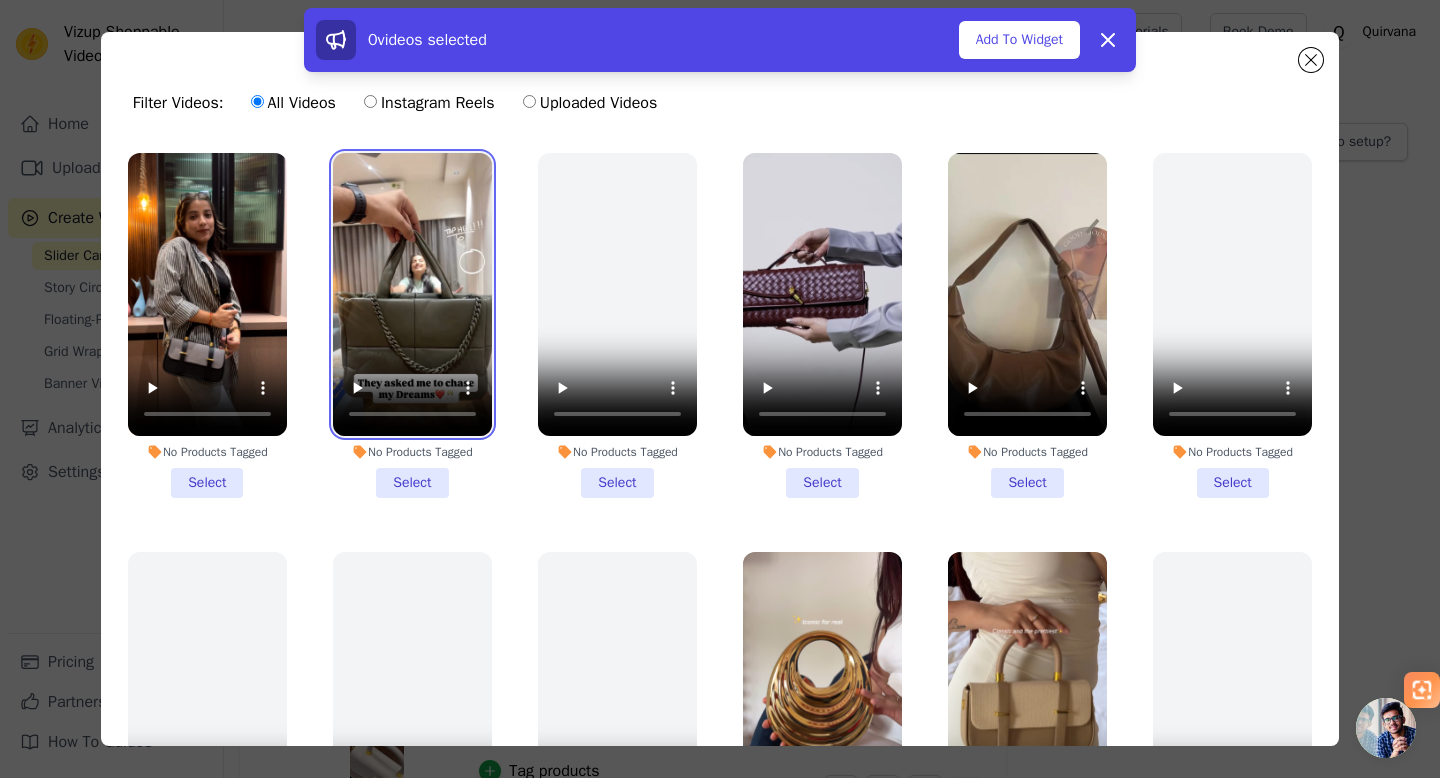 click at bounding box center (412, 294) 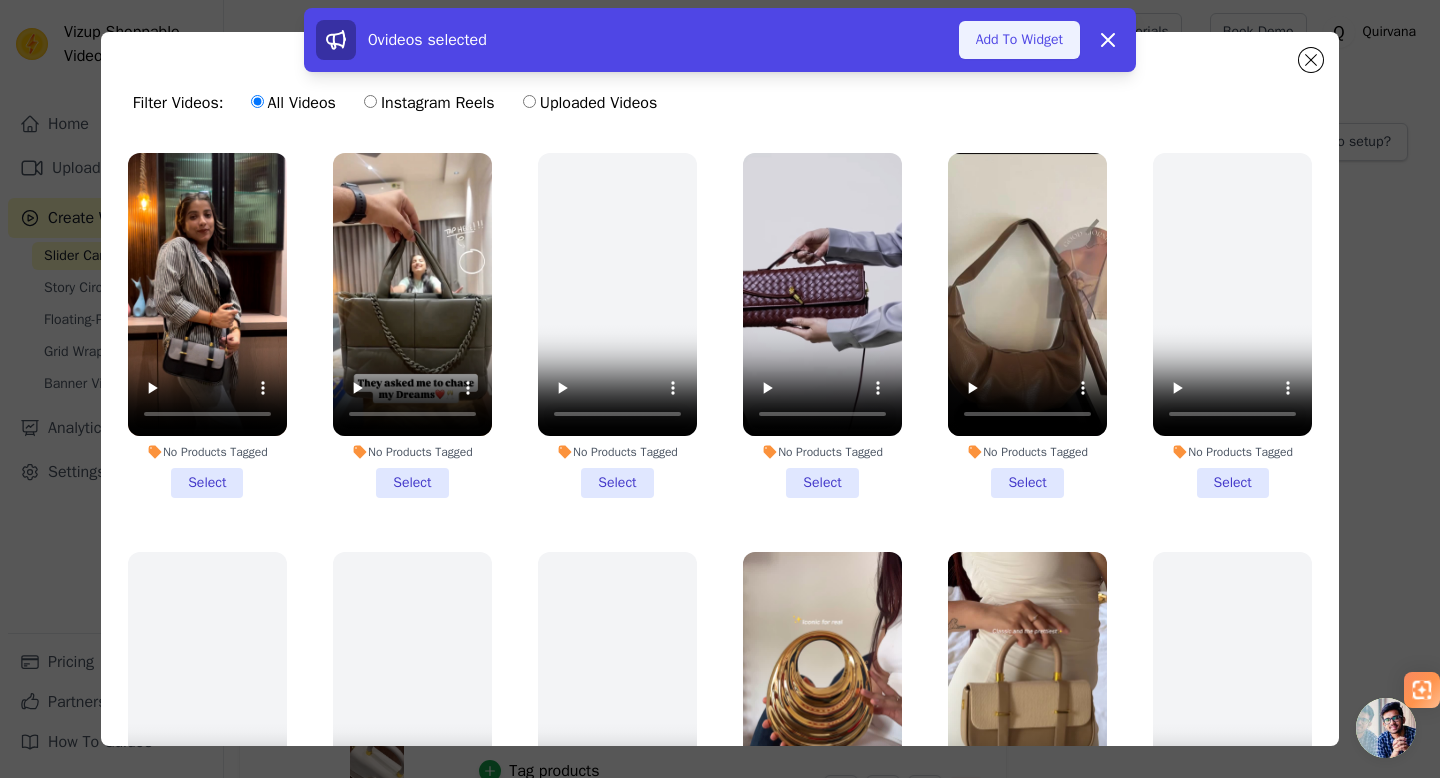 click on "Add To Widget" at bounding box center [1019, 40] 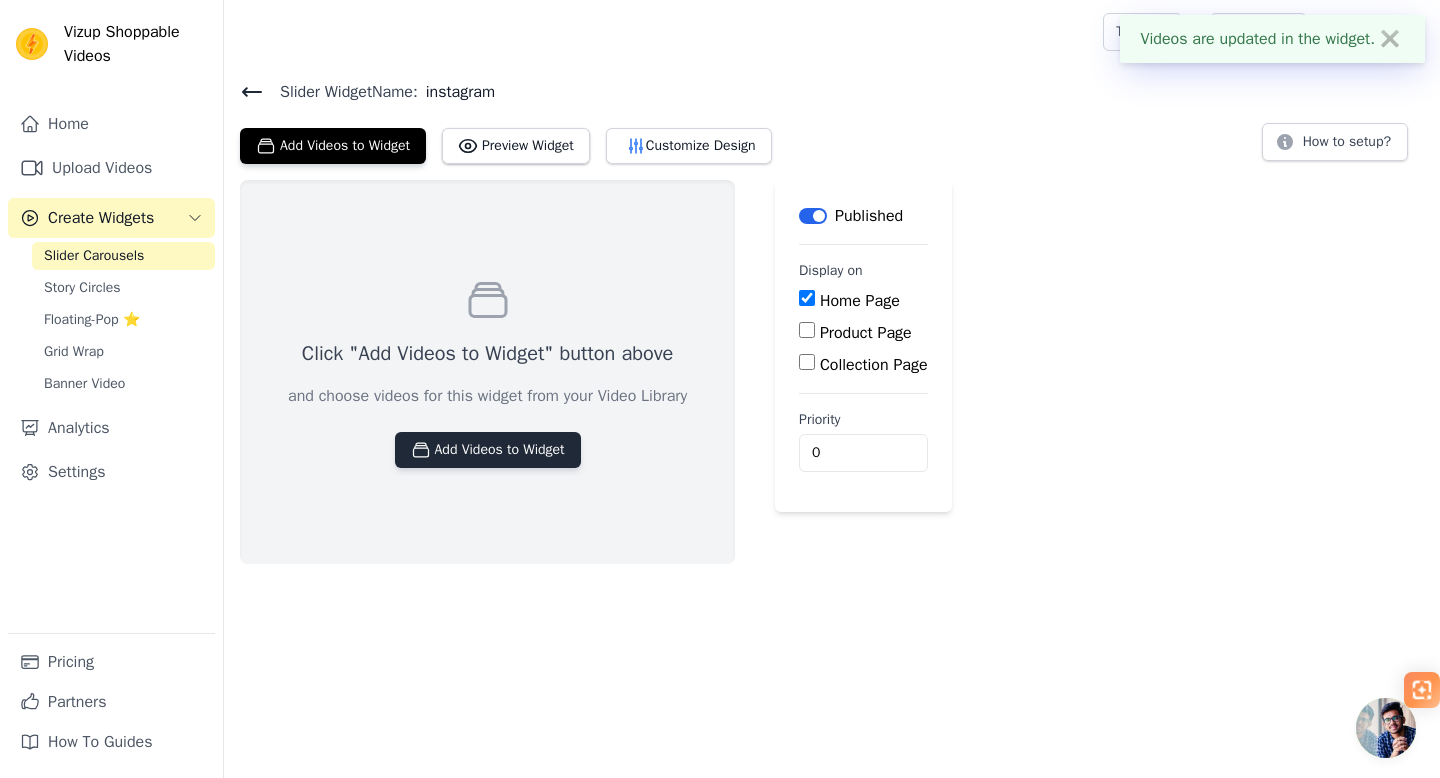 click on "Add Videos to Widget" at bounding box center [488, 450] 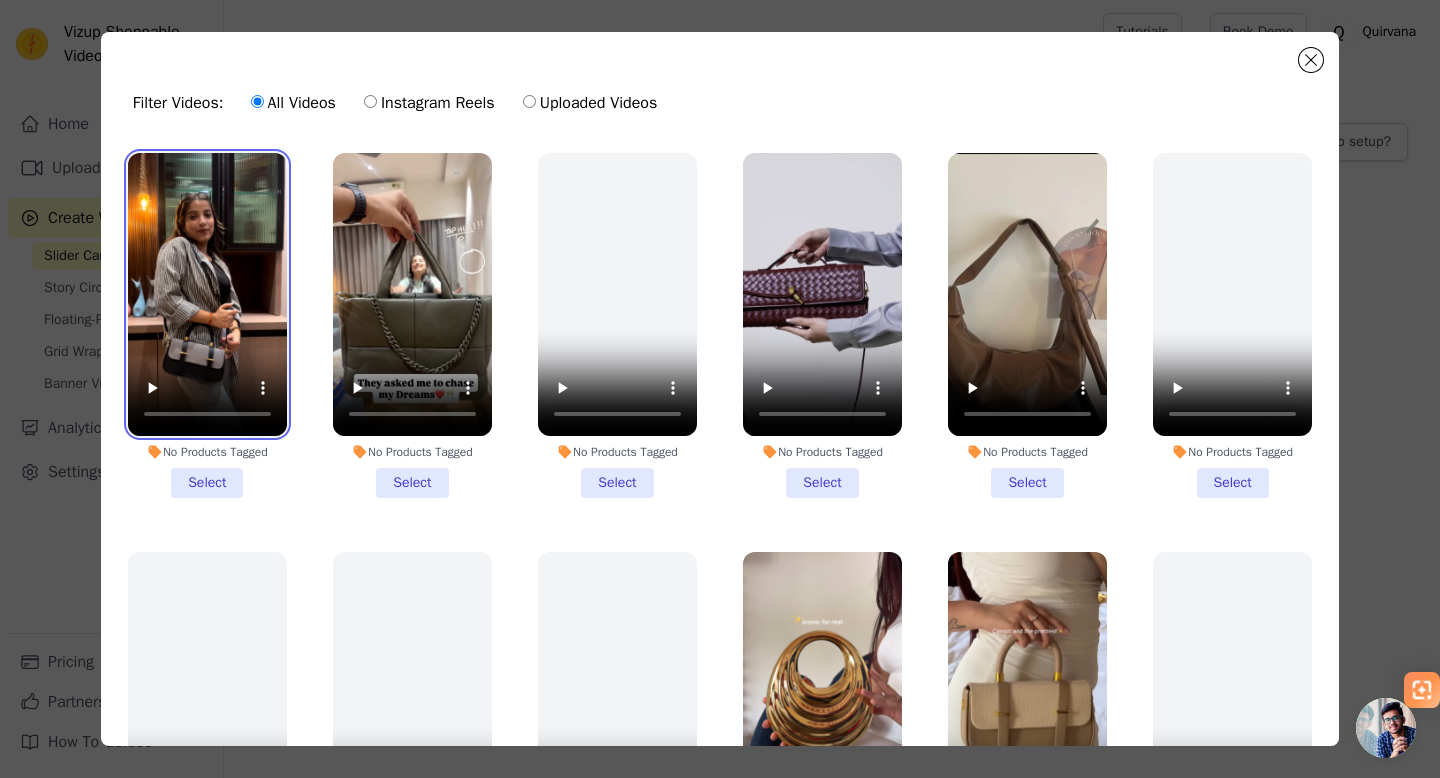 click at bounding box center [207, 294] 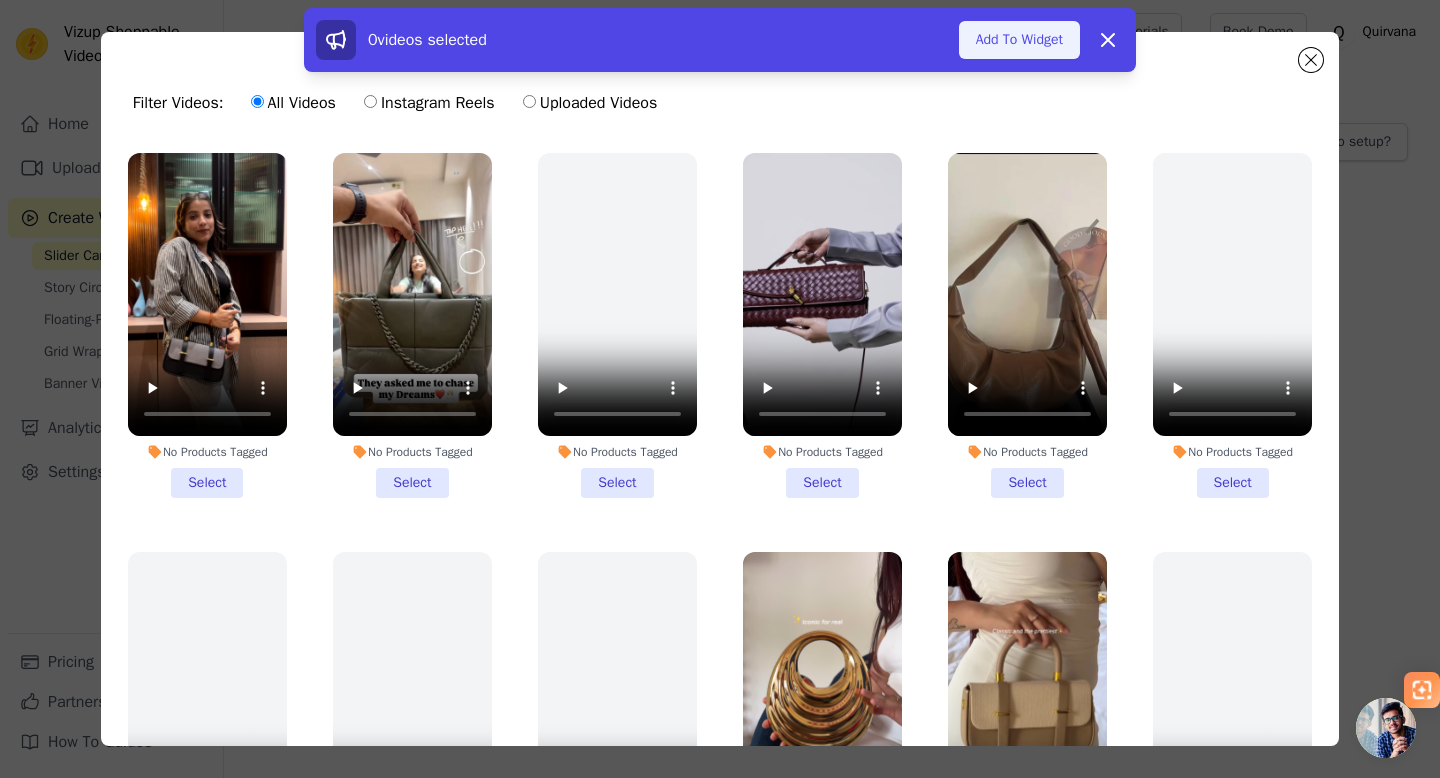 click on "Add To Widget" at bounding box center [1019, 40] 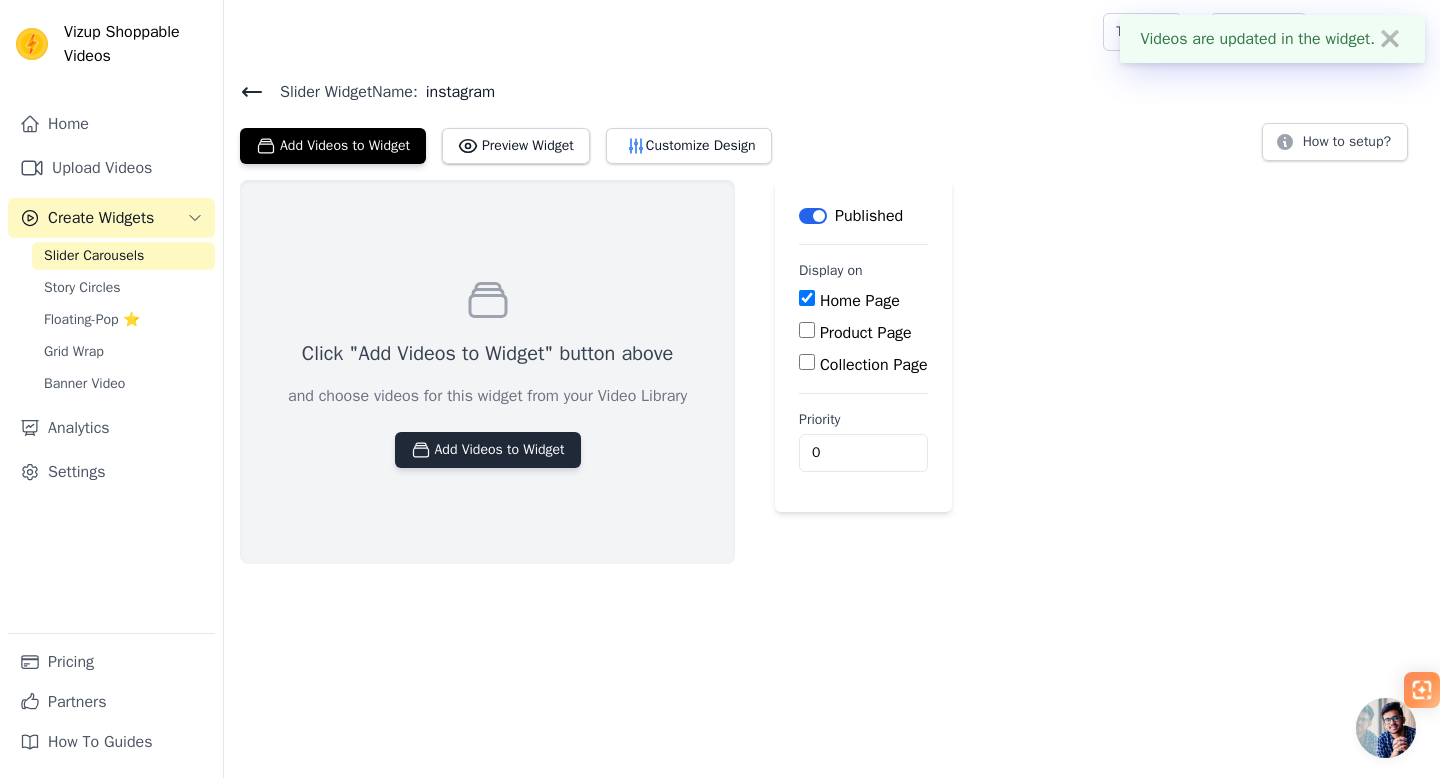 click on "Add Videos to Widget" at bounding box center (488, 450) 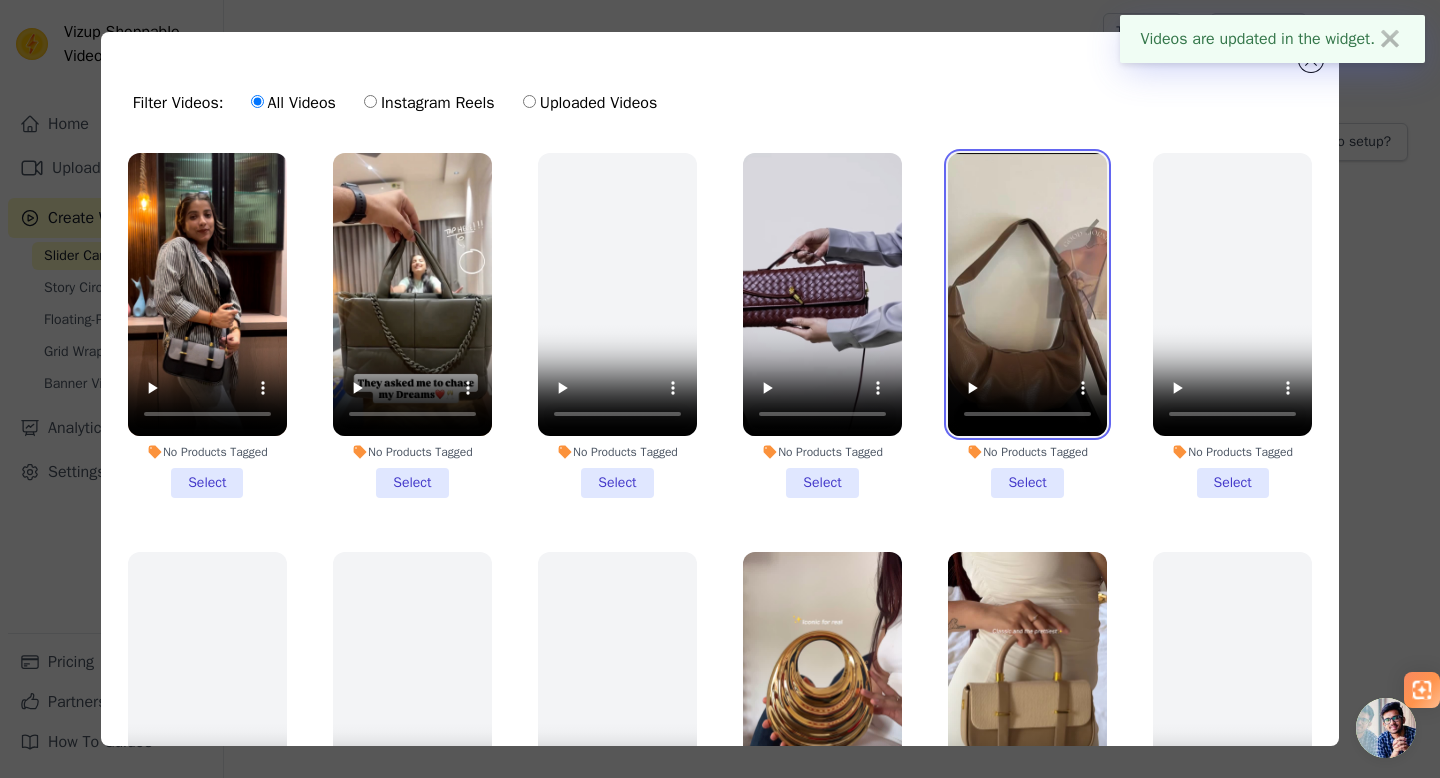 click at bounding box center (1027, 294) 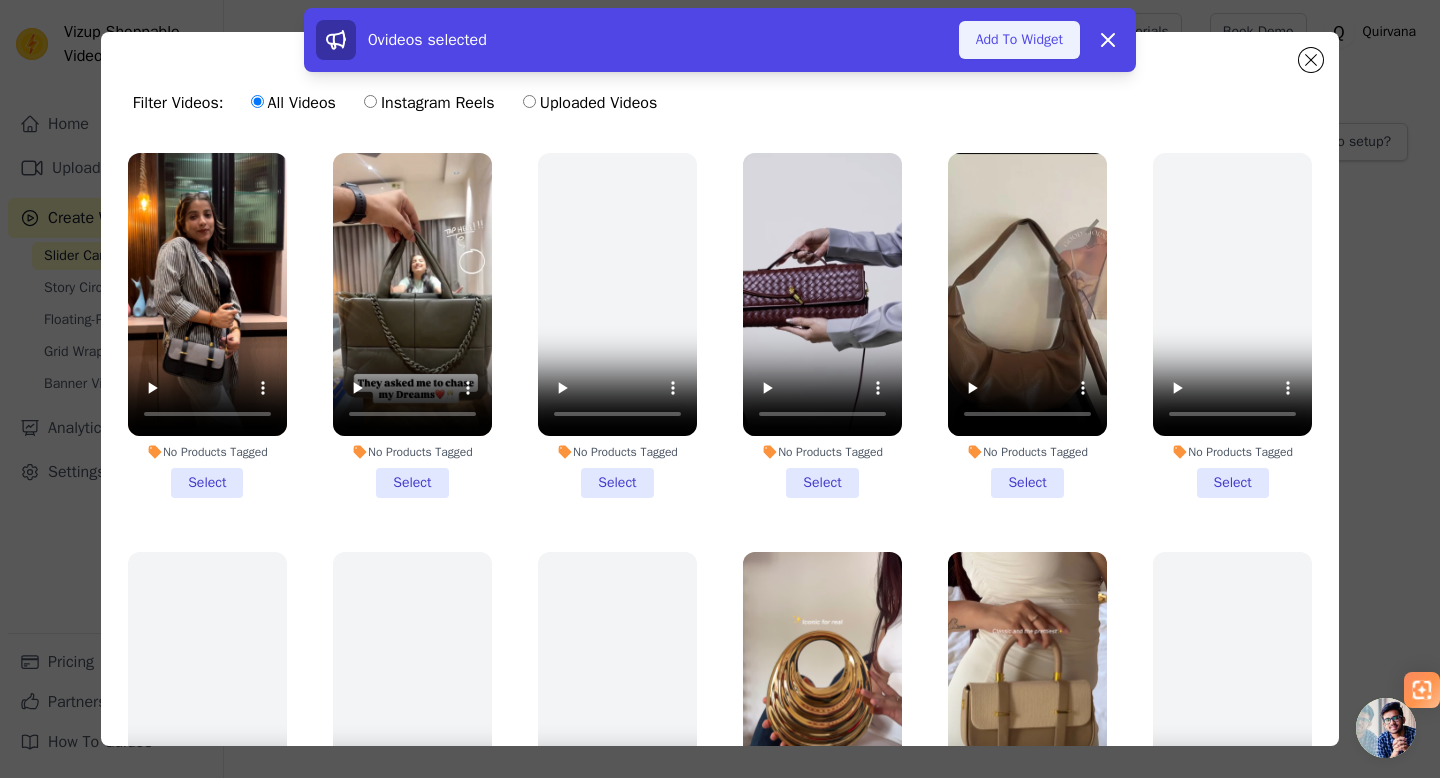 click on "Add To Widget" at bounding box center [1019, 40] 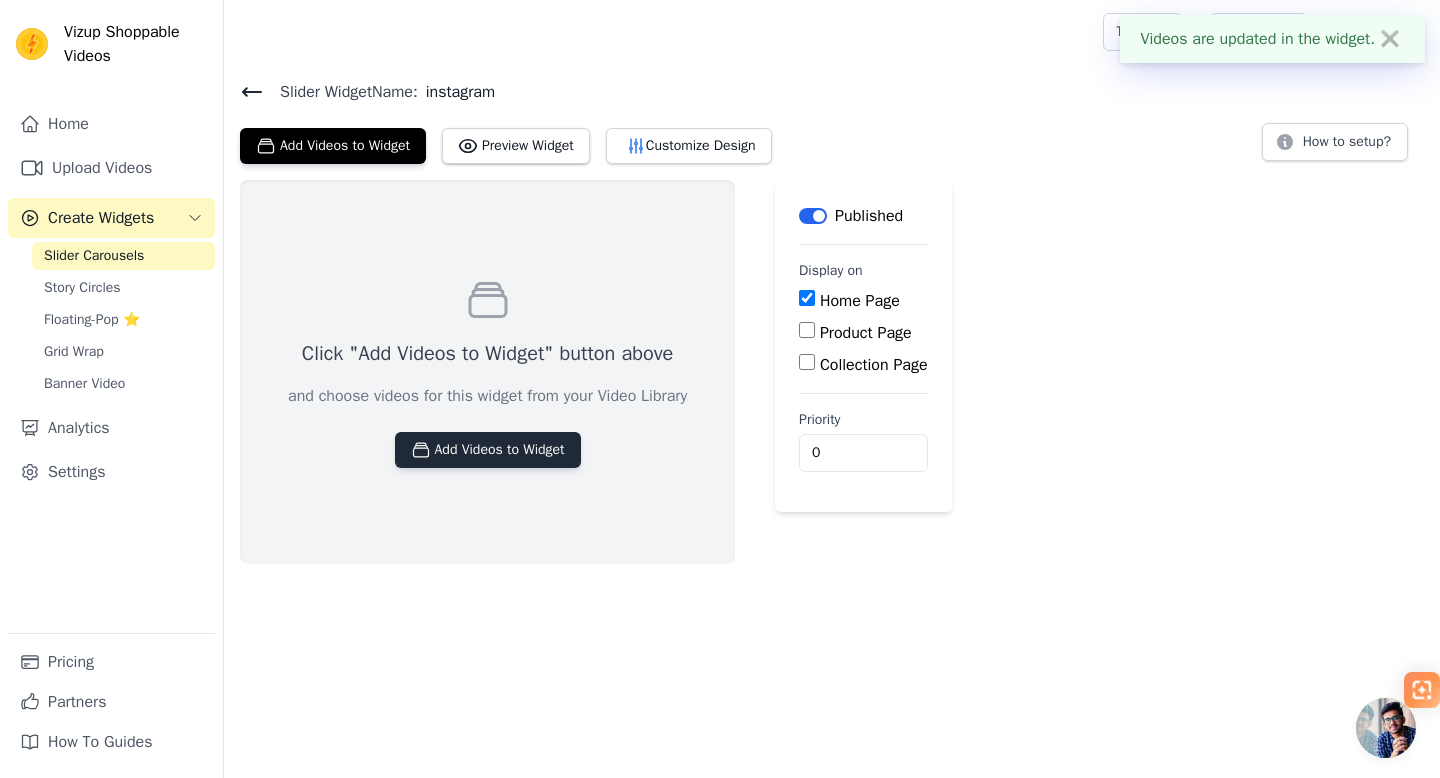 click on "Add Videos to Widget" at bounding box center [488, 450] 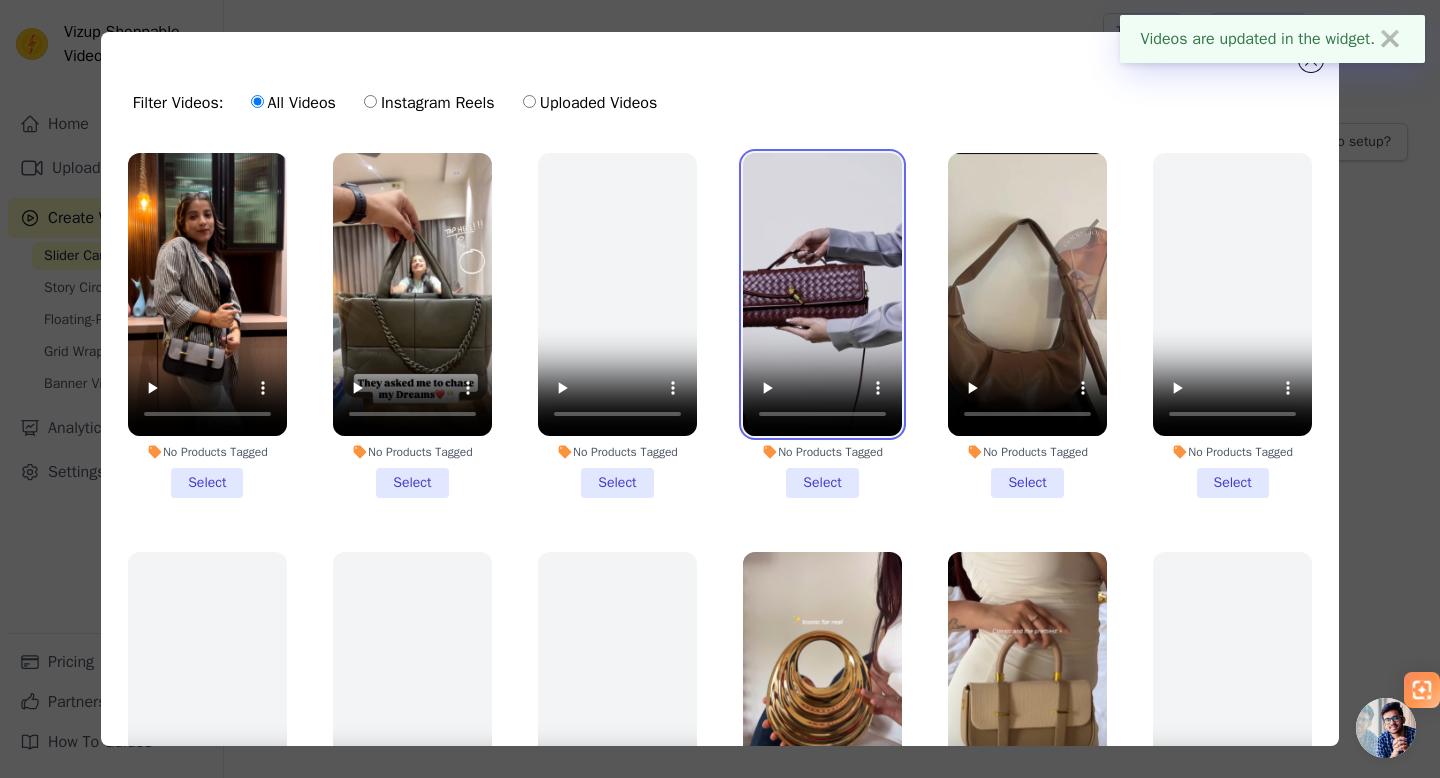 click at bounding box center [822, 294] 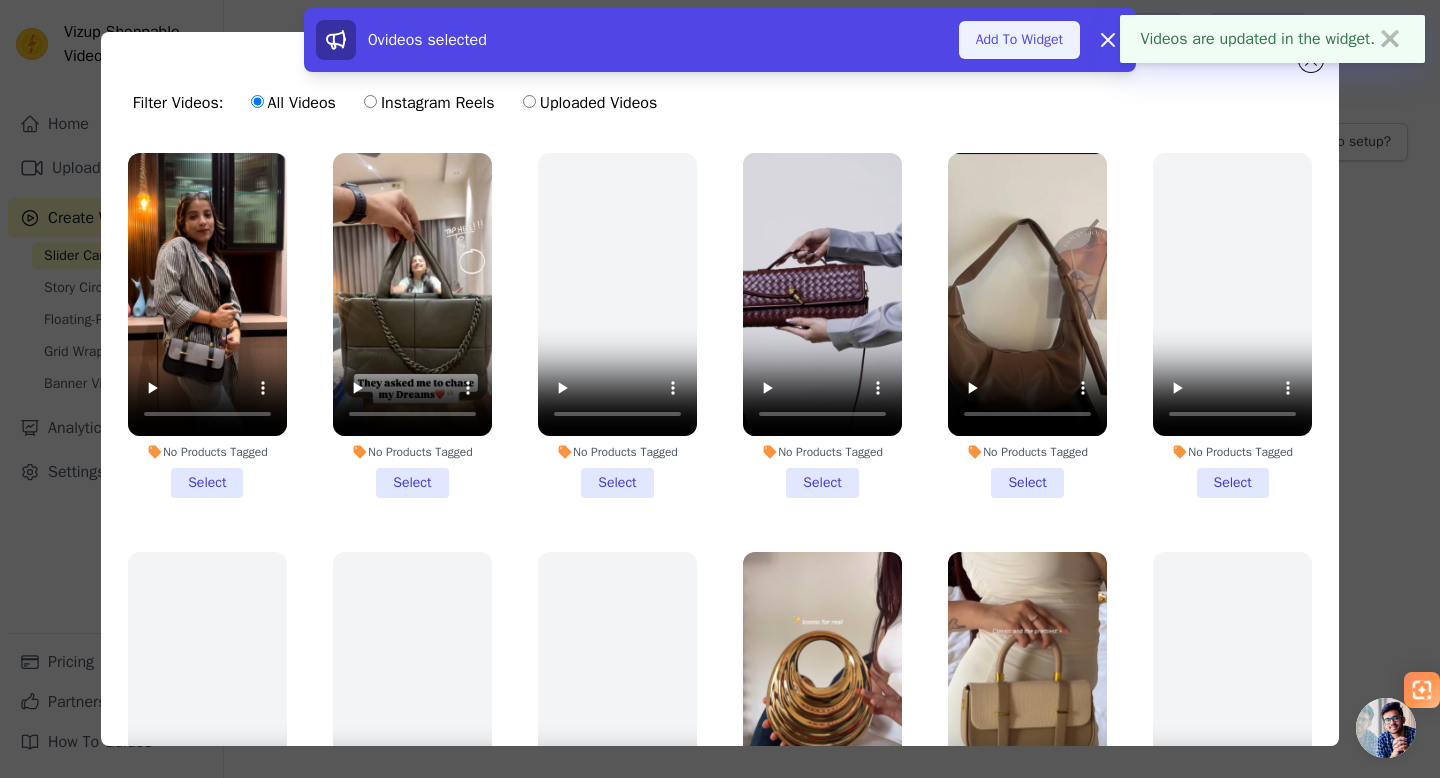 click on "Add To Widget" at bounding box center (1019, 40) 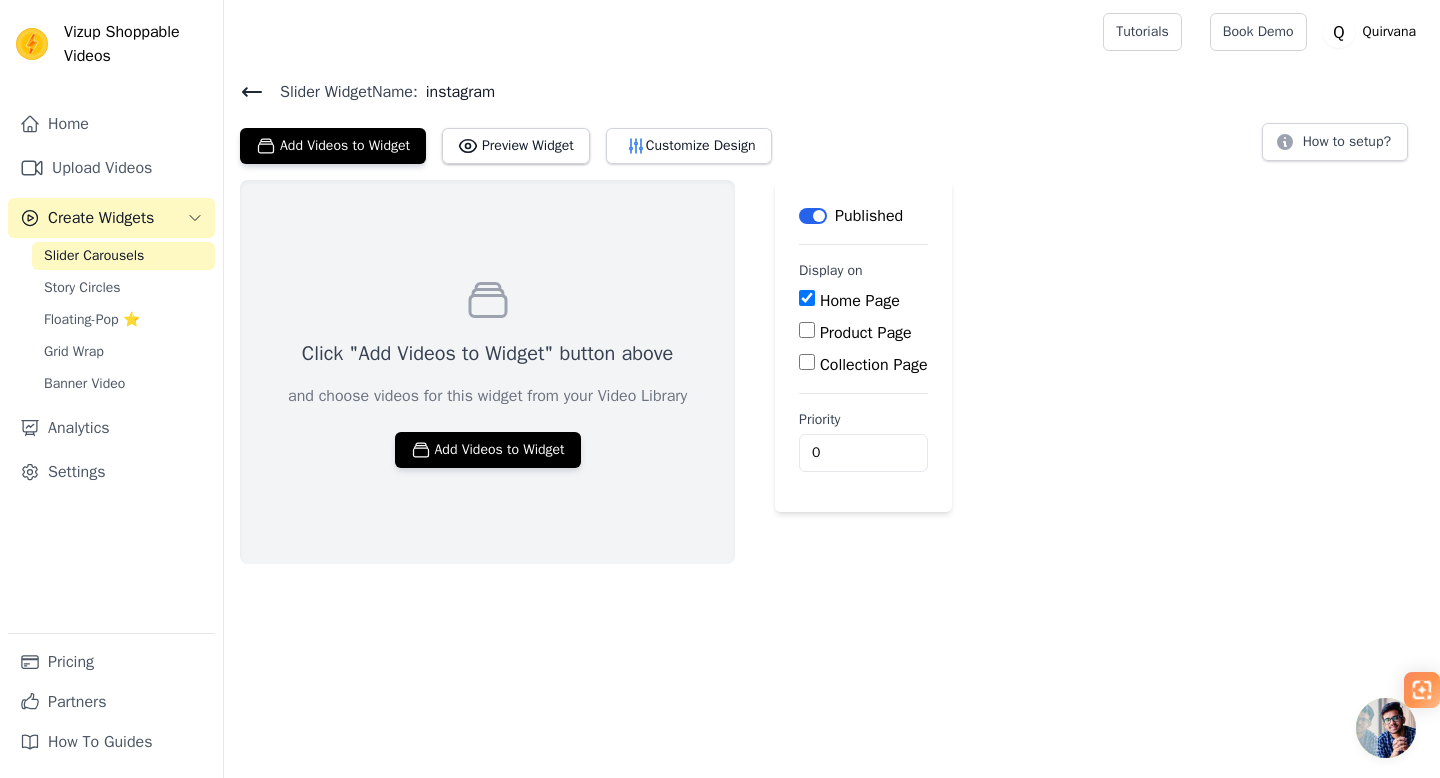 click 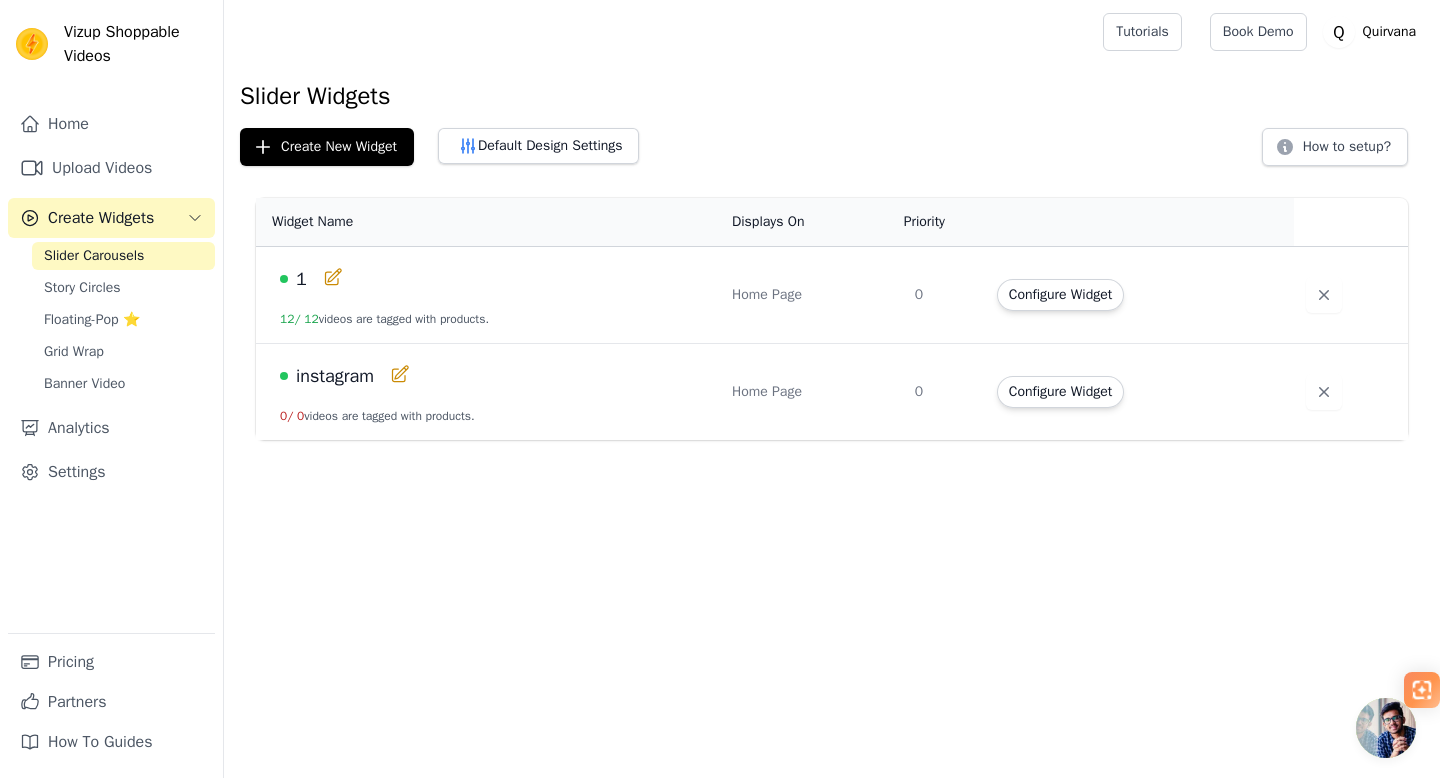 click on "instagram     0  /   0  videos are tagged with products." at bounding box center (488, 392) 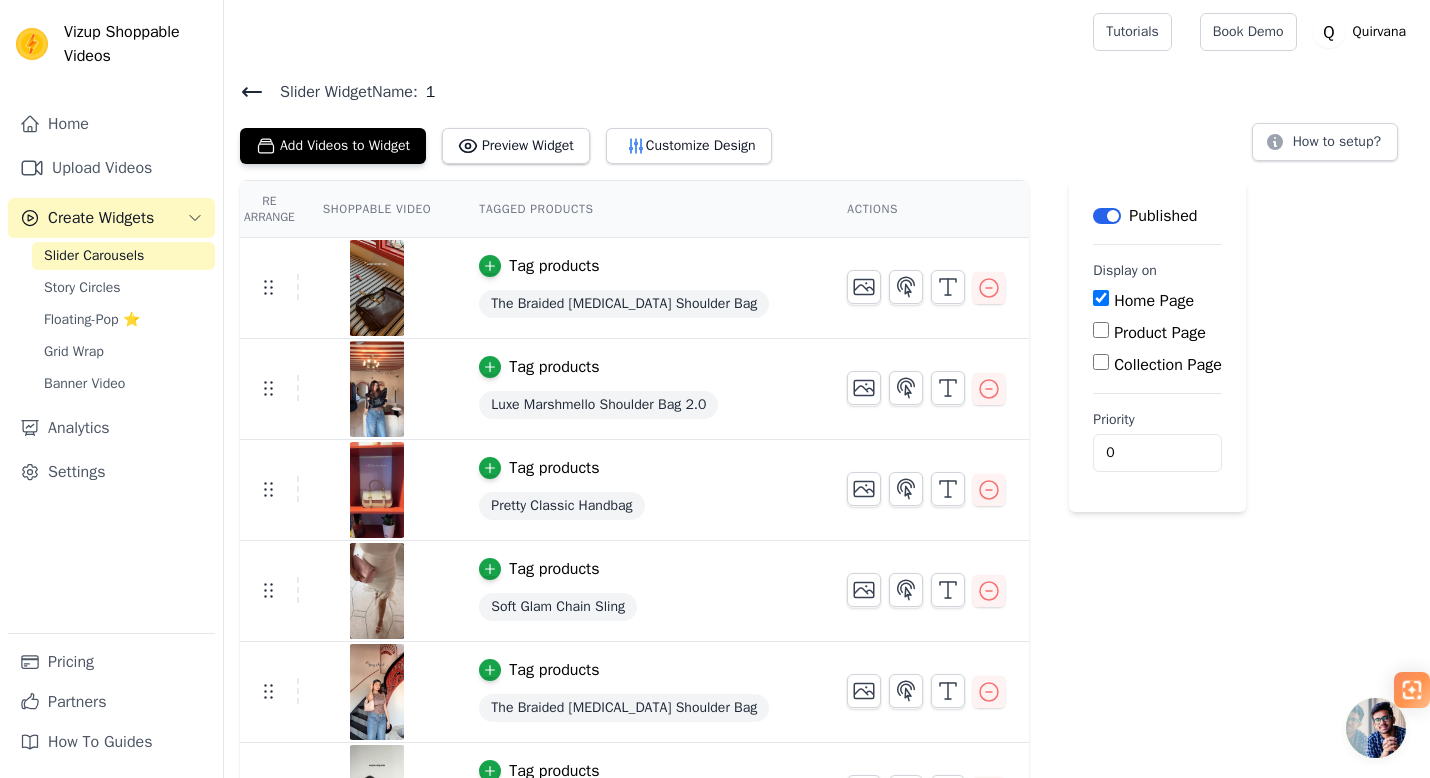scroll, scrollTop: 672, scrollLeft: 0, axis: vertical 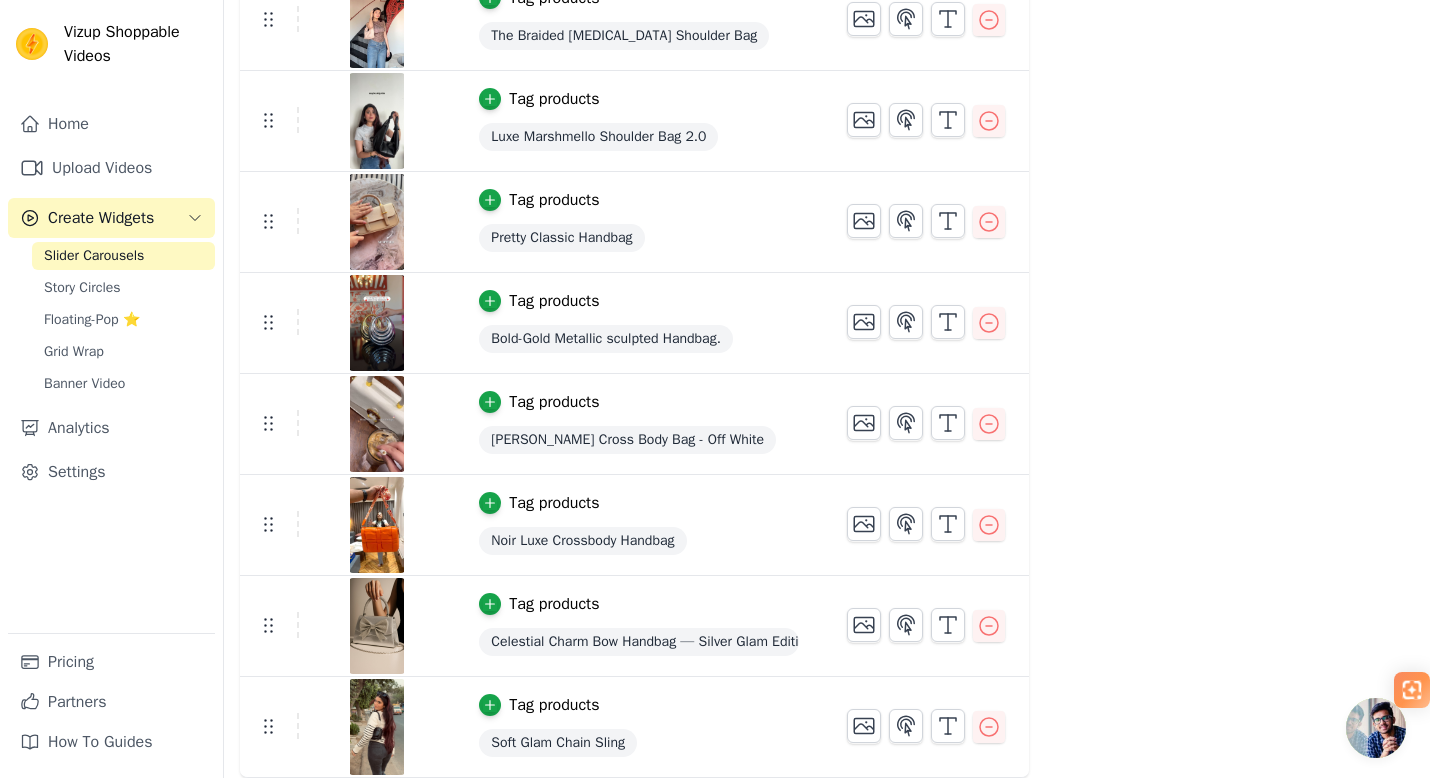 click on "Slider Carousels" at bounding box center [94, 256] 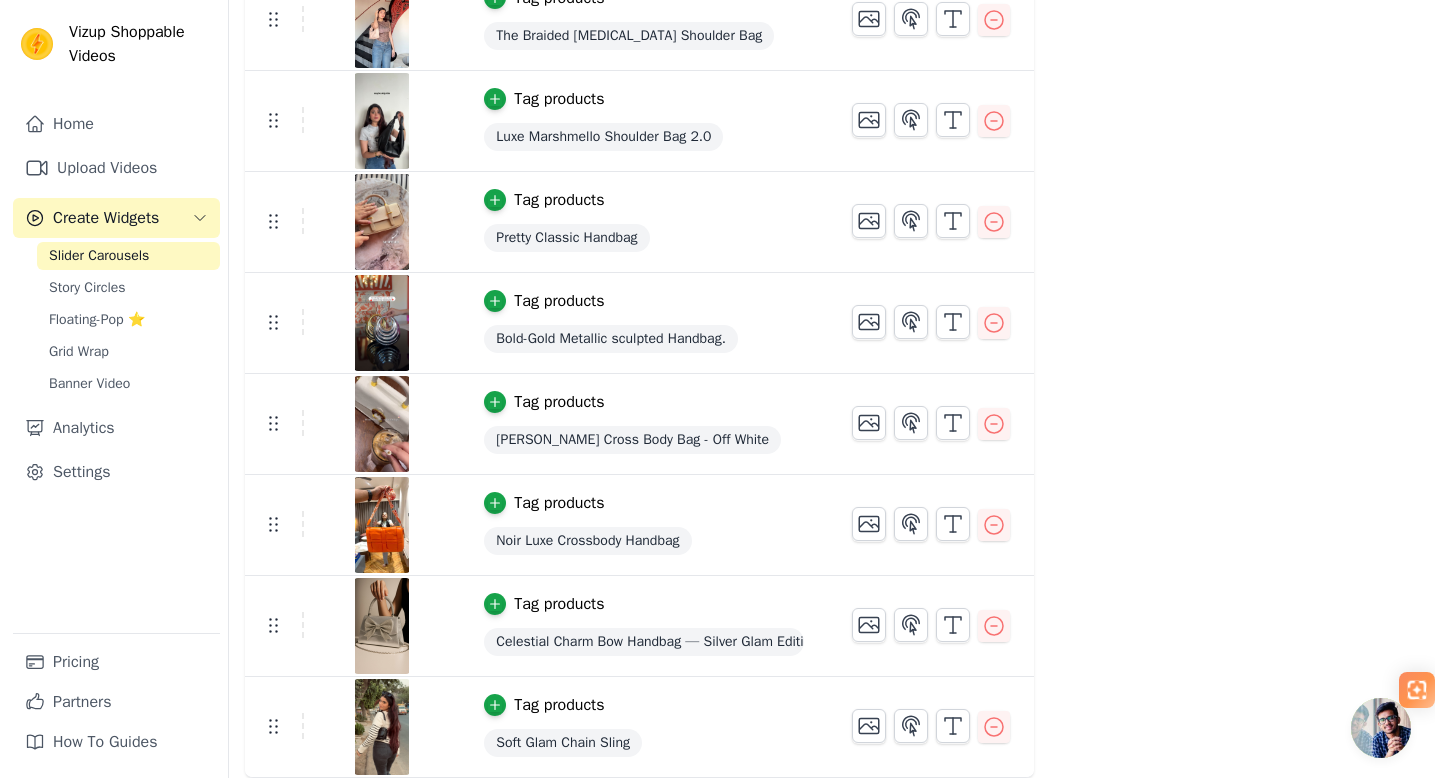 scroll, scrollTop: 0, scrollLeft: 0, axis: both 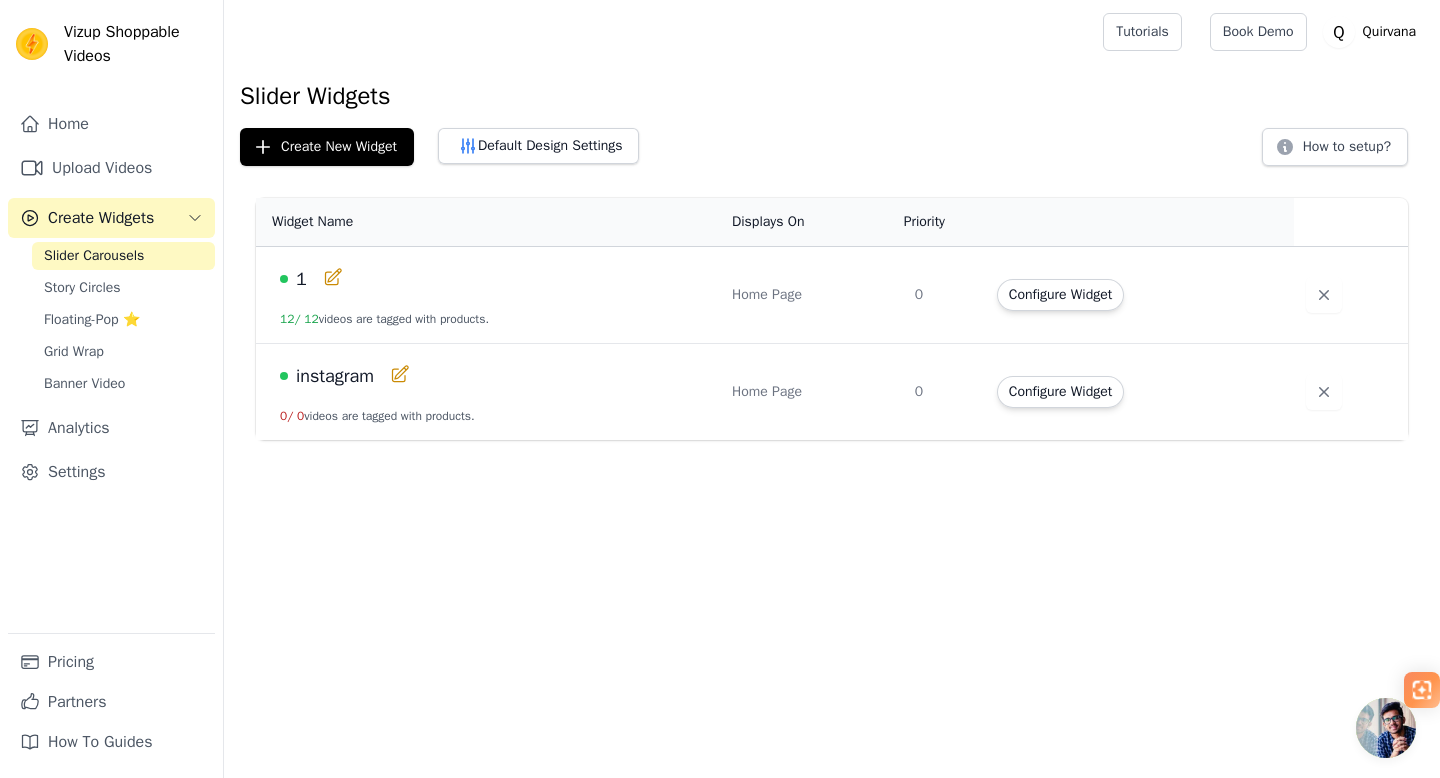 click on "instagram     0  /   0  videos are tagged with products." at bounding box center (488, 392) 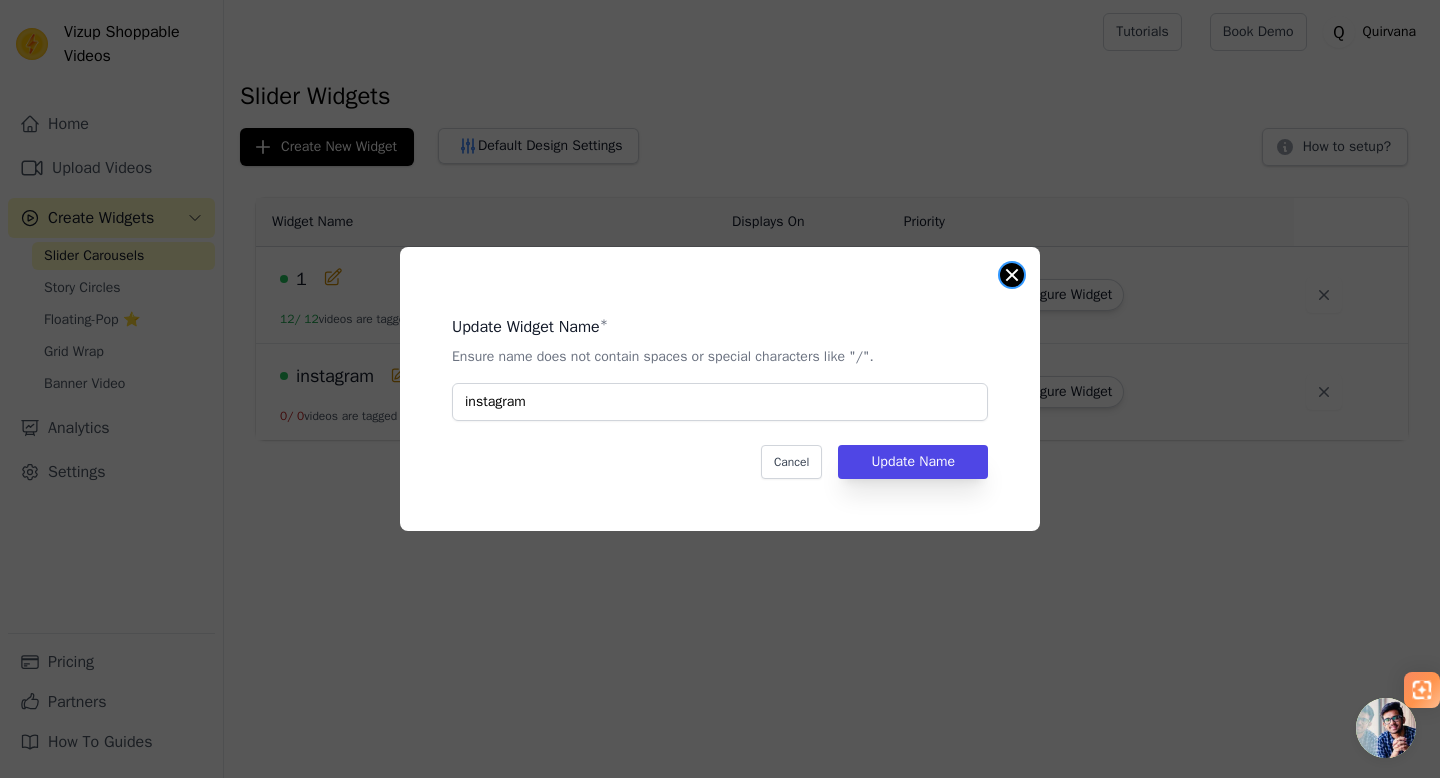 click at bounding box center [1012, 275] 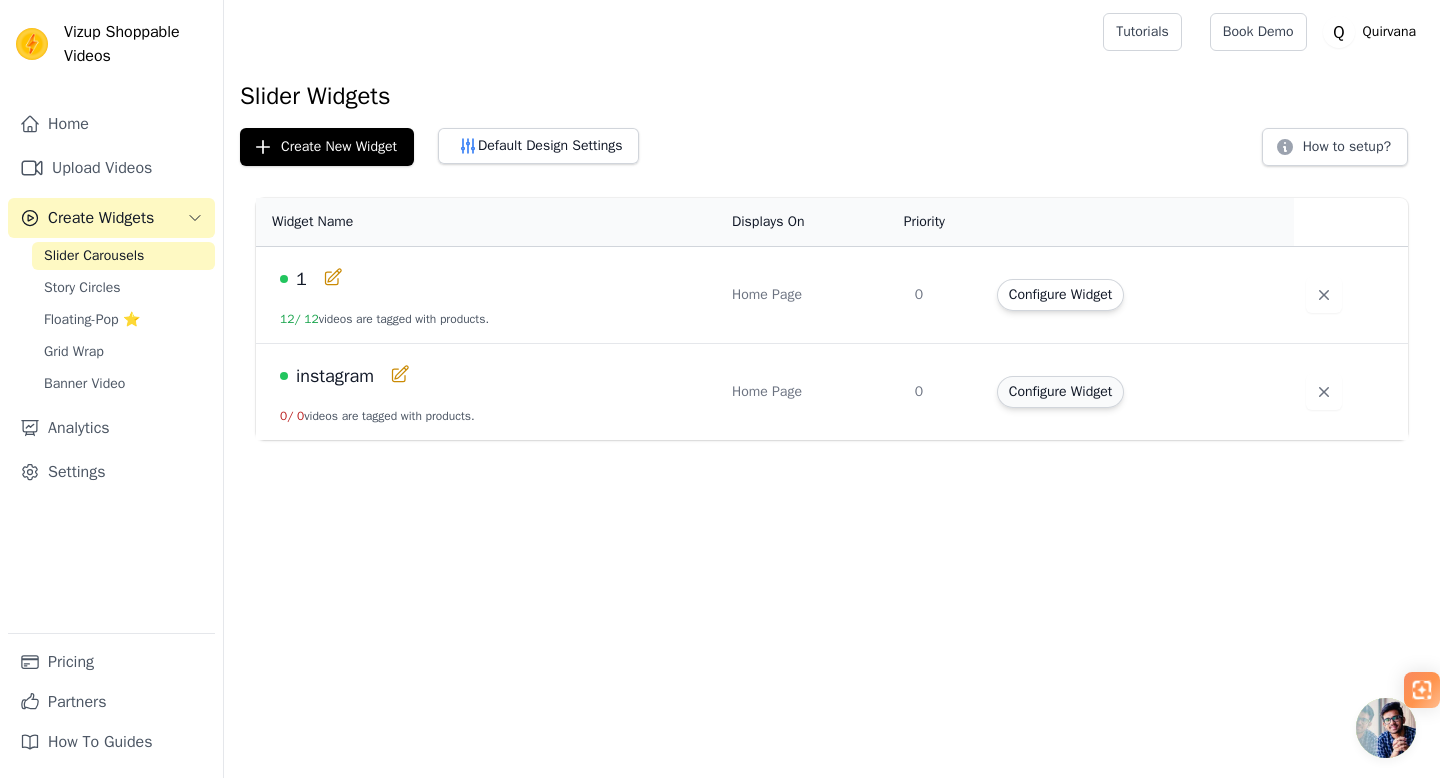 click on "Configure Widget" at bounding box center [1060, 392] 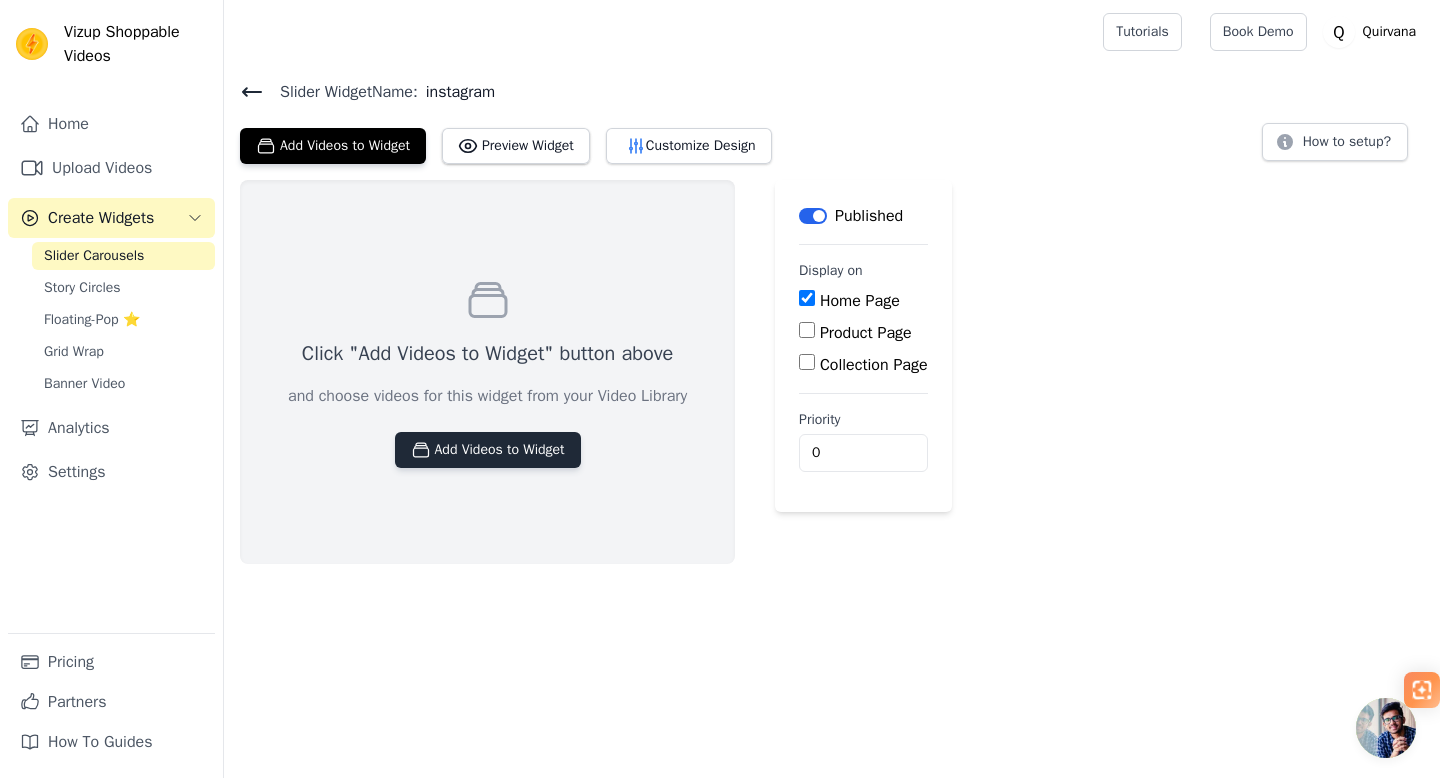click on "Add Videos to Widget" at bounding box center [488, 450] 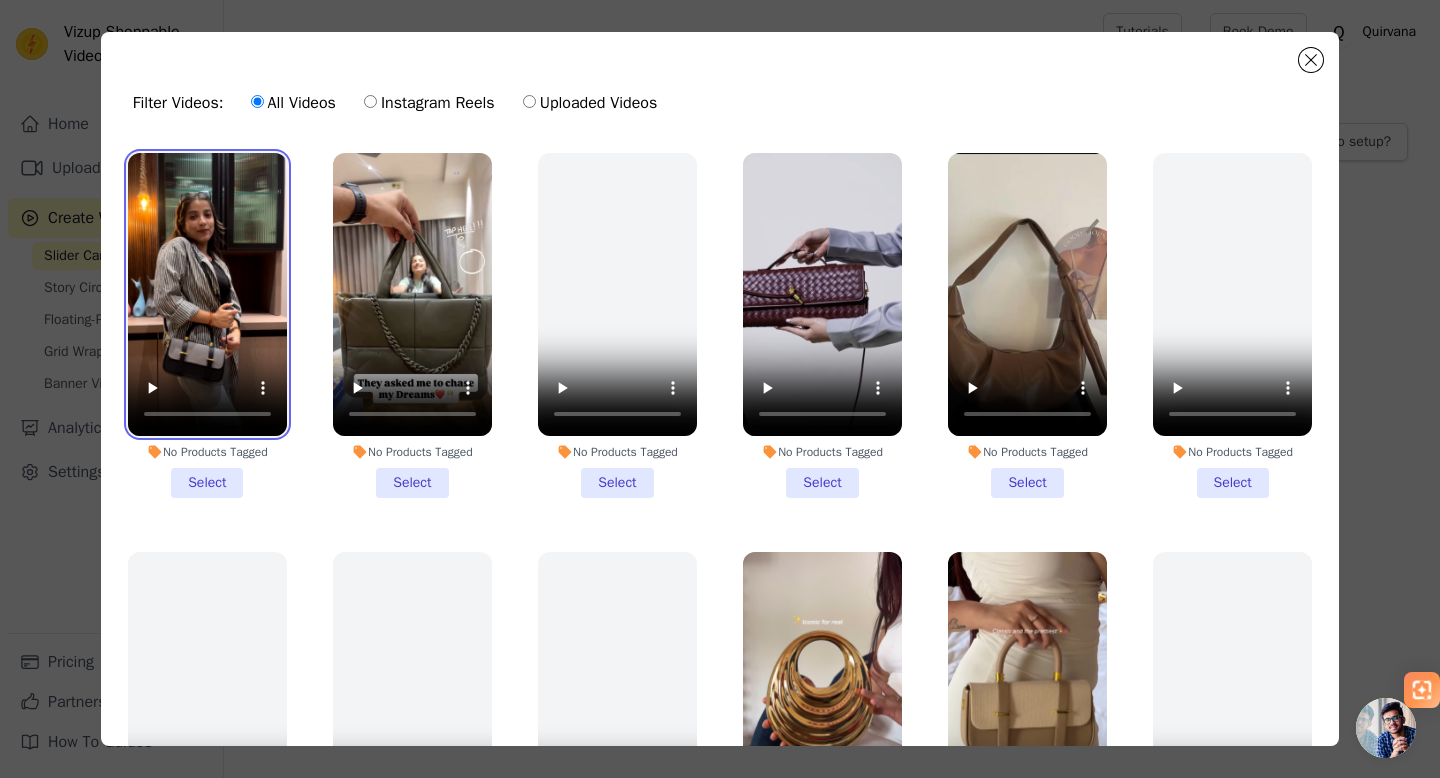 click at bounding box center [207, 294] 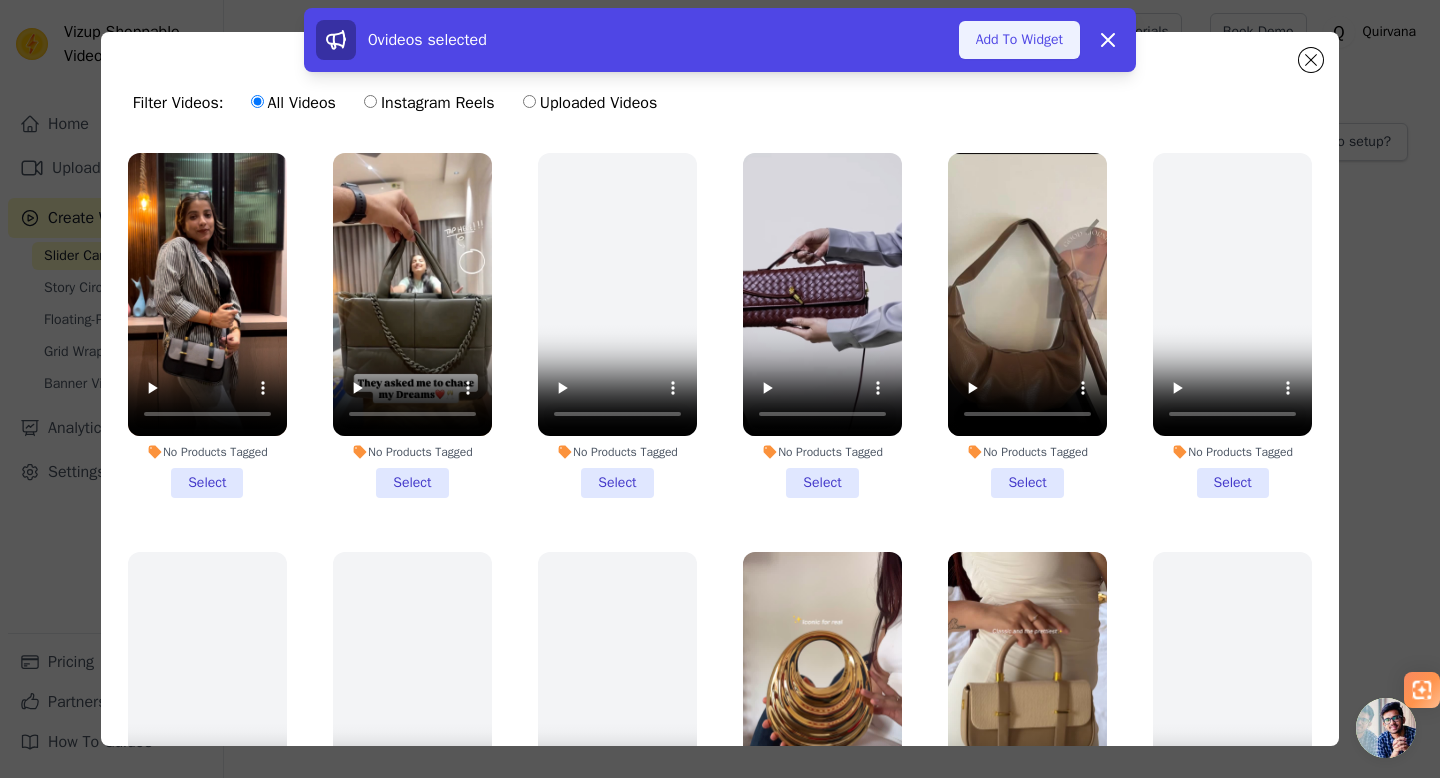 click on "Add To Widget" at bounding box center [1019, 40] 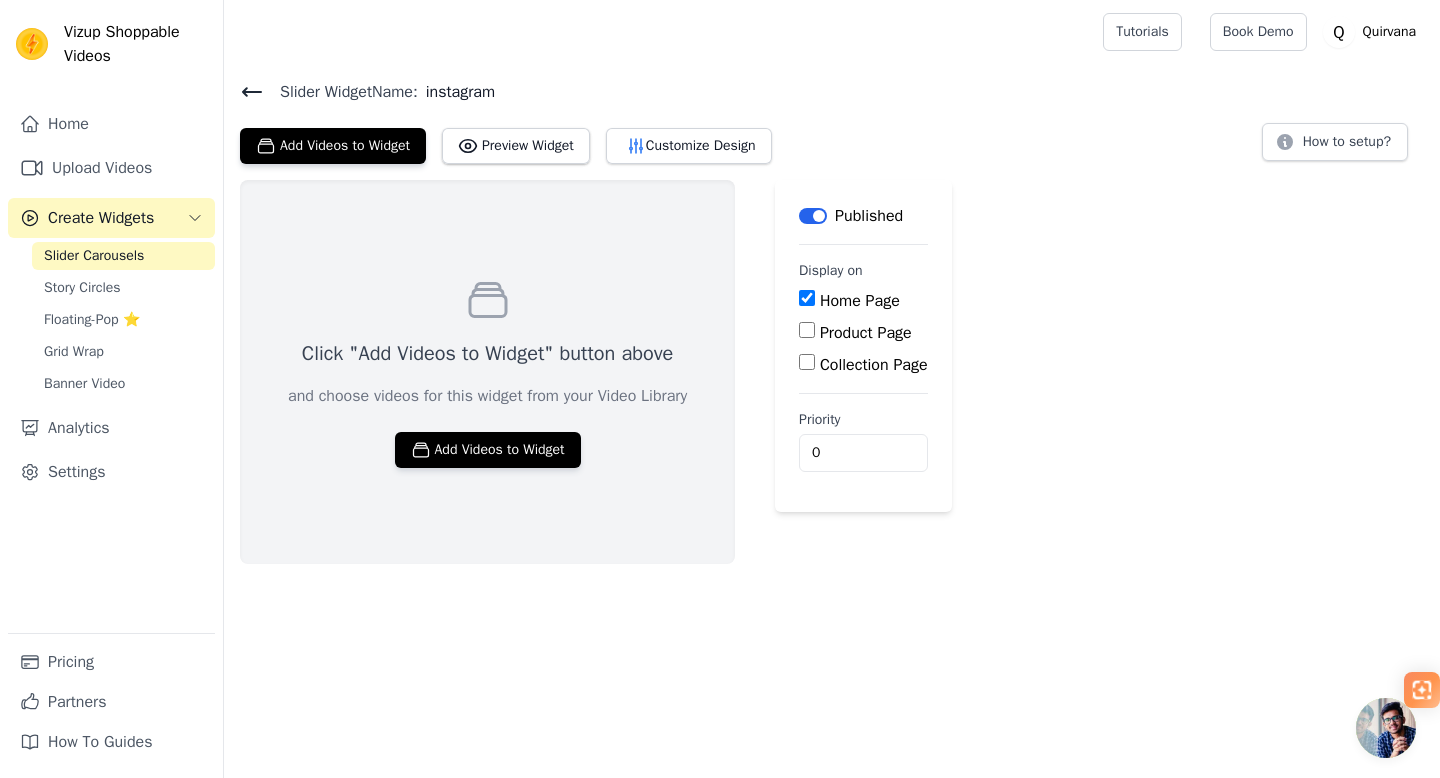 click on "Product Page" at bounding box center (807, 330) 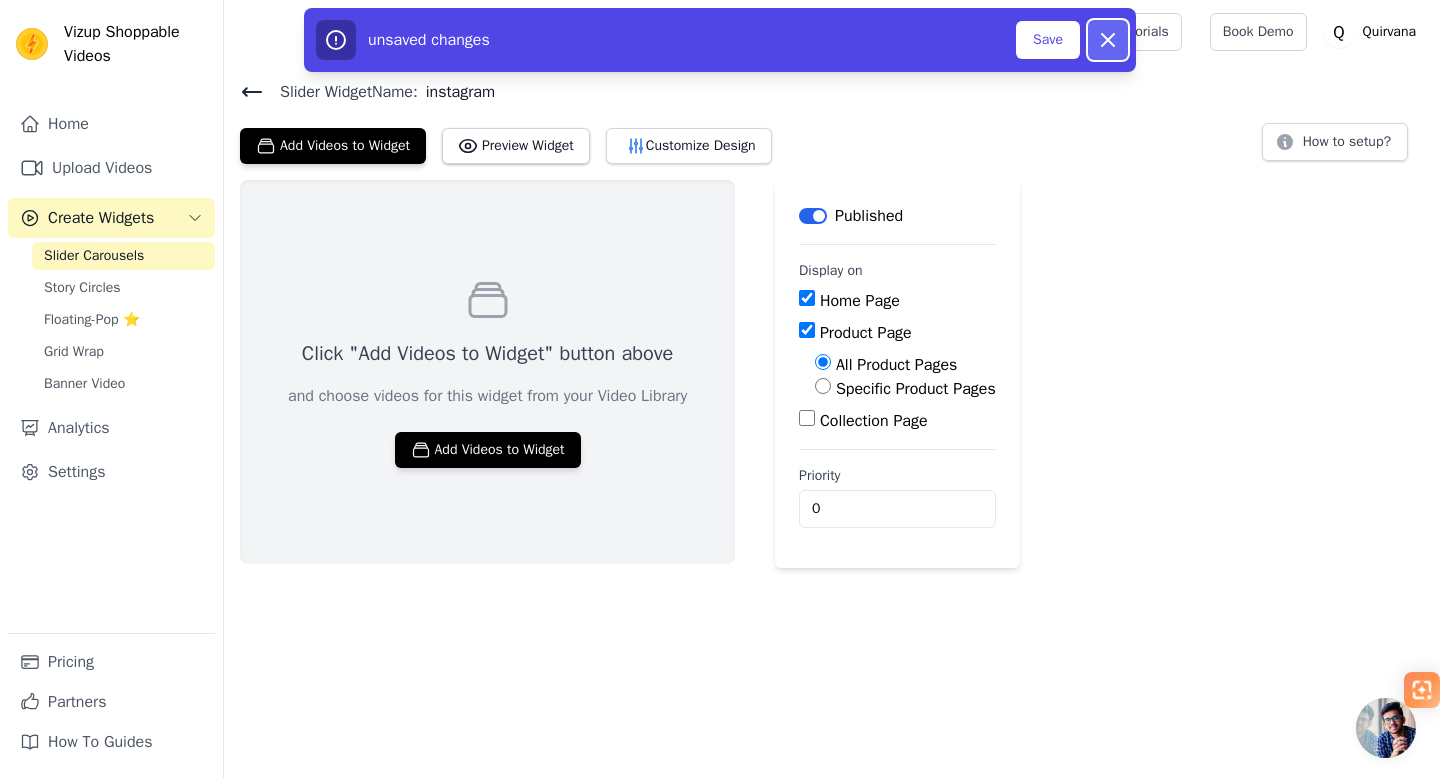 click 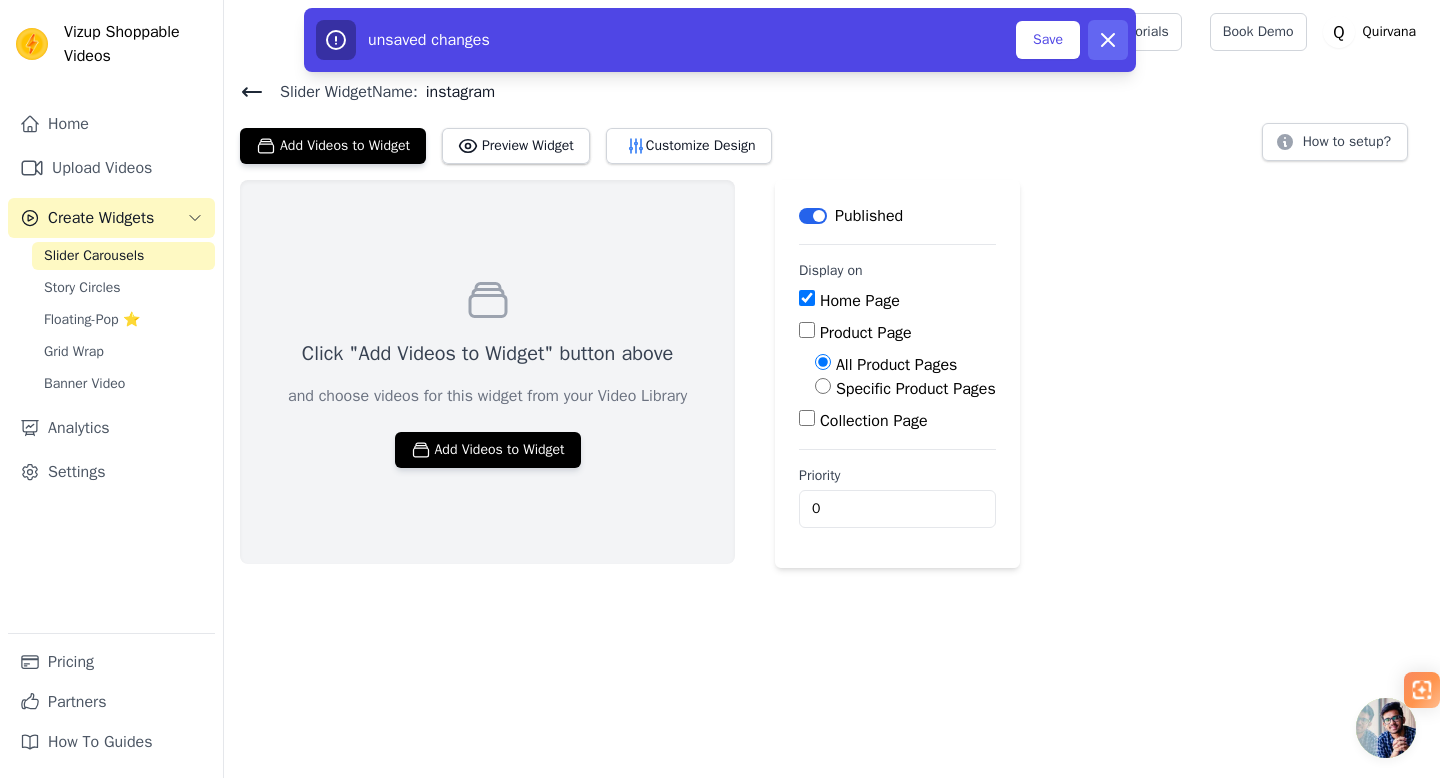 checkbox on "false" 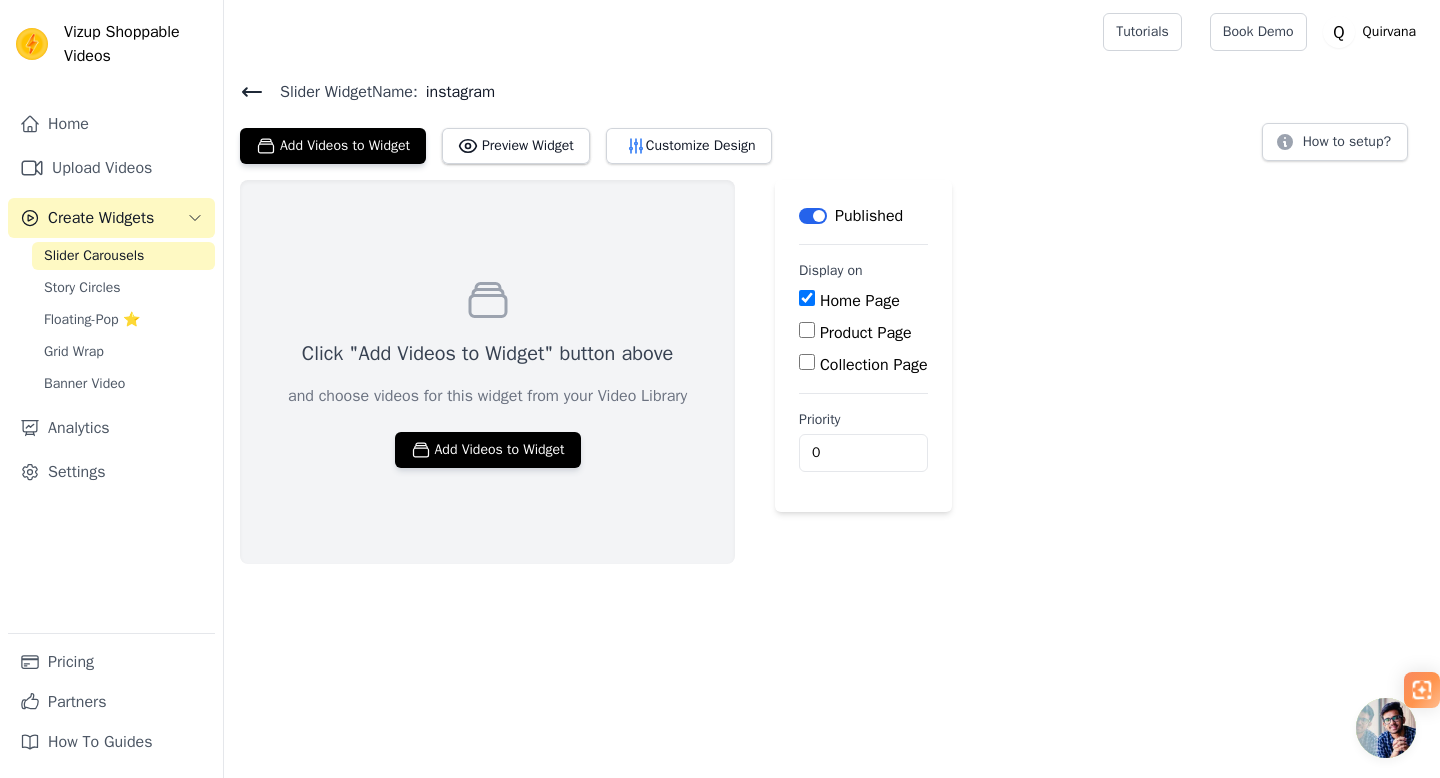 click on "Slider Carousels" at bounding box center [94, 256] 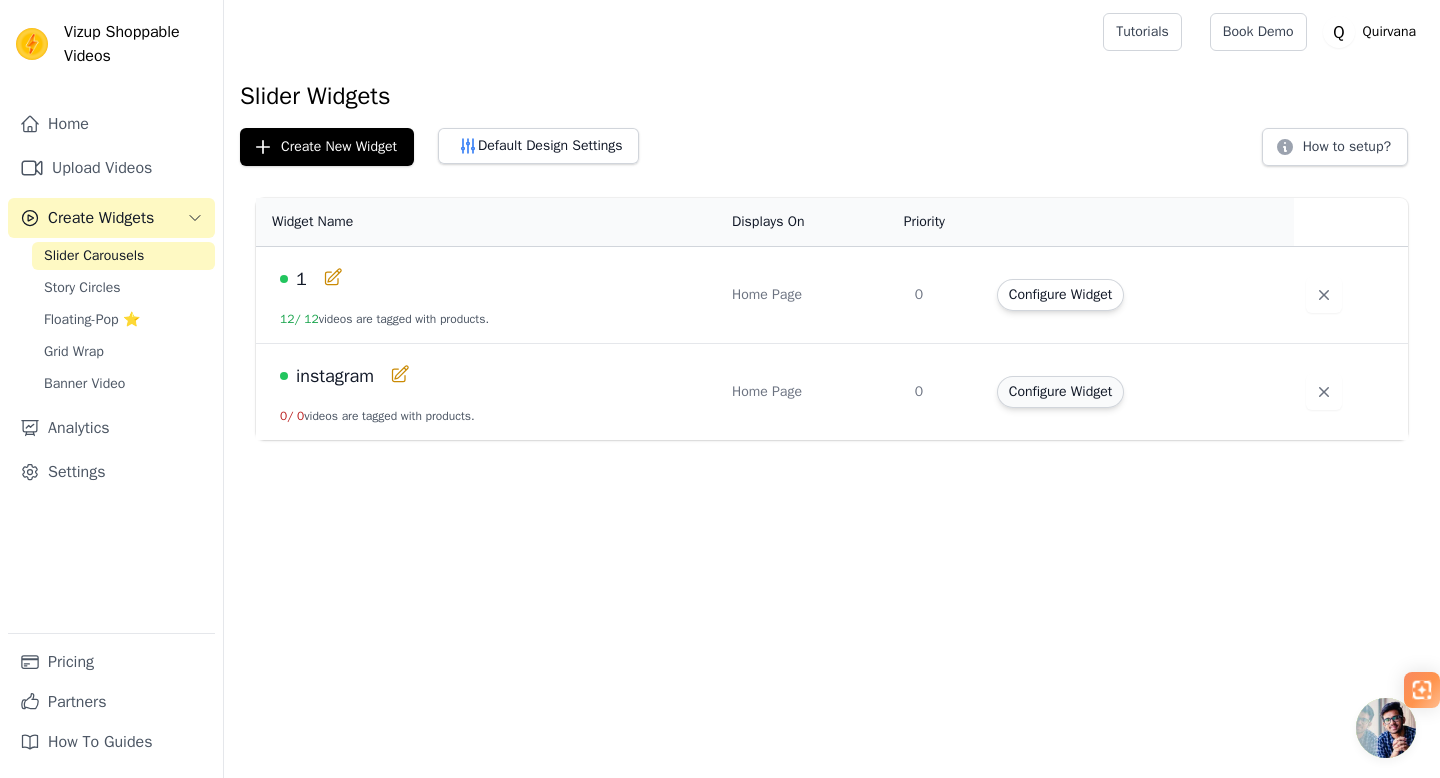 click on "Configure Widget" at bounding box center (1060, 392) 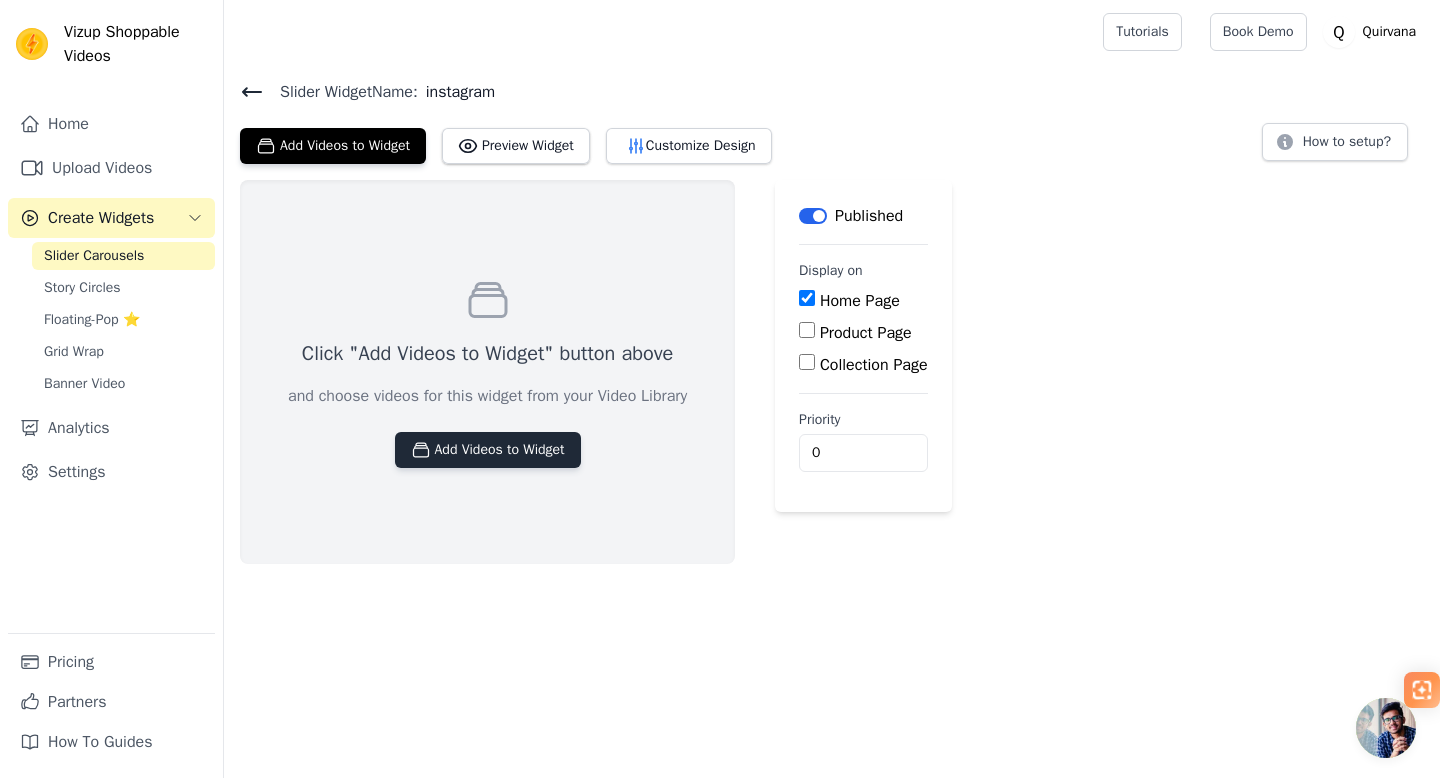 click on "Add Videos to Widget" at bounding box center (488, 450) 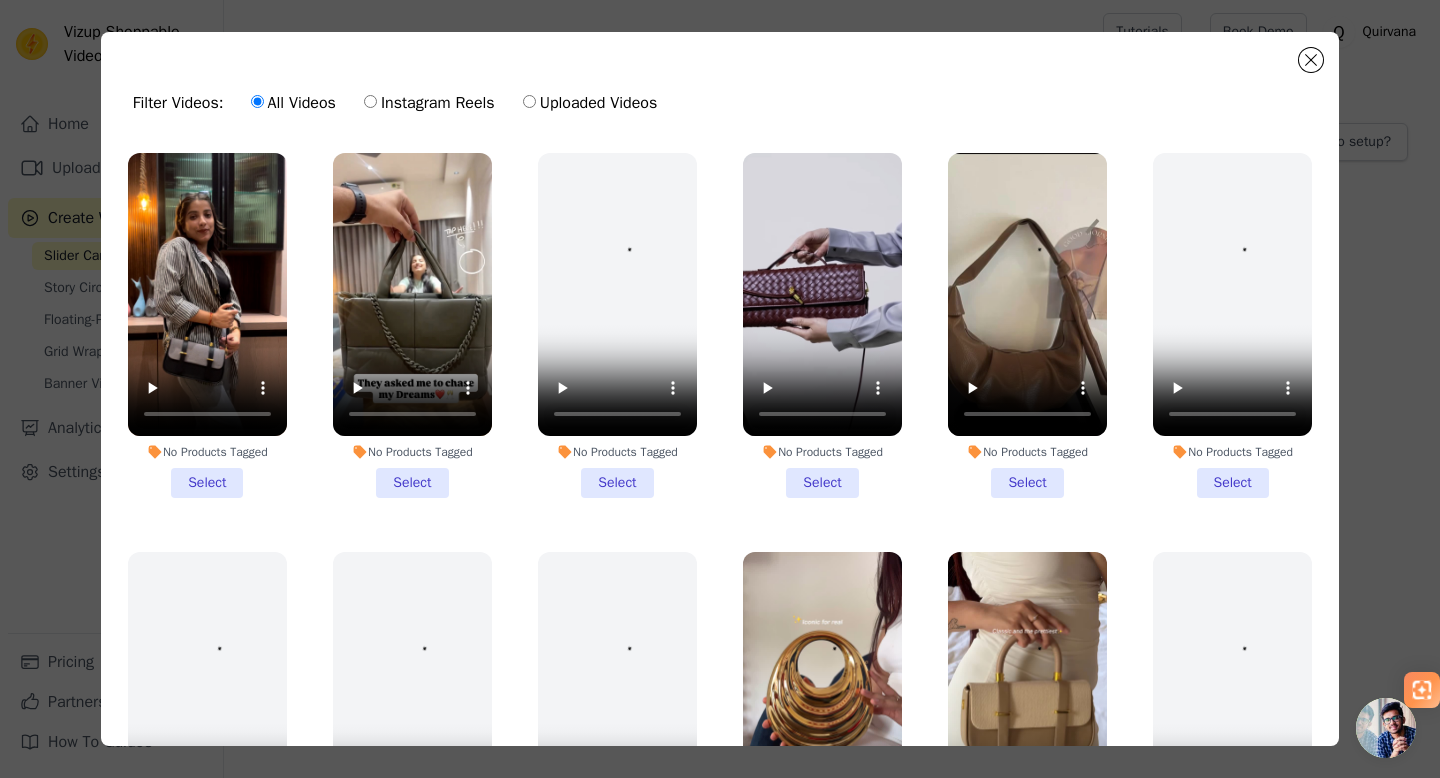 click on "No Products Tagged     Select" at bounding box center [207, 325] 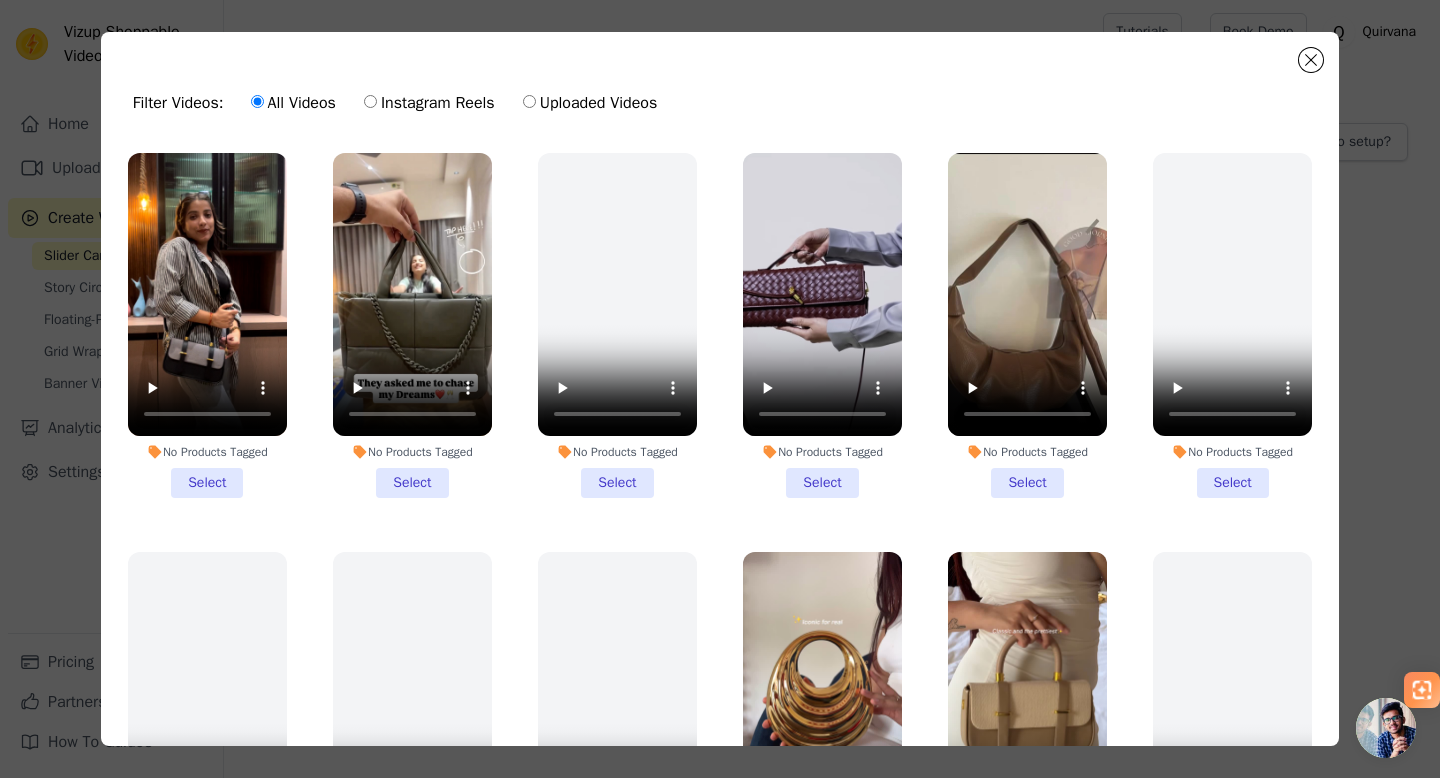 click on "No Products Tagged     Select" at bounding box center [0, 0] 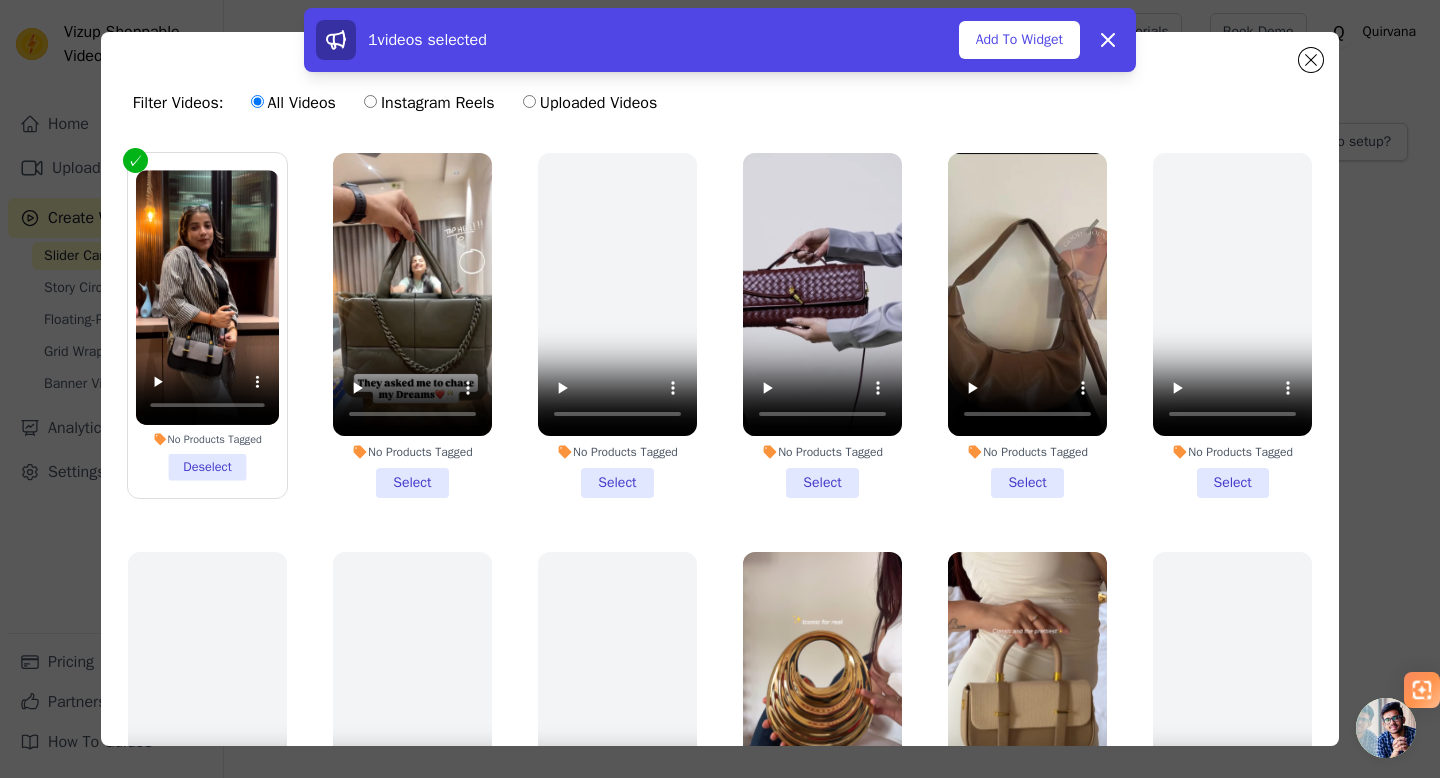 click on "No Products Tagged     Select" at bounding box center [412, 325] 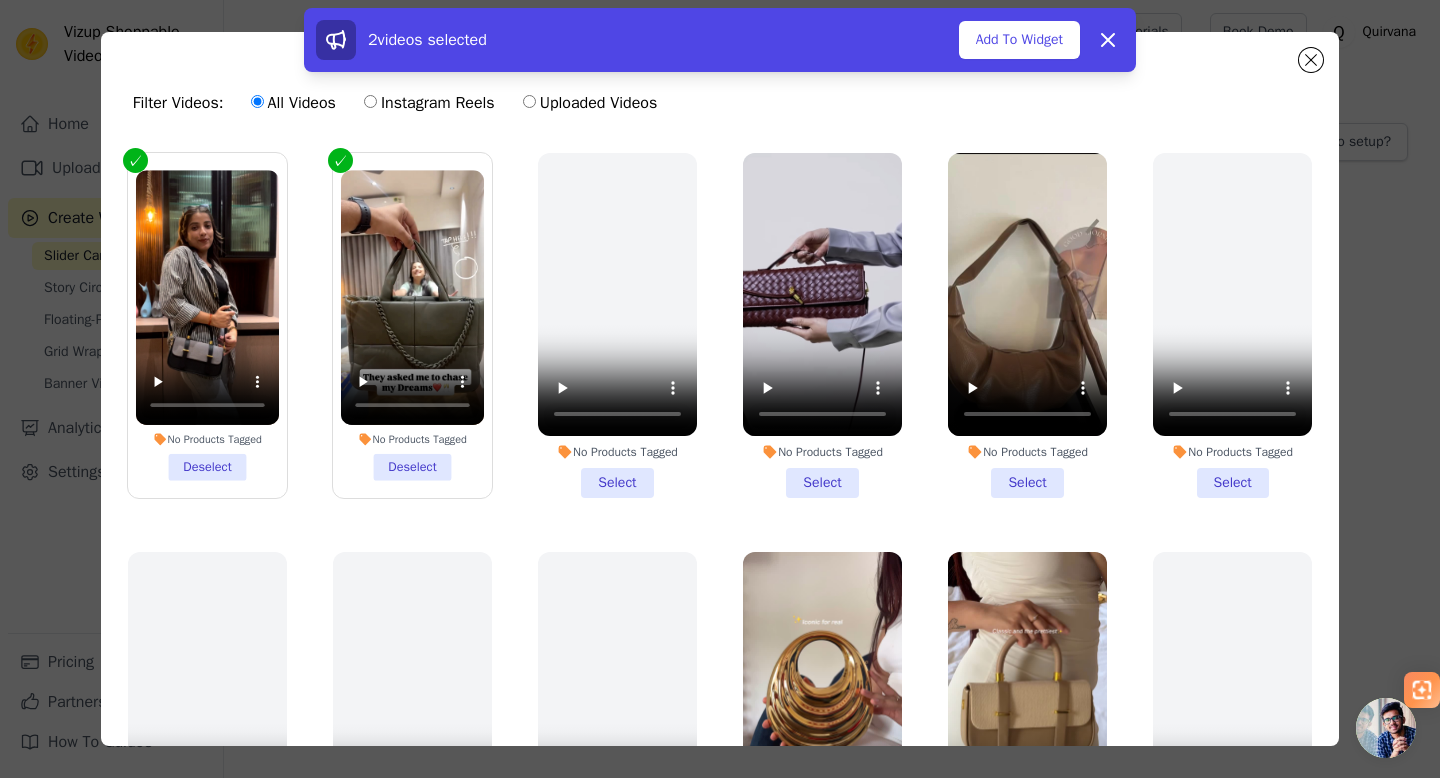 click on "No Products Tagged     Select" at bounding box center (617, 325) 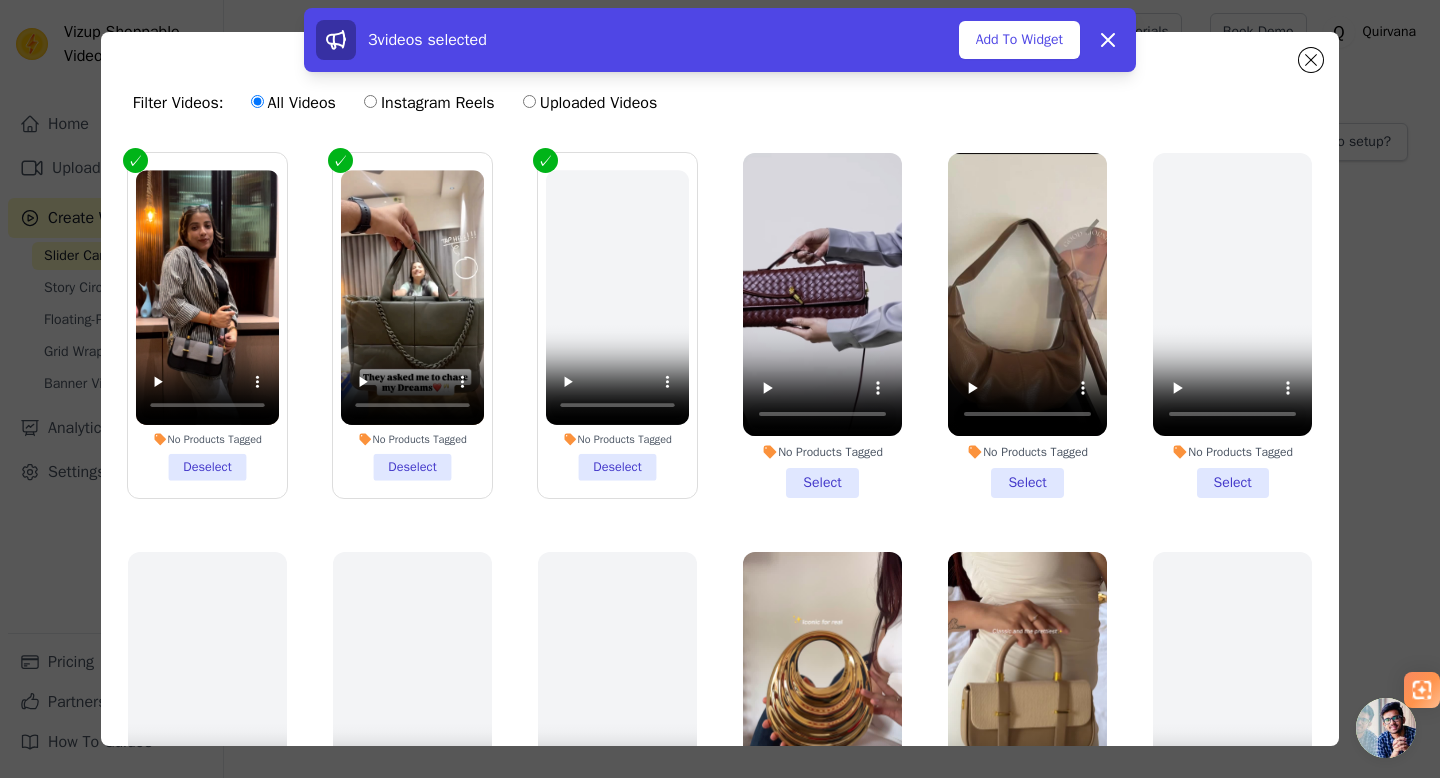 click on "No Products Tagged     Select" at bounding box center [822, 325] 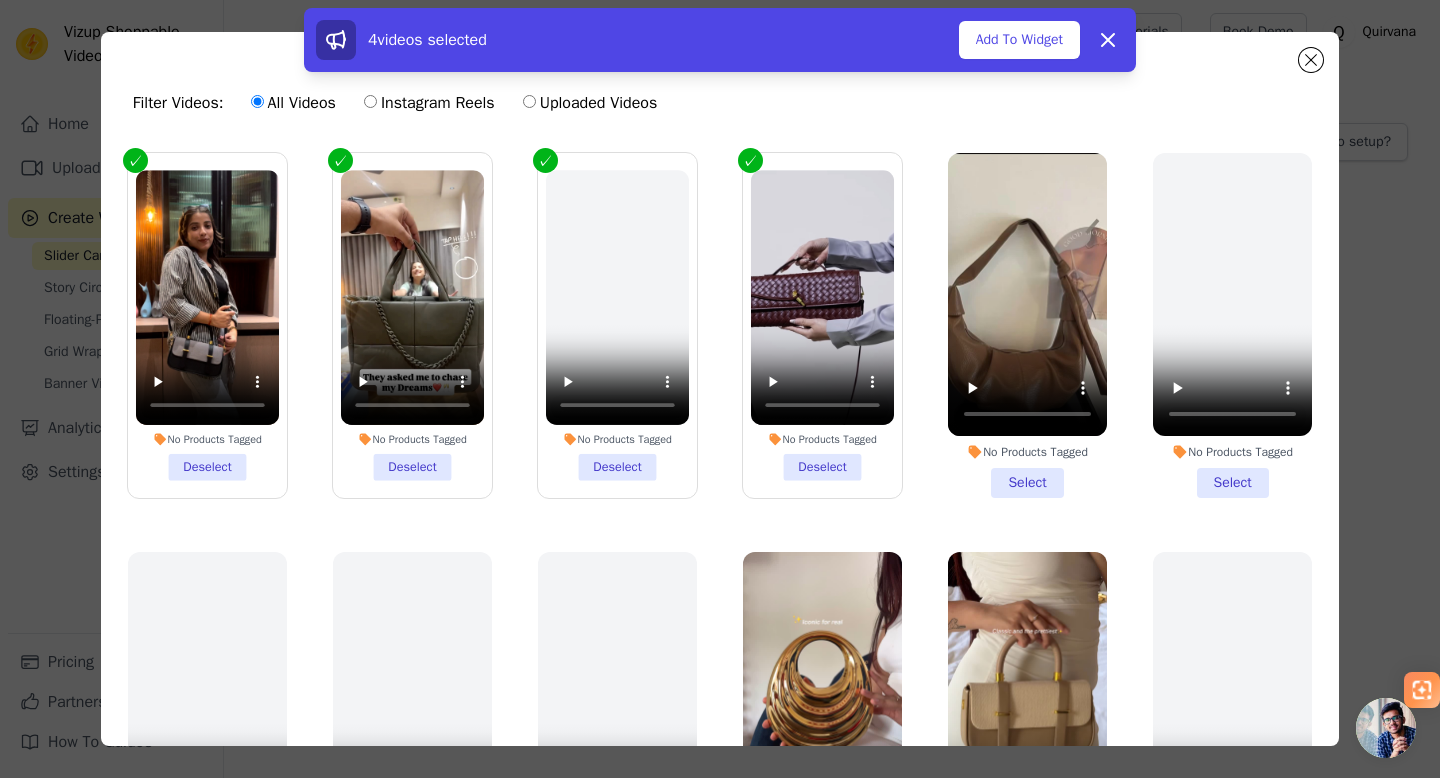 click on "No Products Tagged     Deselect" at bounding box center [617, 325] 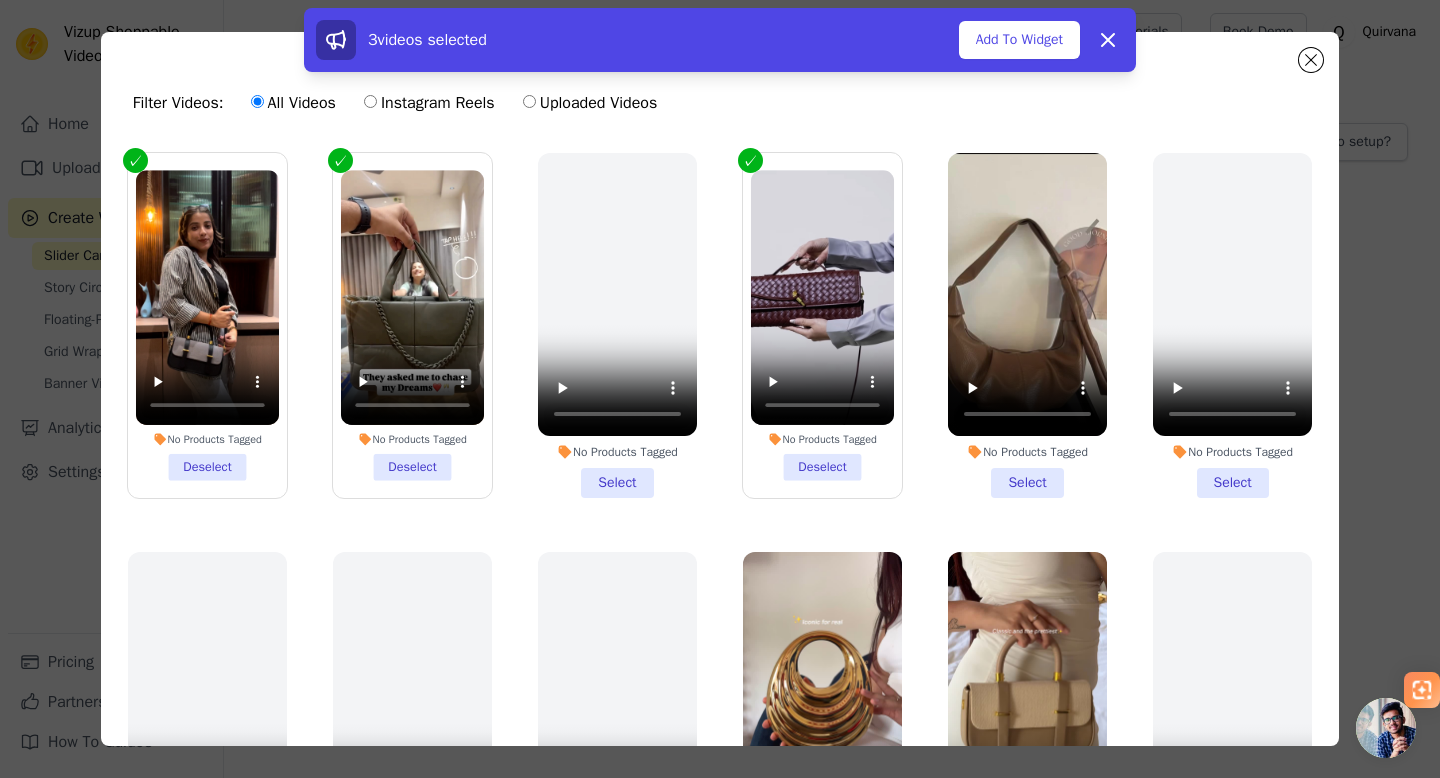 click on "No Products Tagged     Select" at bounding box center (1027, 325) 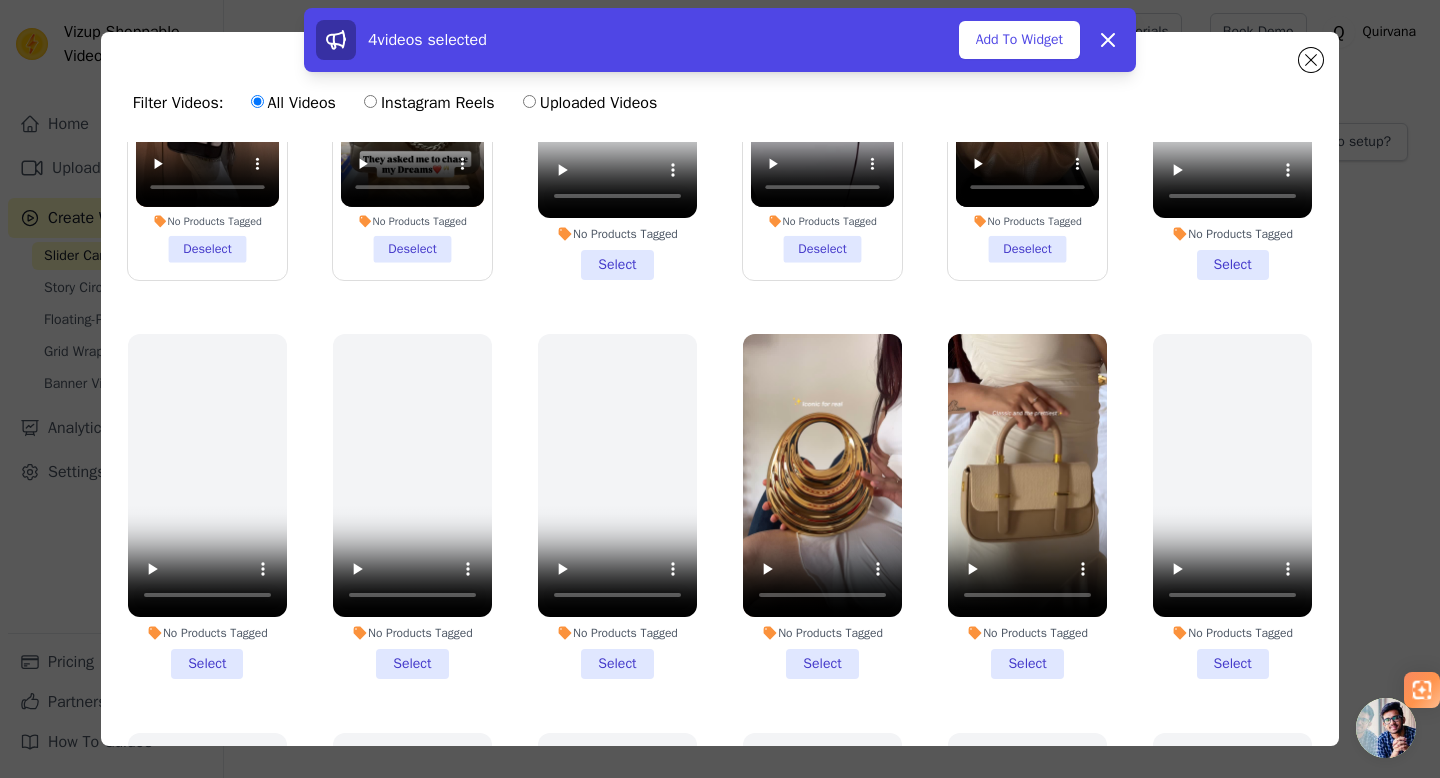 scroll, scrollTop: 334, scrollLeft: 0, axis: vertical 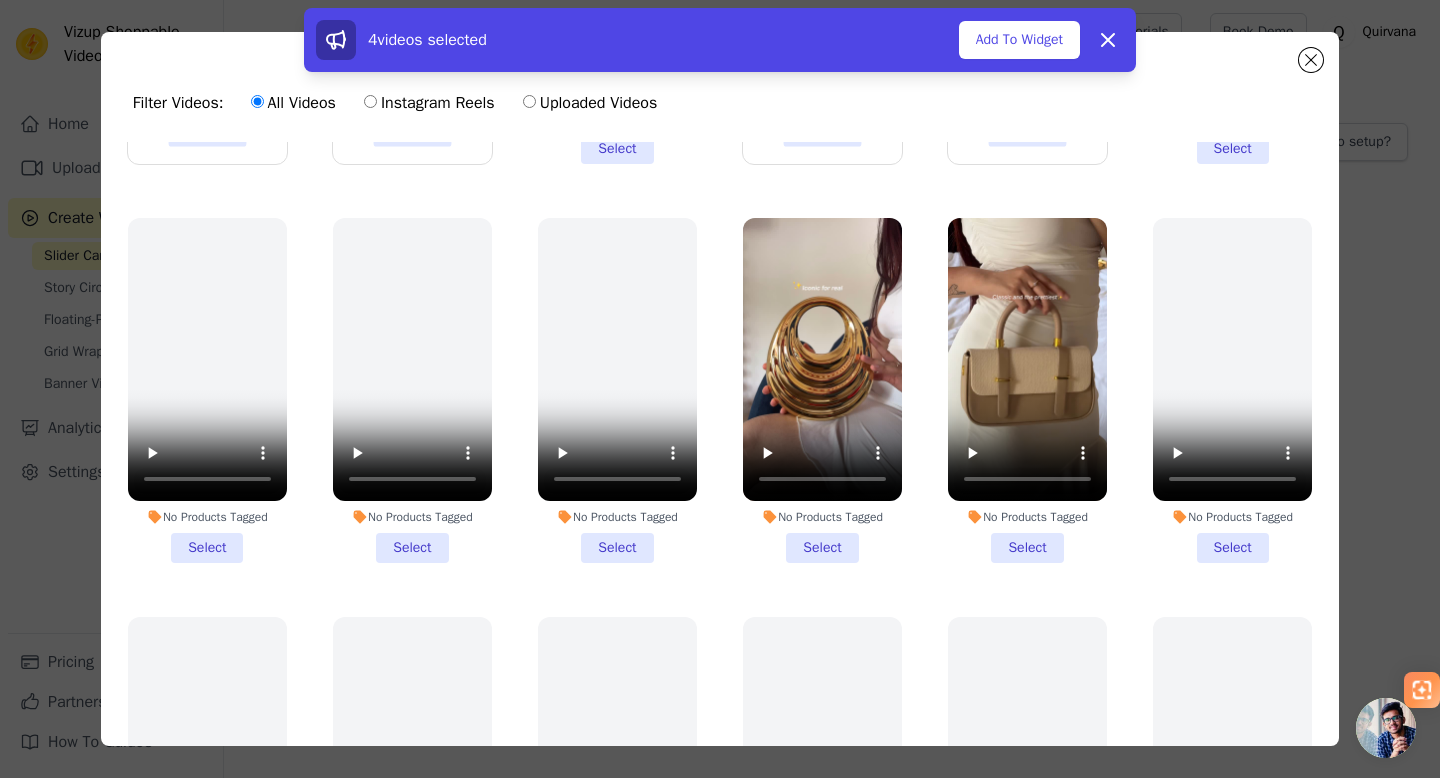 click on "No Products Tagged     Select" at bounding box center (822, 390) 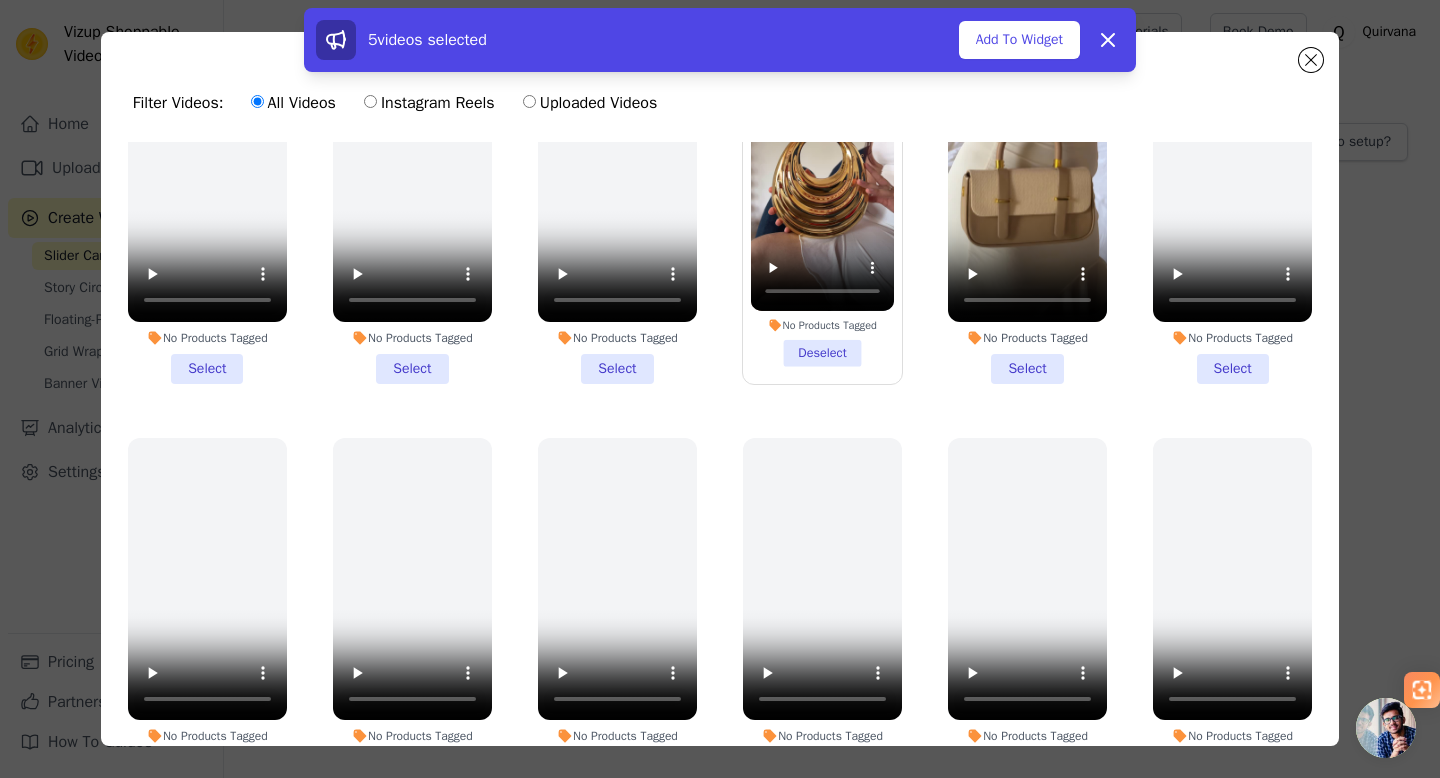 scroll, scrollTop: 479, scrollLeft: 0, axis: vertical 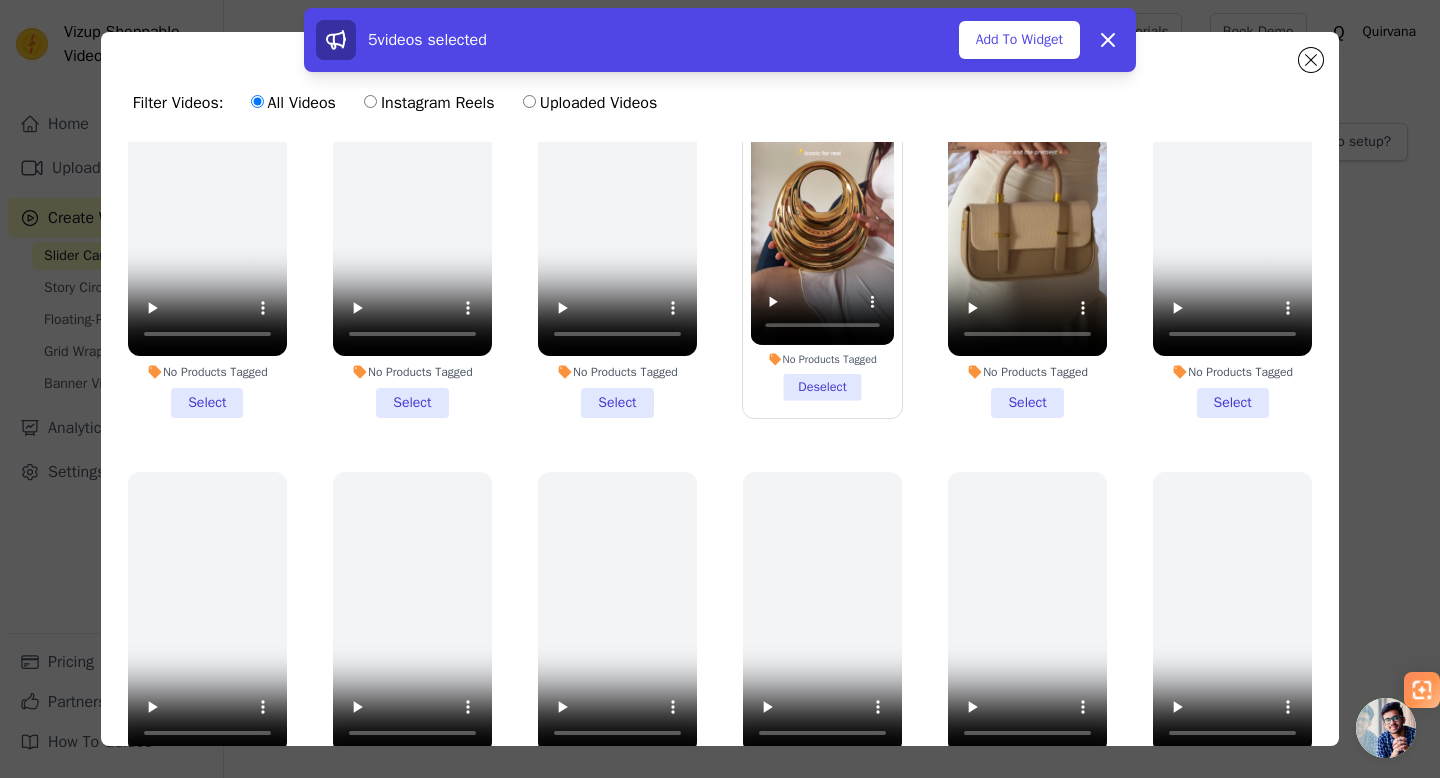 click on "No Products Tagged     Select" at bounding box center (1027, 245) 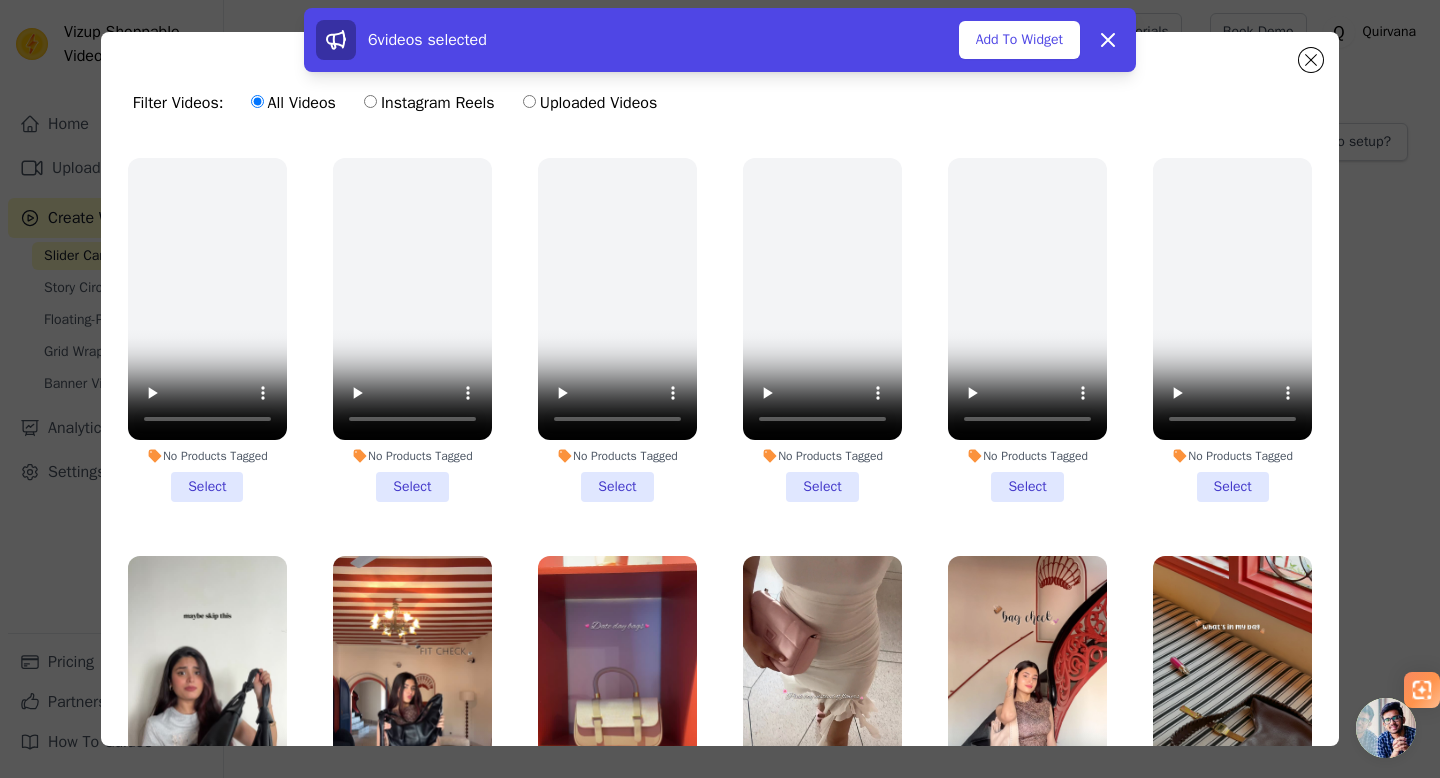 scroll, scrollTop: 801, scrollLeft: 0, axis: vertical 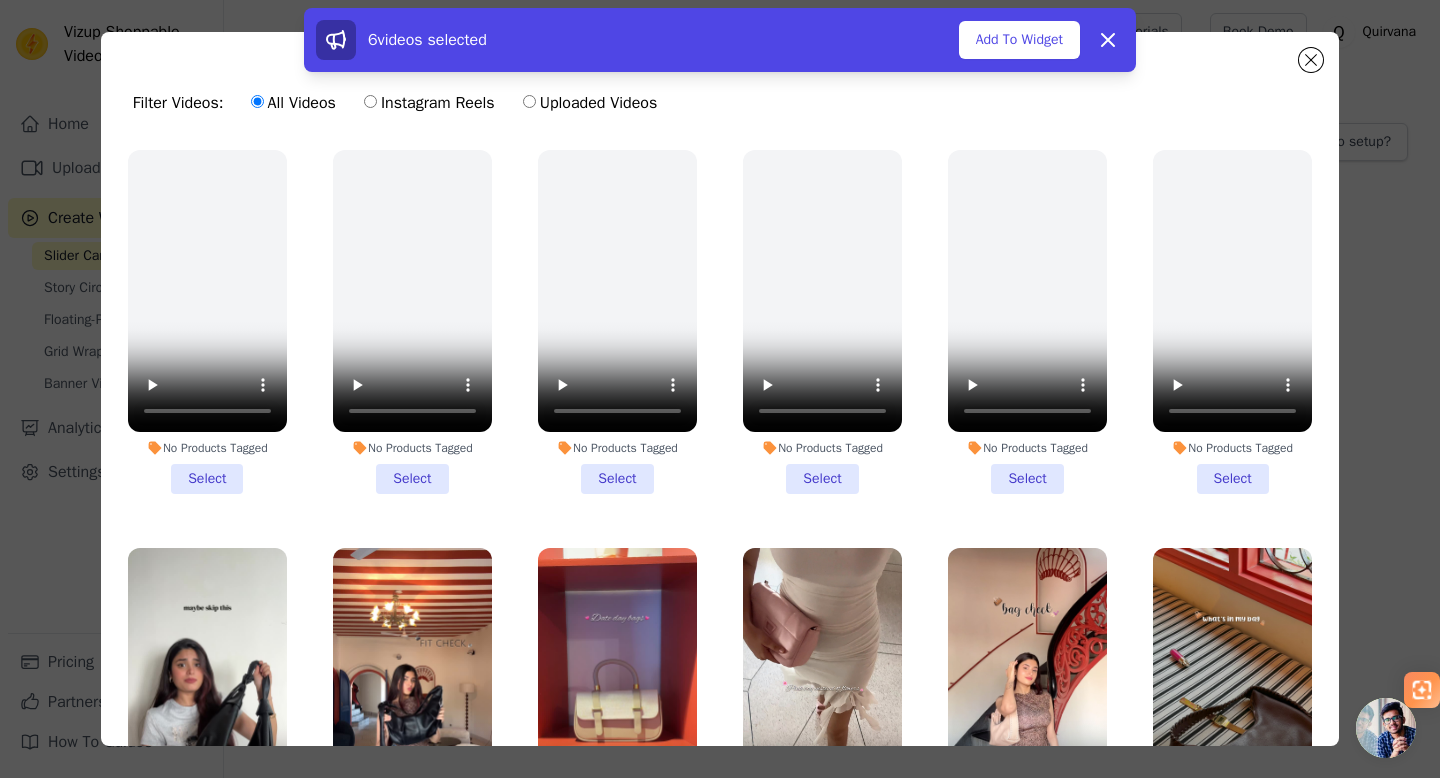 click on "No Products Tagged     Select" at bounding box center (1232, 322) 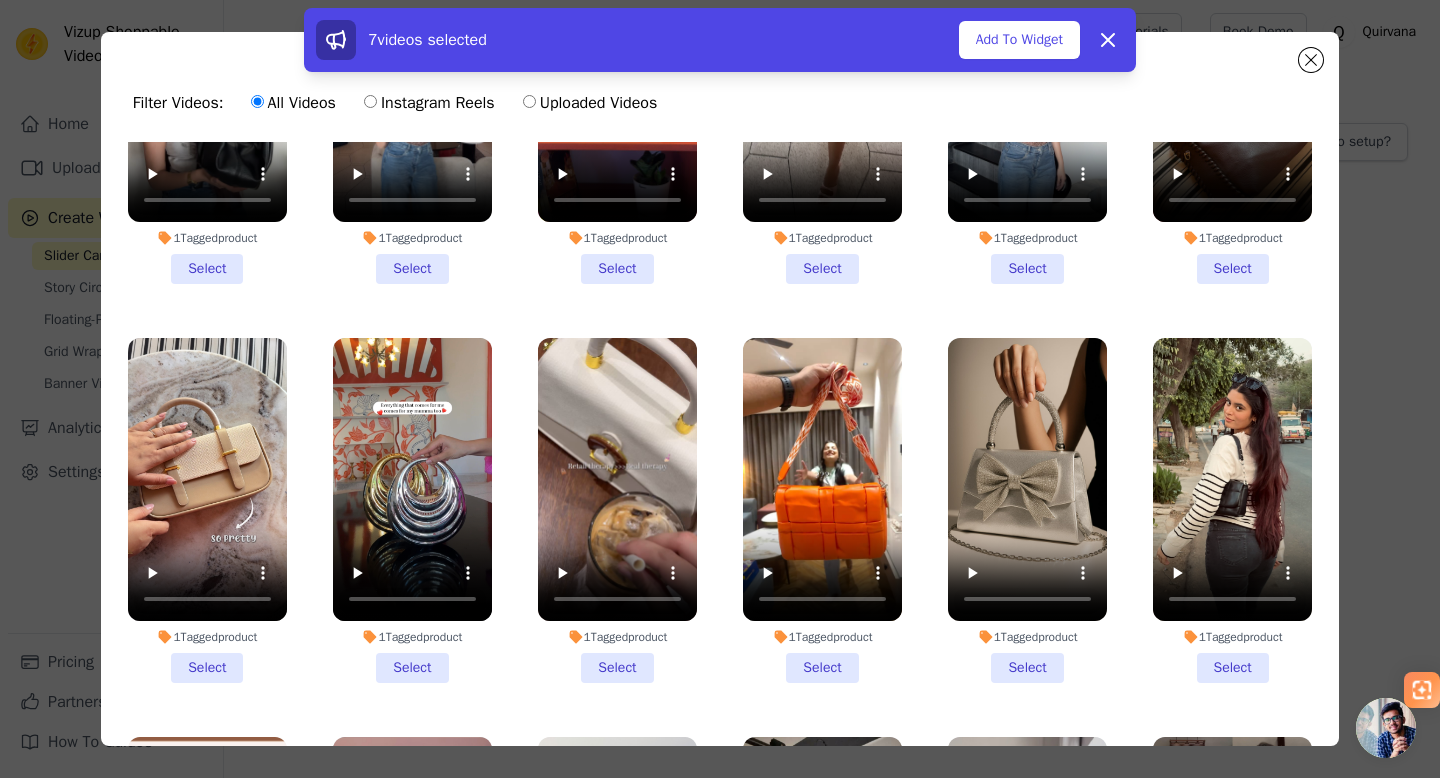 scroll, scrollTop: 1214, scrollLeft: 0, axis: vertical 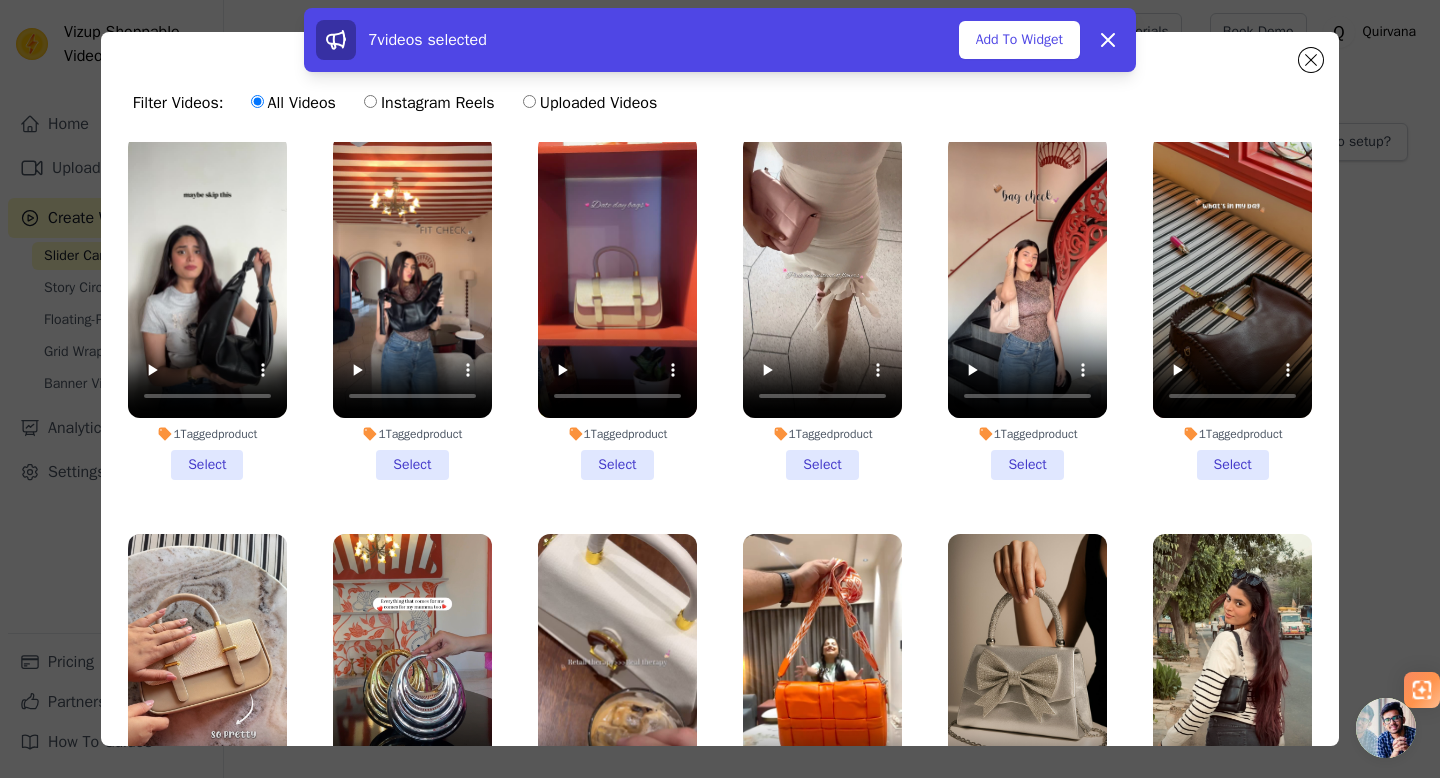 click on "1  Tagged  product     Select" at bounding box center (617, 307) 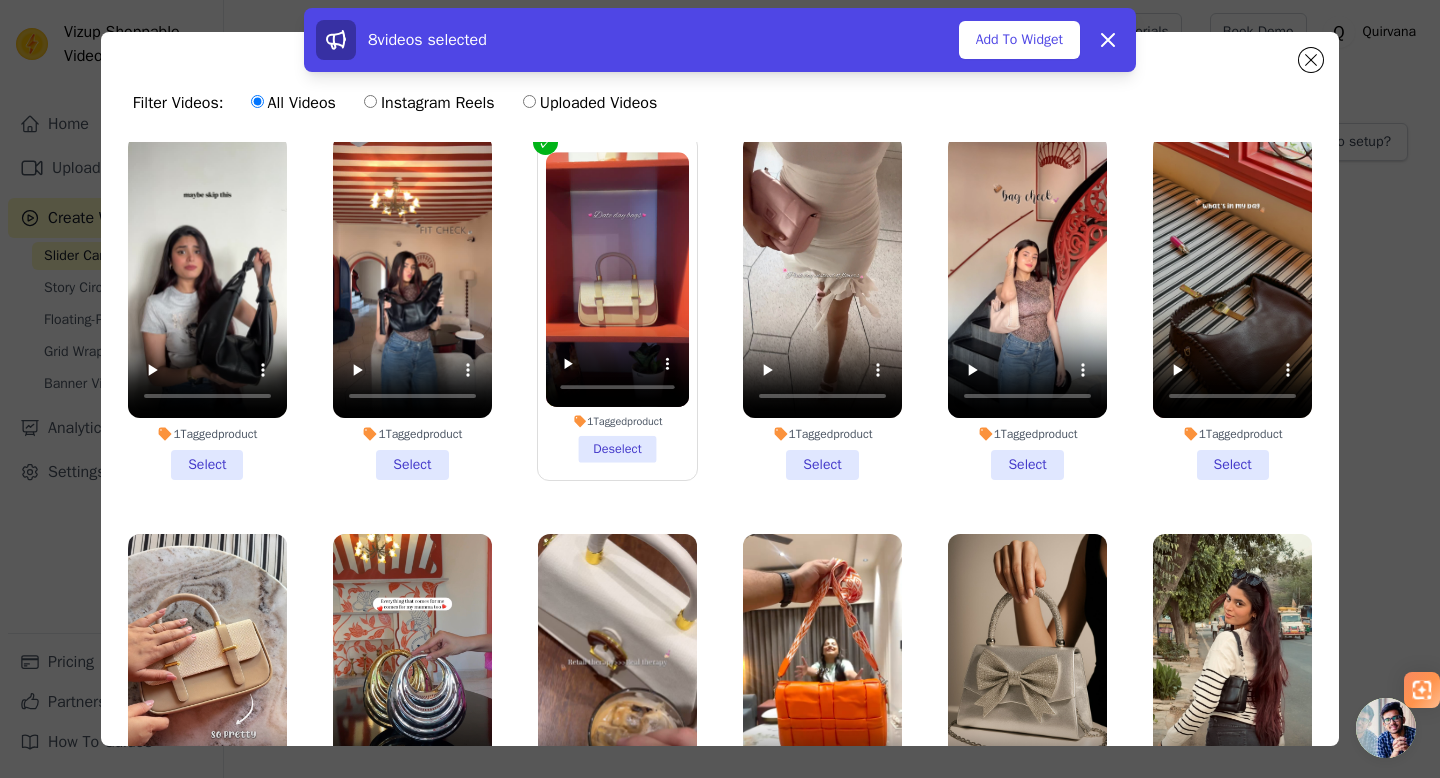 click on "1  Tagged  product     Select" at bounding box center (1027, 307) 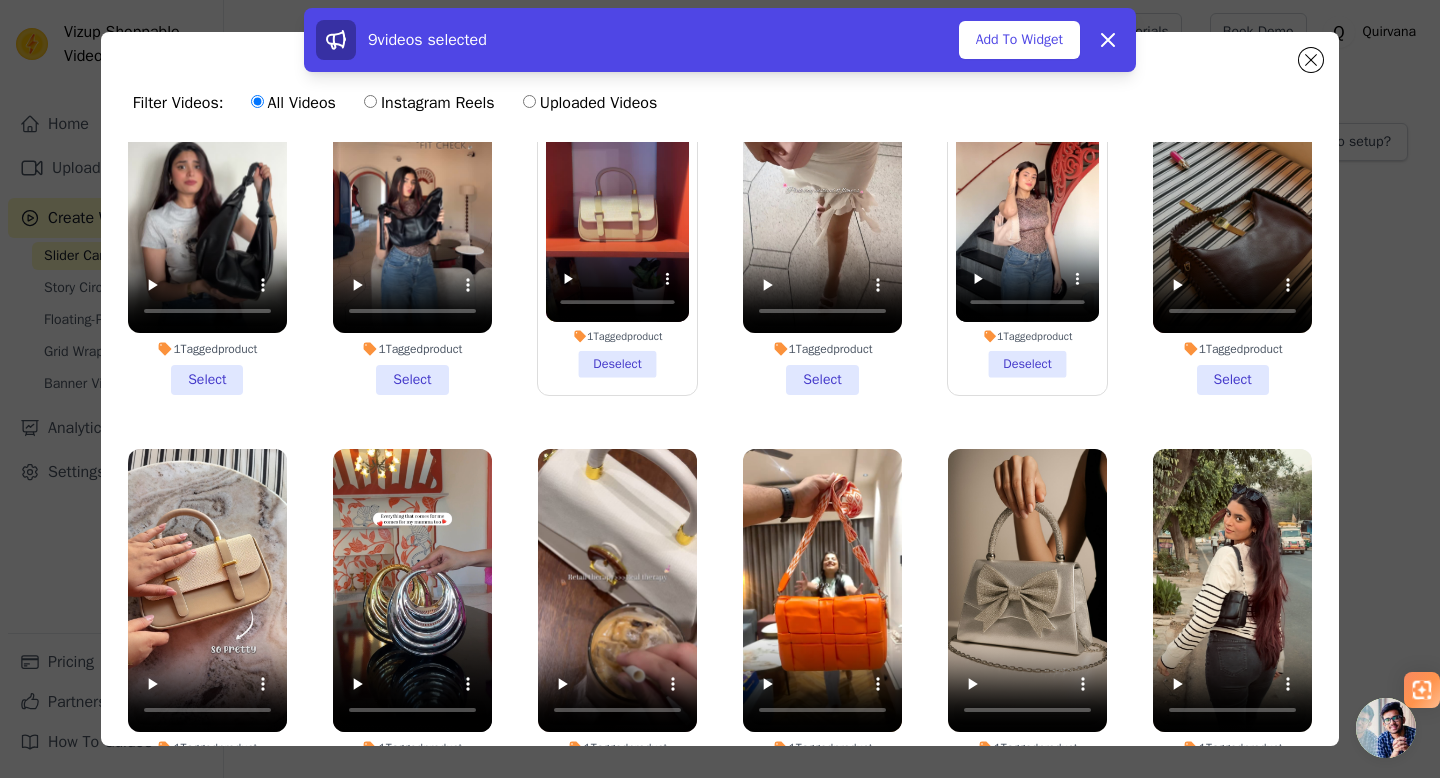 scroll, scrollTop: 1580, scrollLeft: 0, axis: vertical 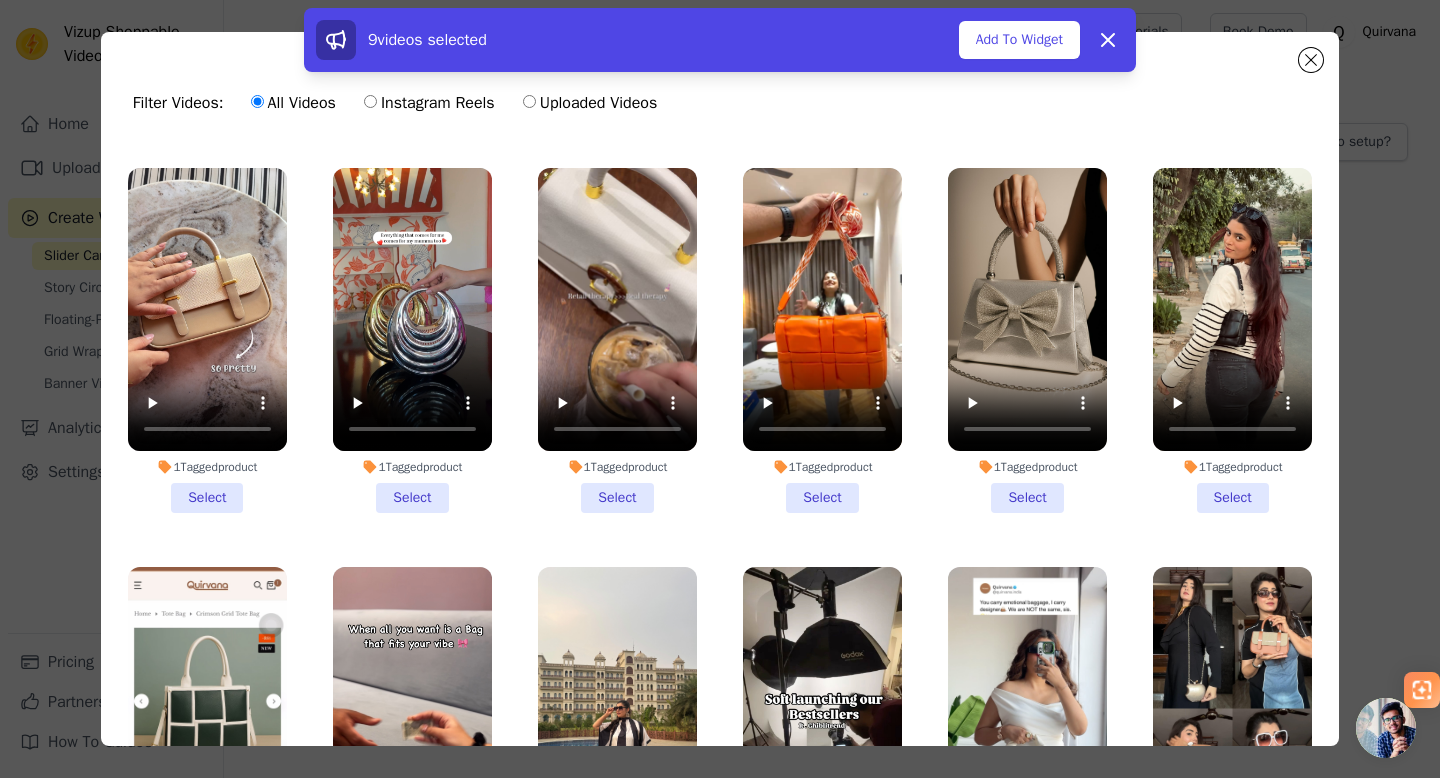 click on "1  Tagged  product     Select" at bounding box center (617, 340) 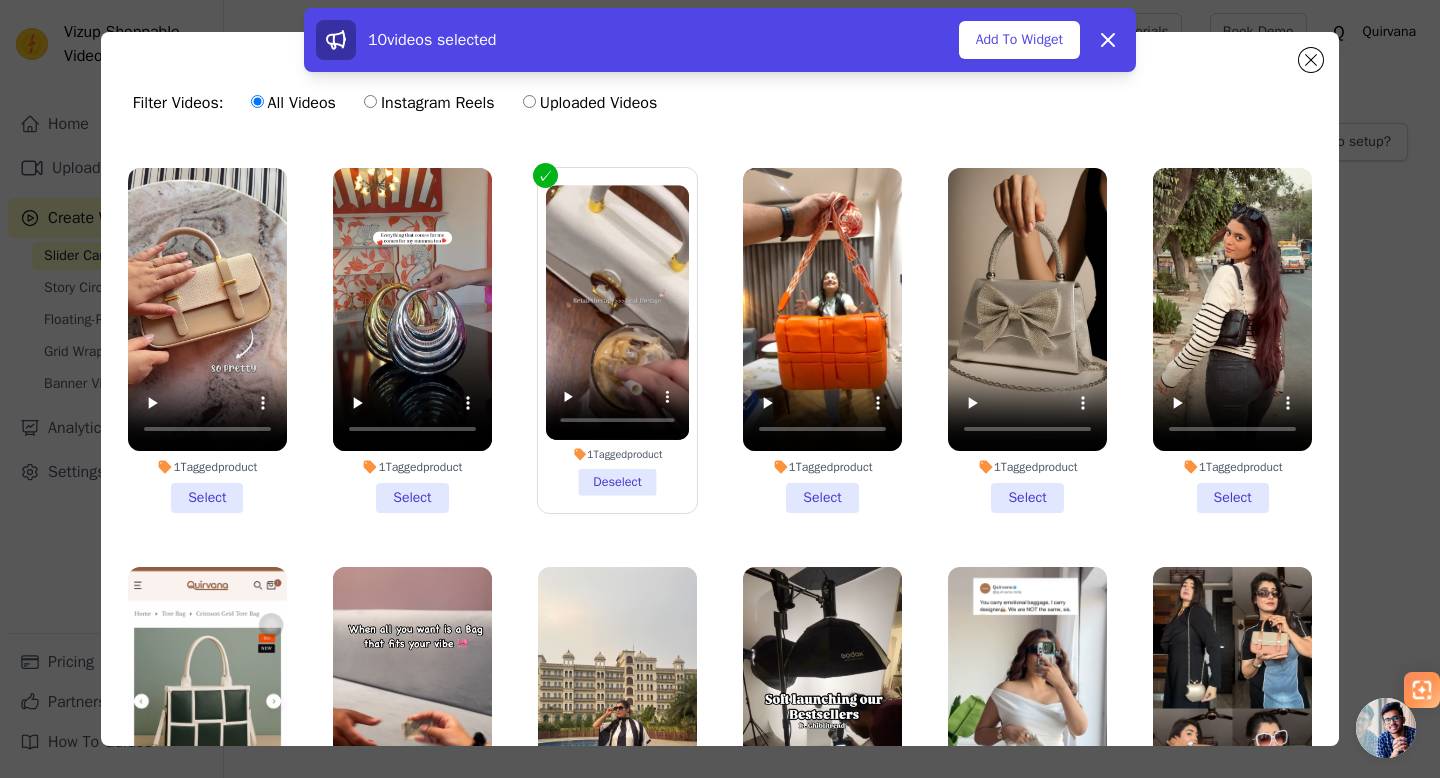 click on "1  Tagged  product     Select" at bounding box center (822, 340) 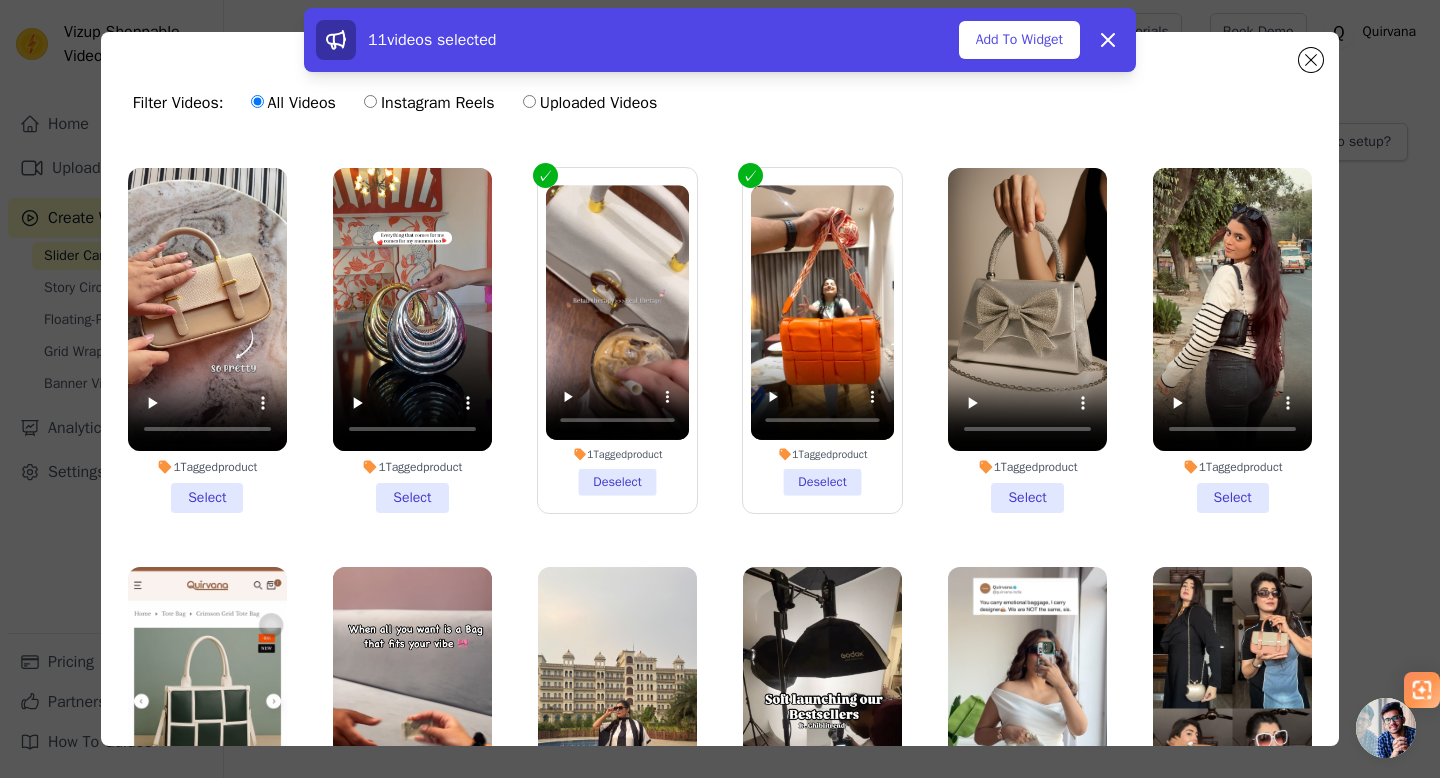 click on "1  Tagged  product     Select" at bounding box center [1232, 340] 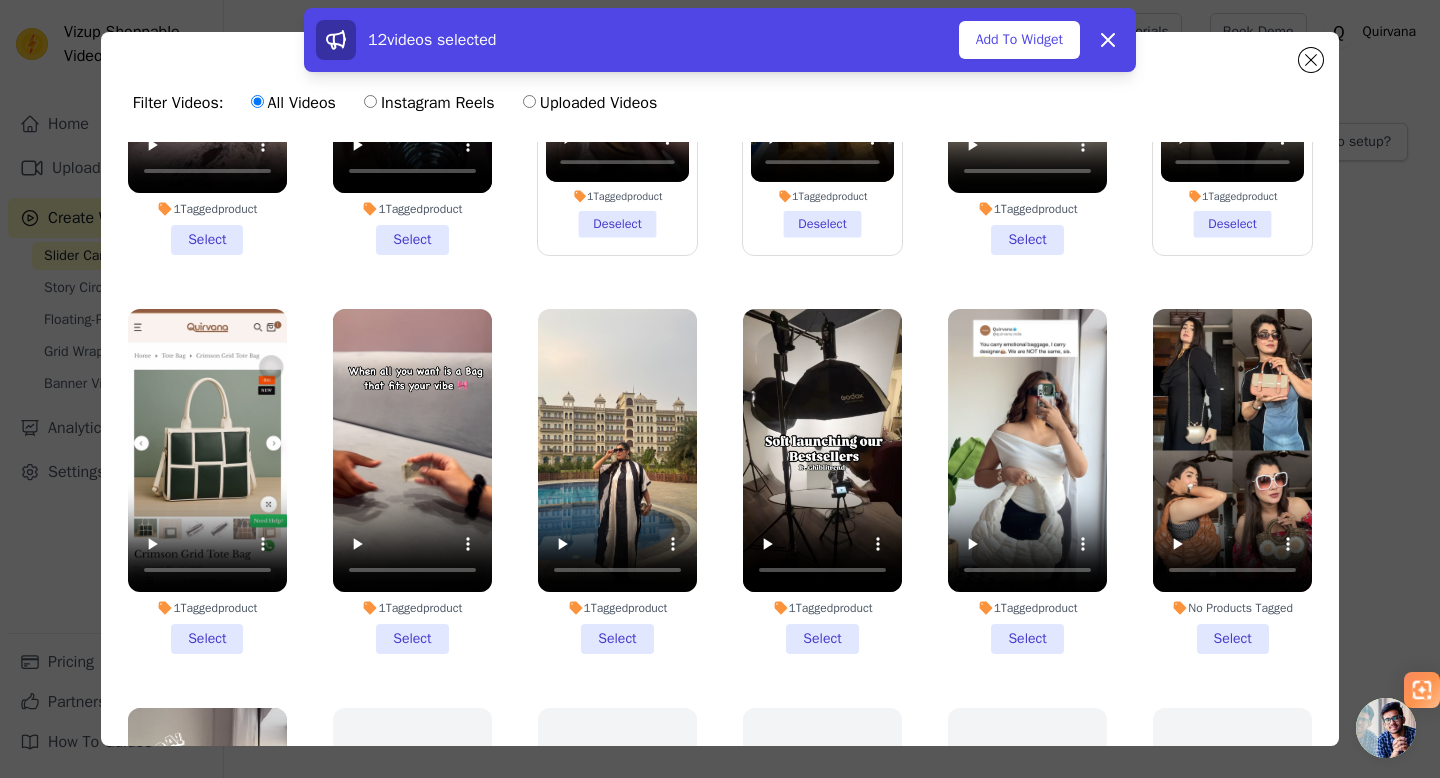 scroll, scrollTop: 1888, scrollLeft: 0, axis: vertical 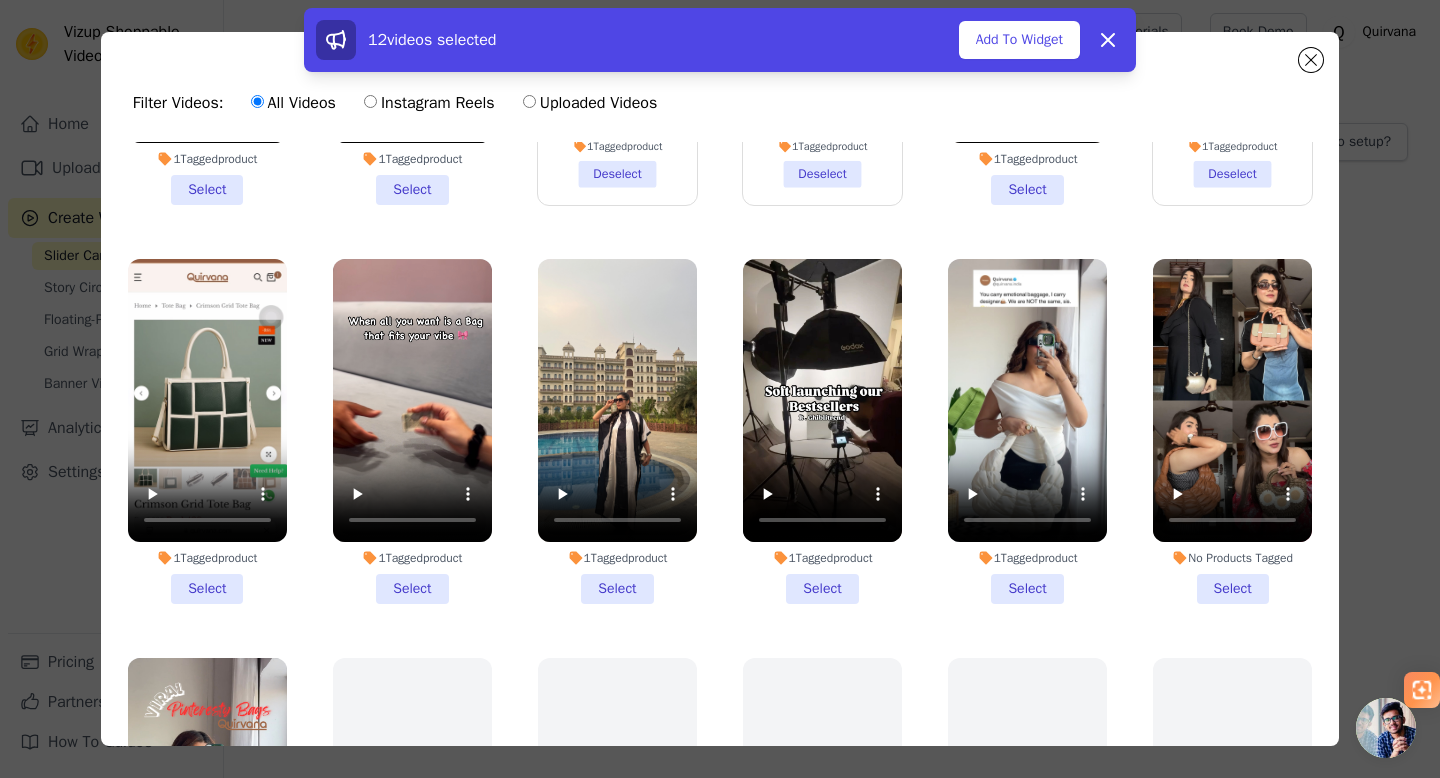 click on "1  Tagged  product     Select" at bounding box center [617, 431] 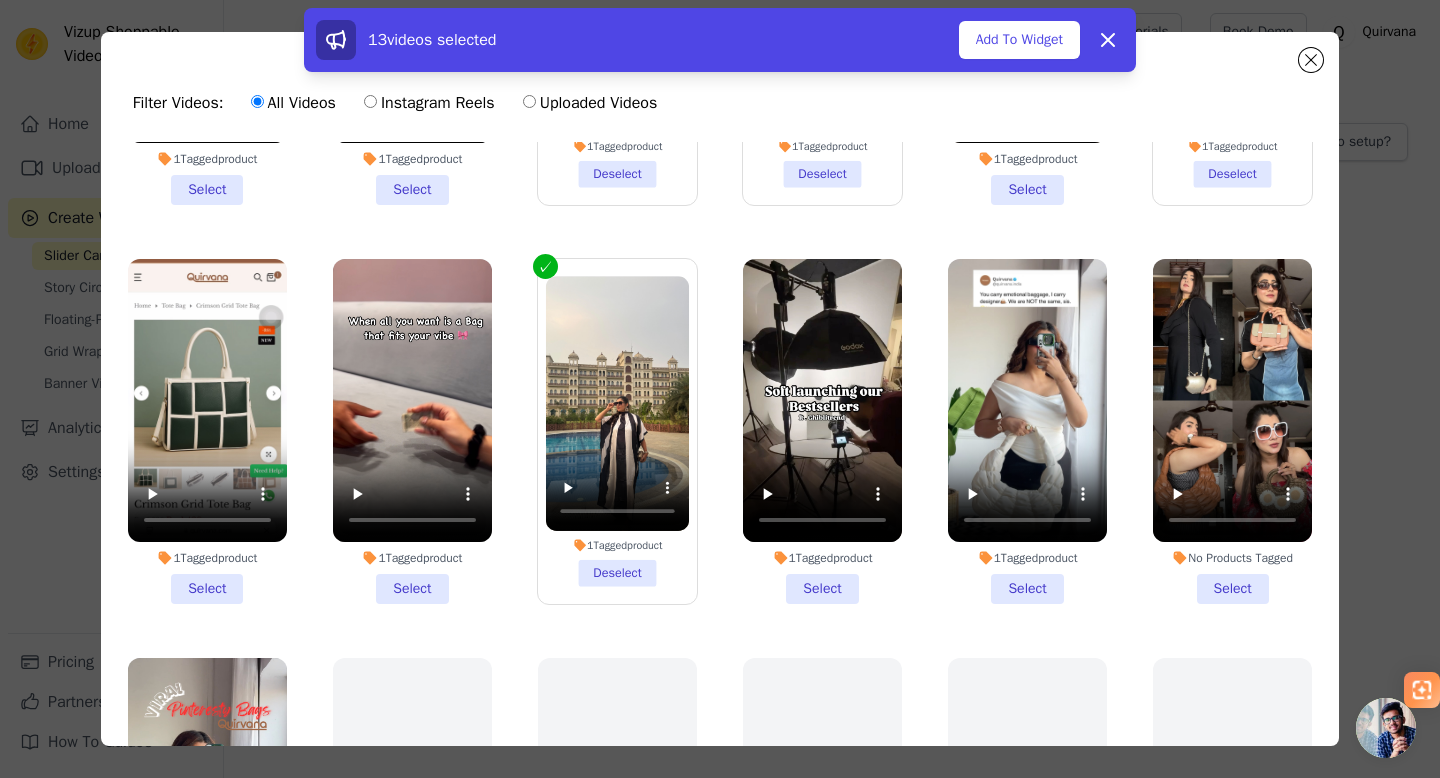 click on "No Products Tagged     Select" at bounding box center (1232, 431) 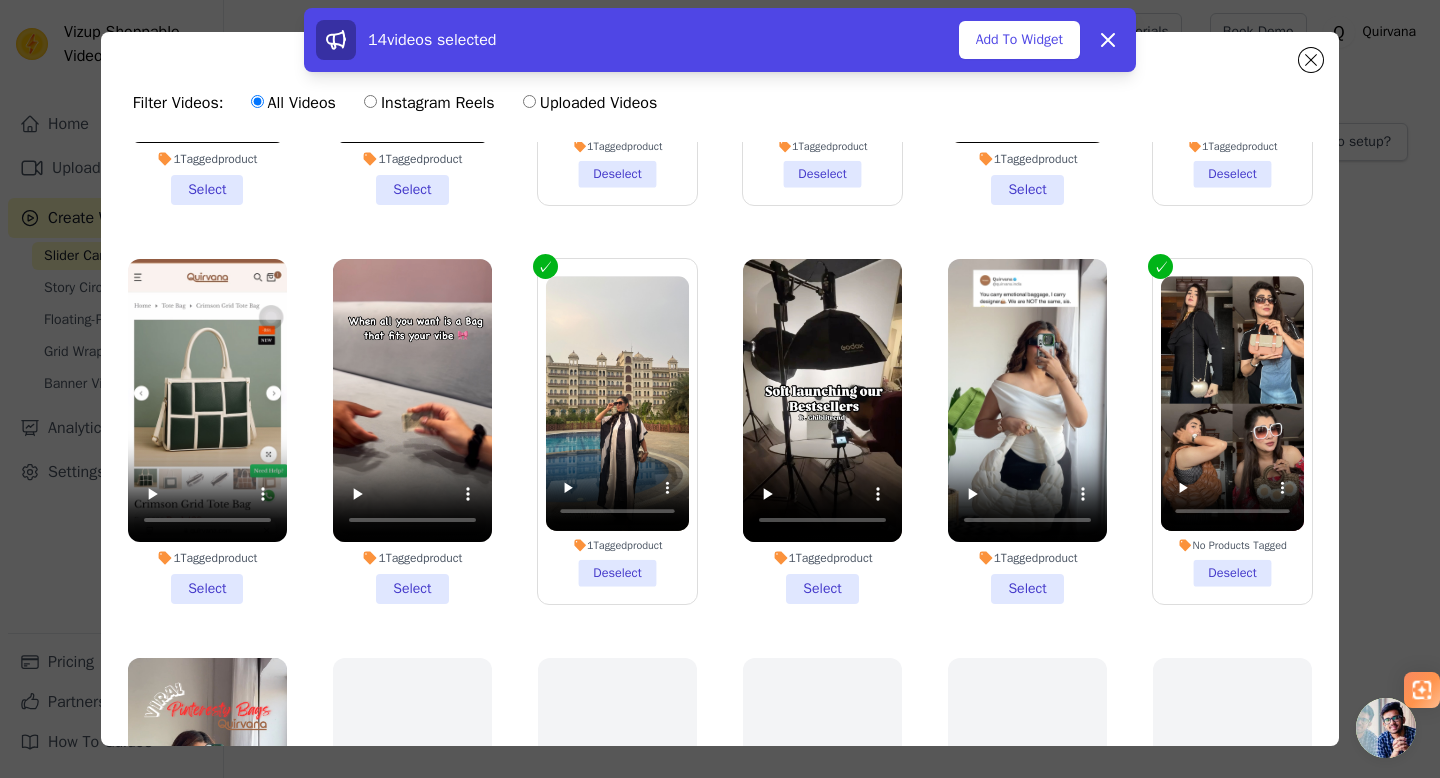 click on "1  Tagged  product     Select" at bounding box center [1027, 431] 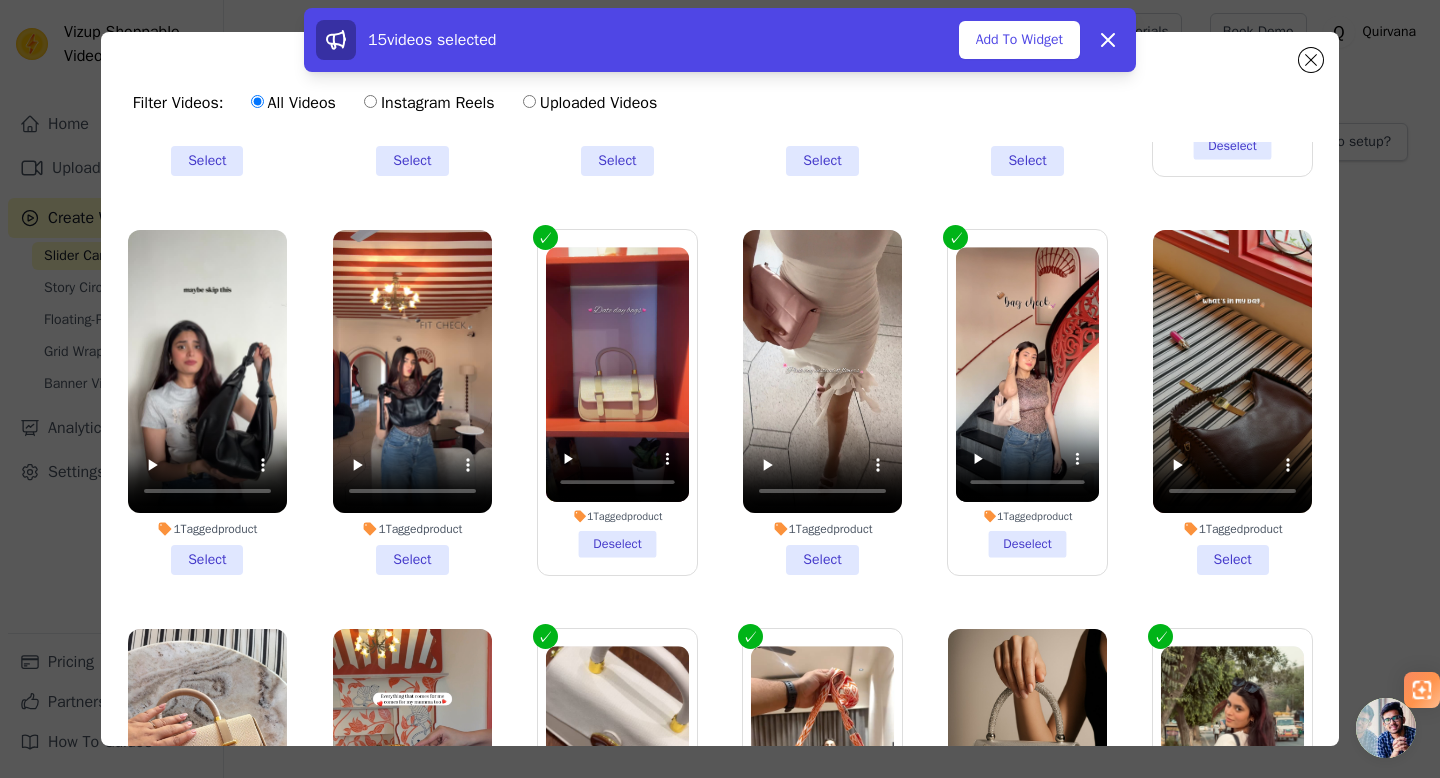 scroll, scrollTop: 705, scrollLeft: 0, axis: vertical 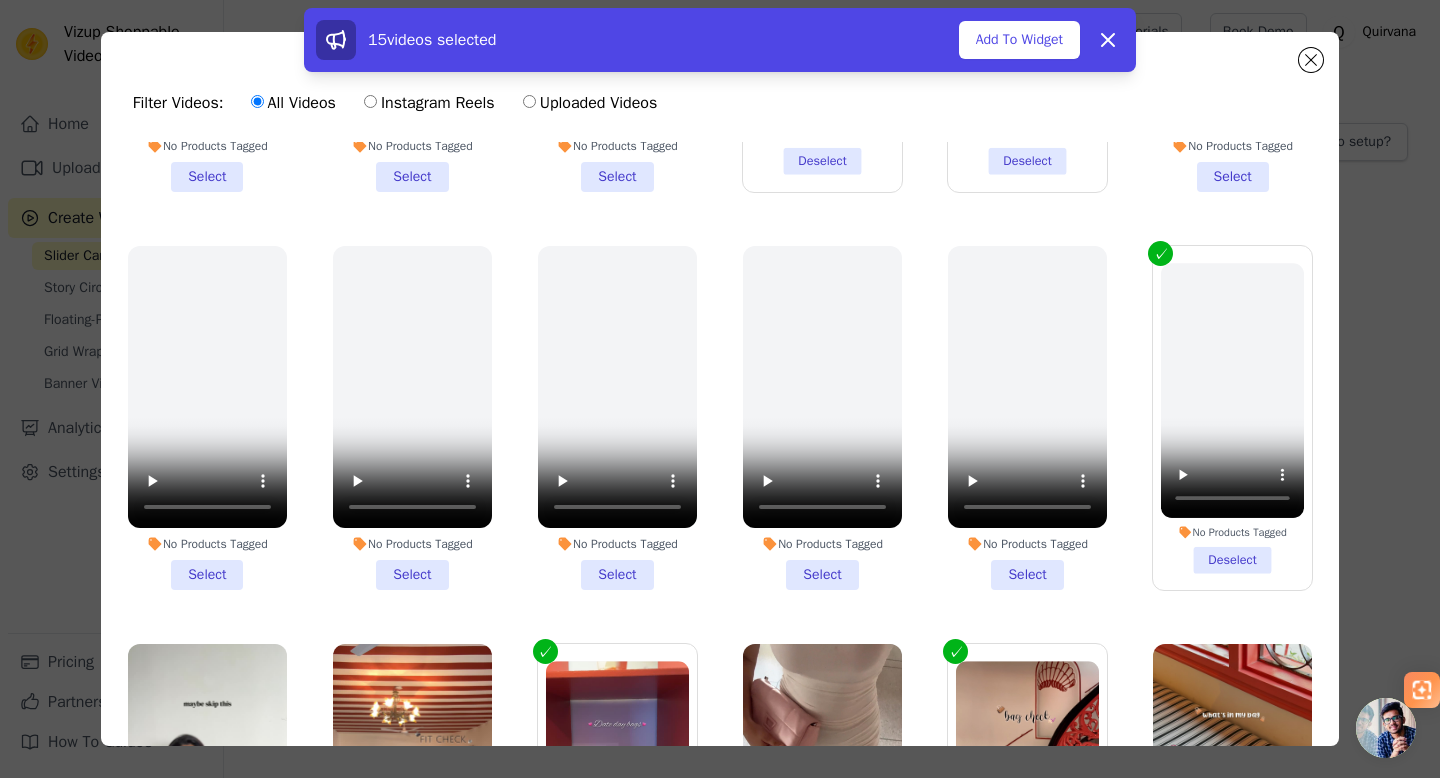 click on "No Products Tagged     Deselect" at bounding box center [1232, 418] 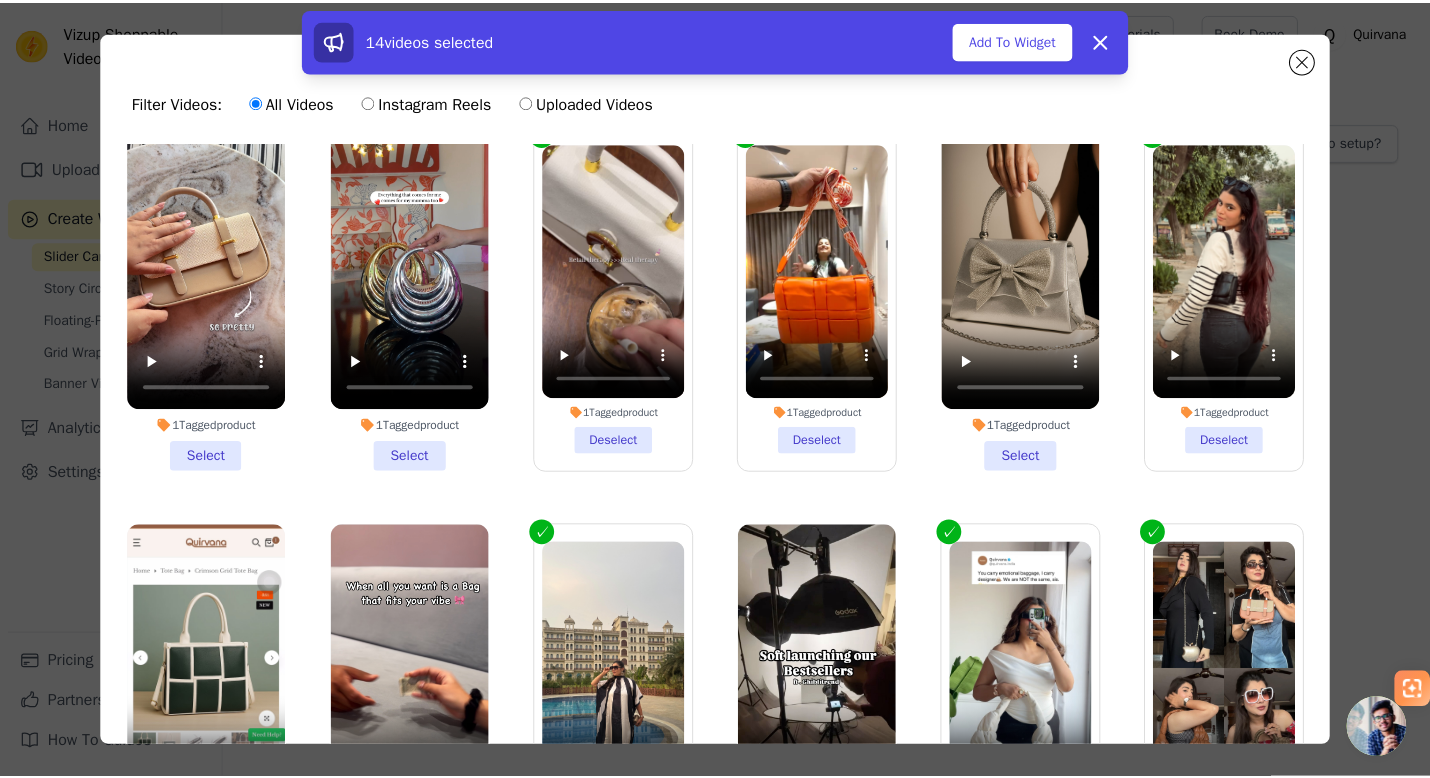 scroll, scrollTop: 1624, scrollLeft: 0, axis: vertical 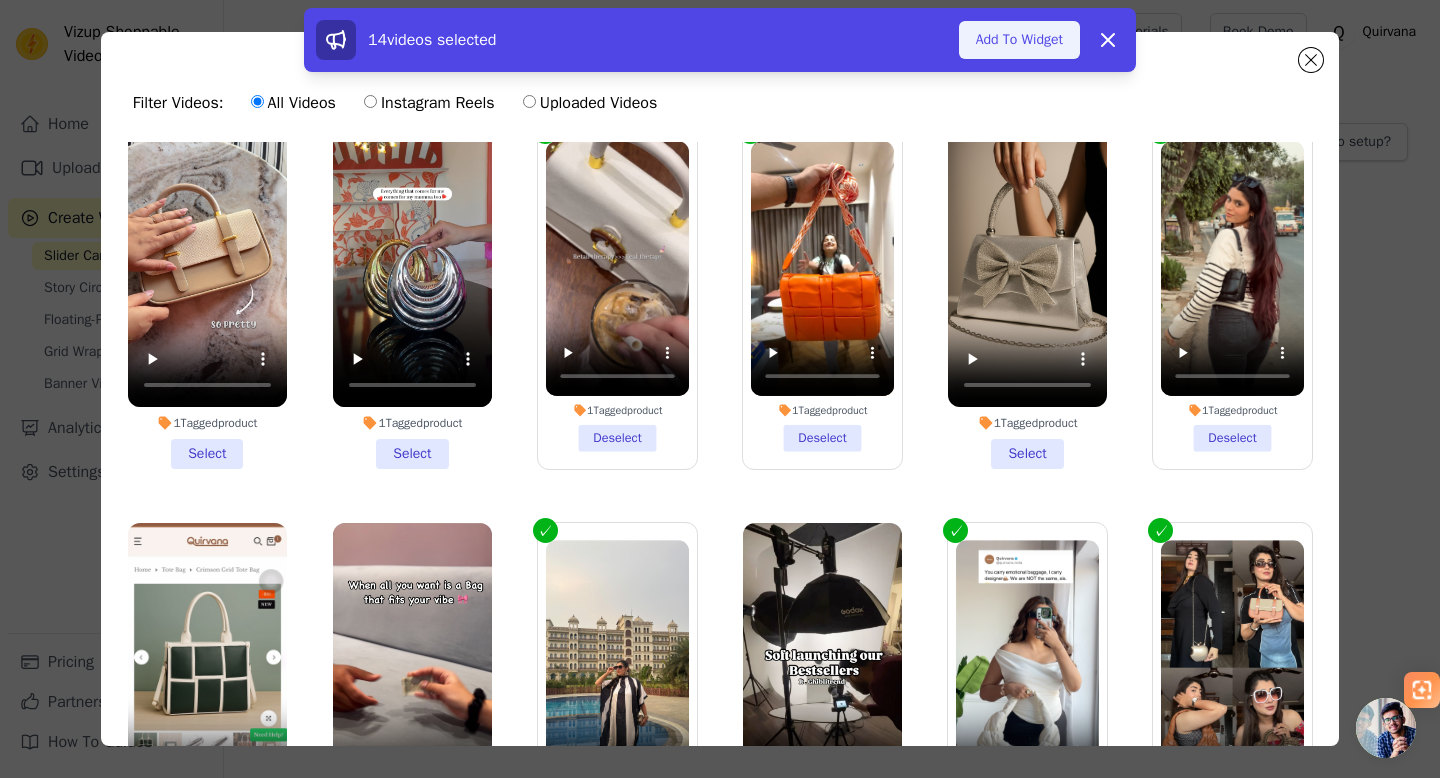 click on "Add To Widget" at bounding box center (1019, 40) 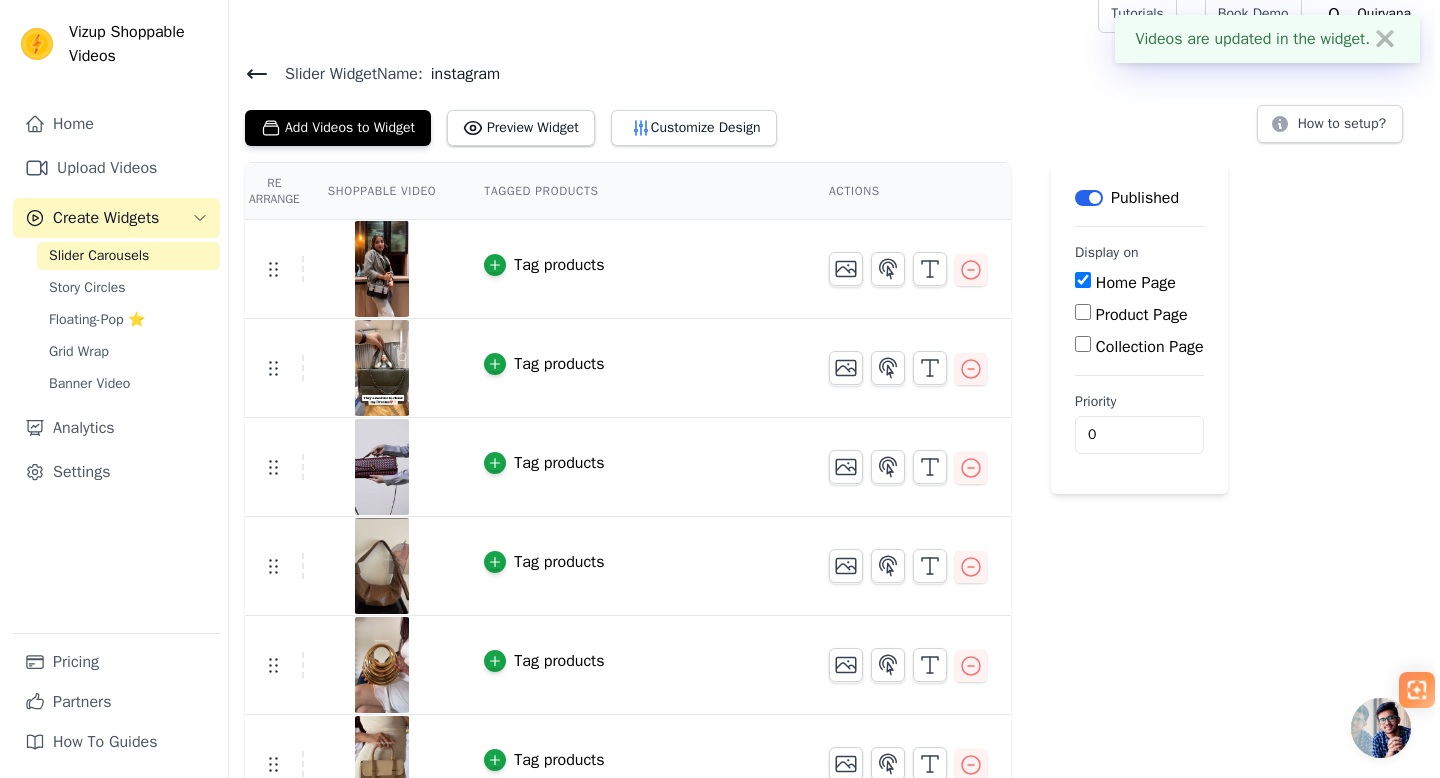 scroll, scrollTop: 0, scrollLeft: 0, axis: both 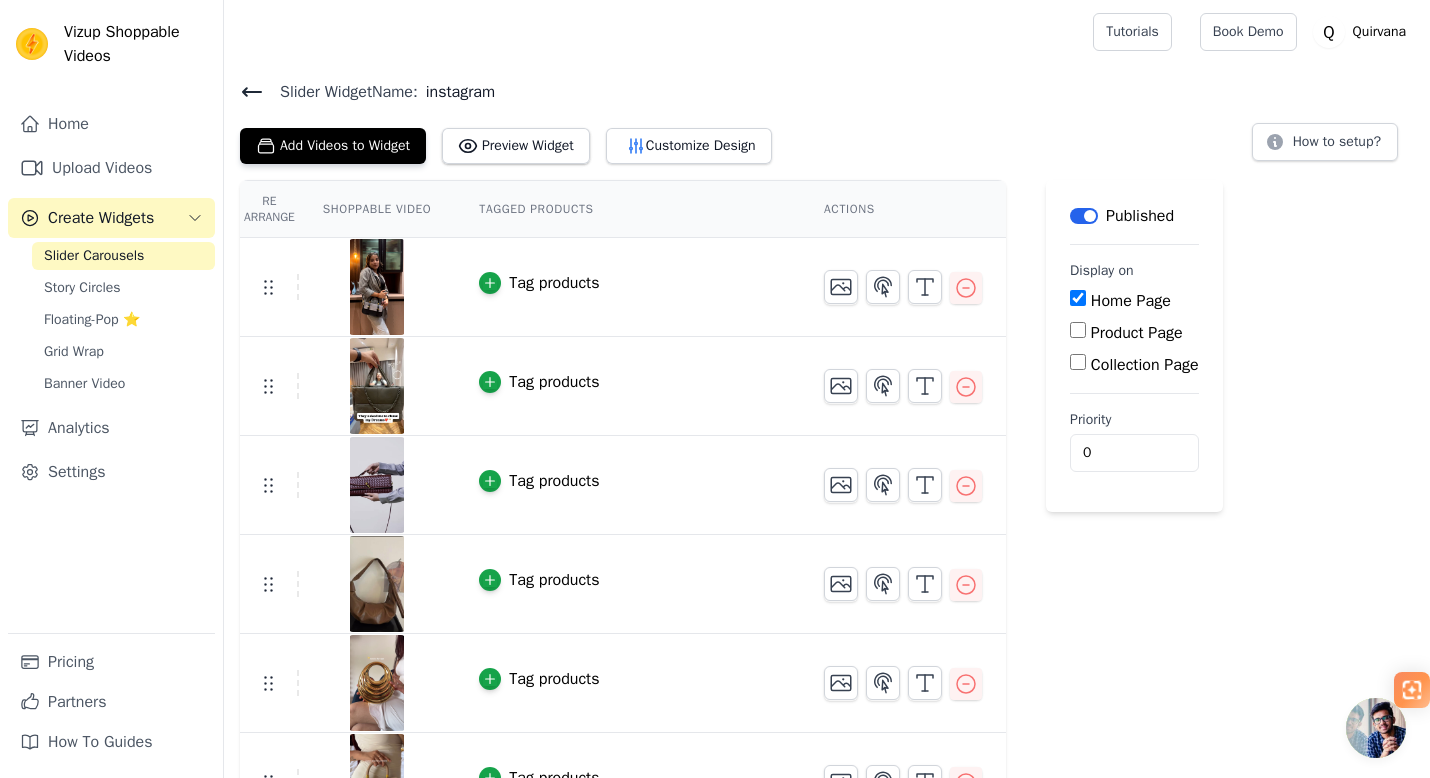 click on "Tag products" at bounding box center (554, 283) 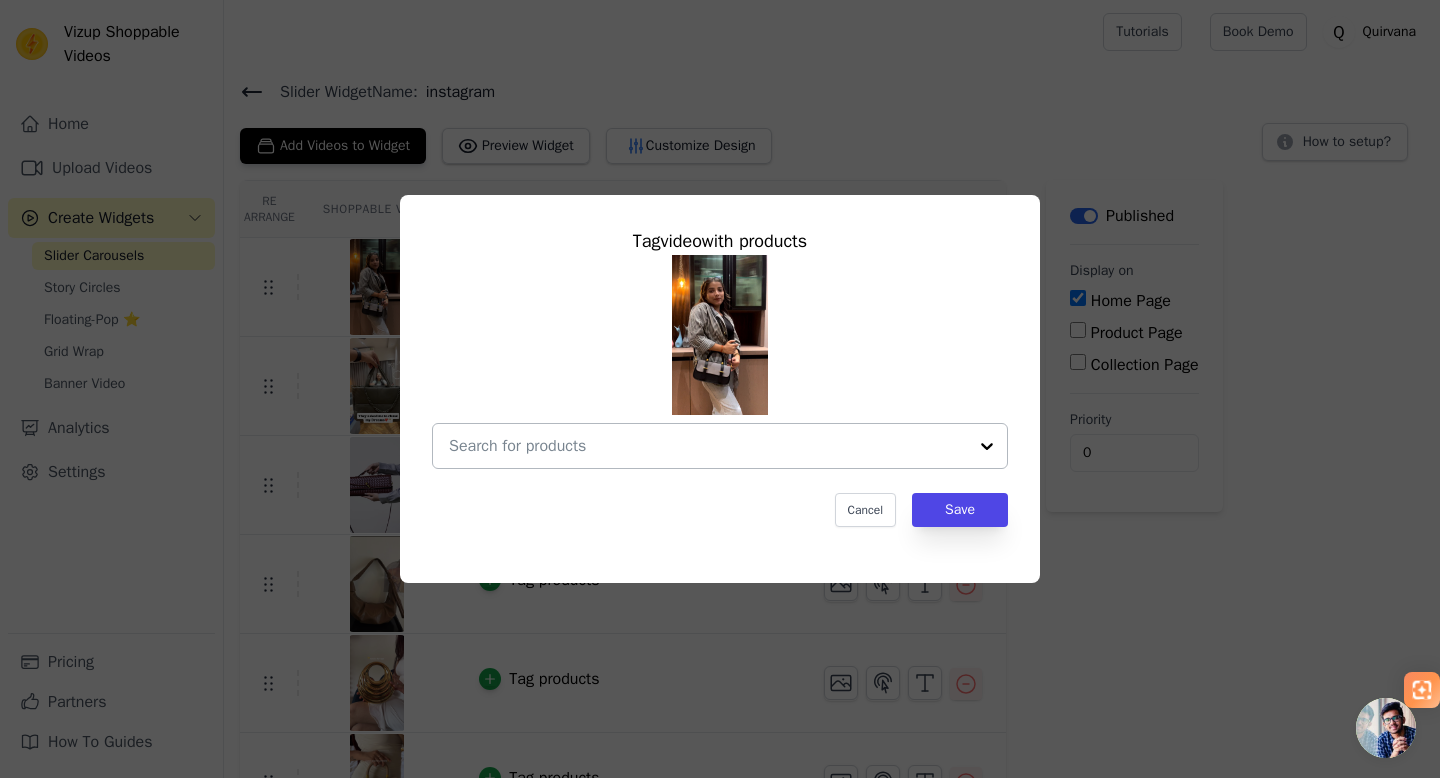 click at bounding box center [708, 446] 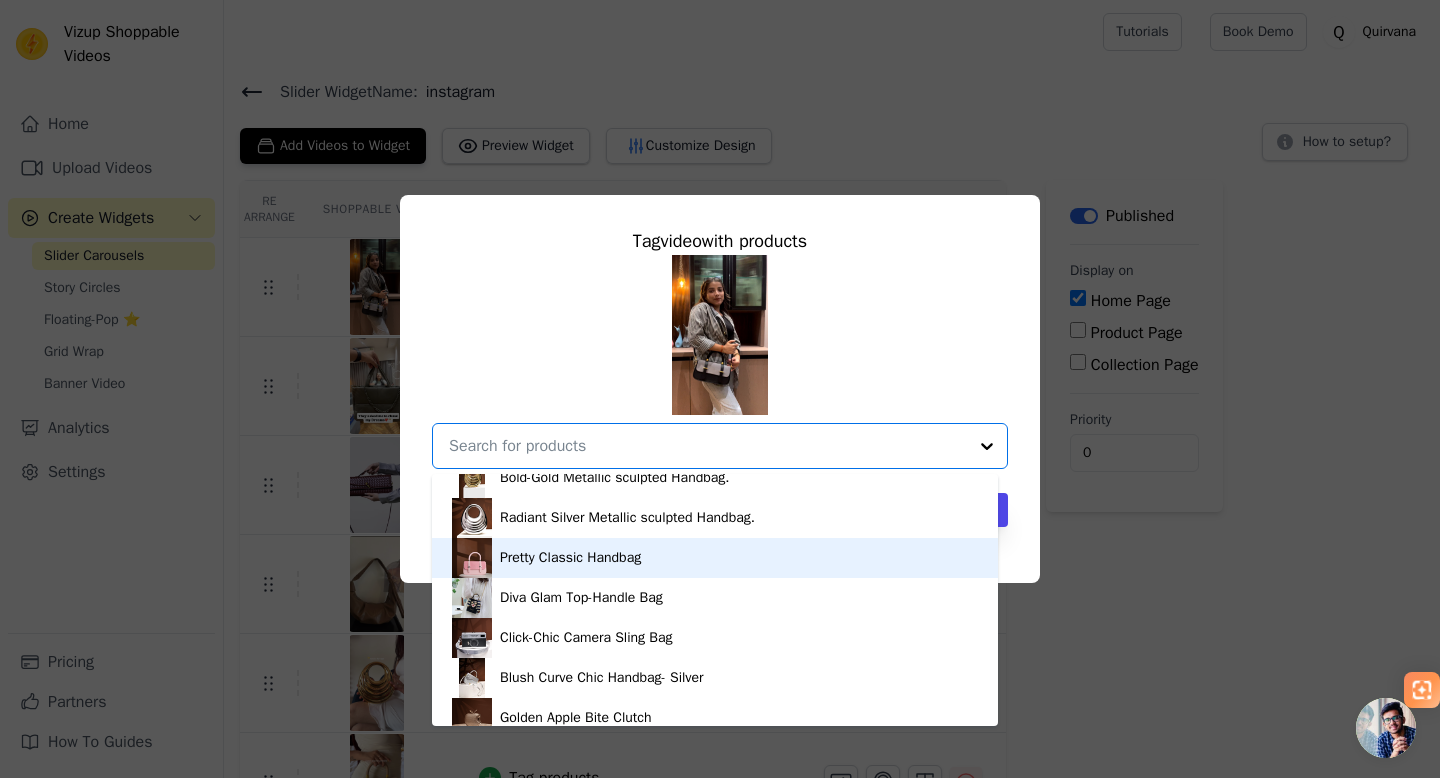 scroll, scrollTop: 37, scrollLeft: 0, axis: vertical 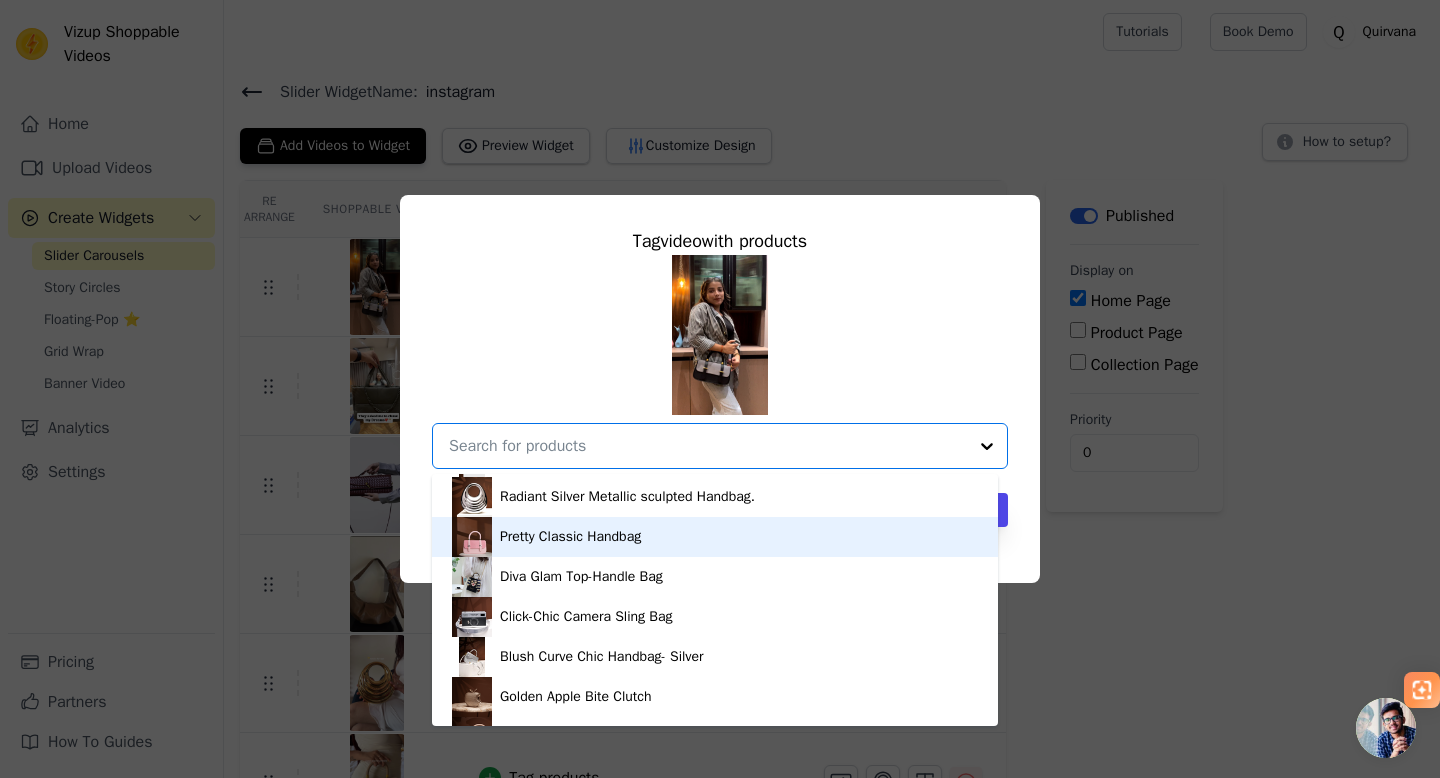 click on "Pretty Classic Handbag" at bounding box center (715, 537) 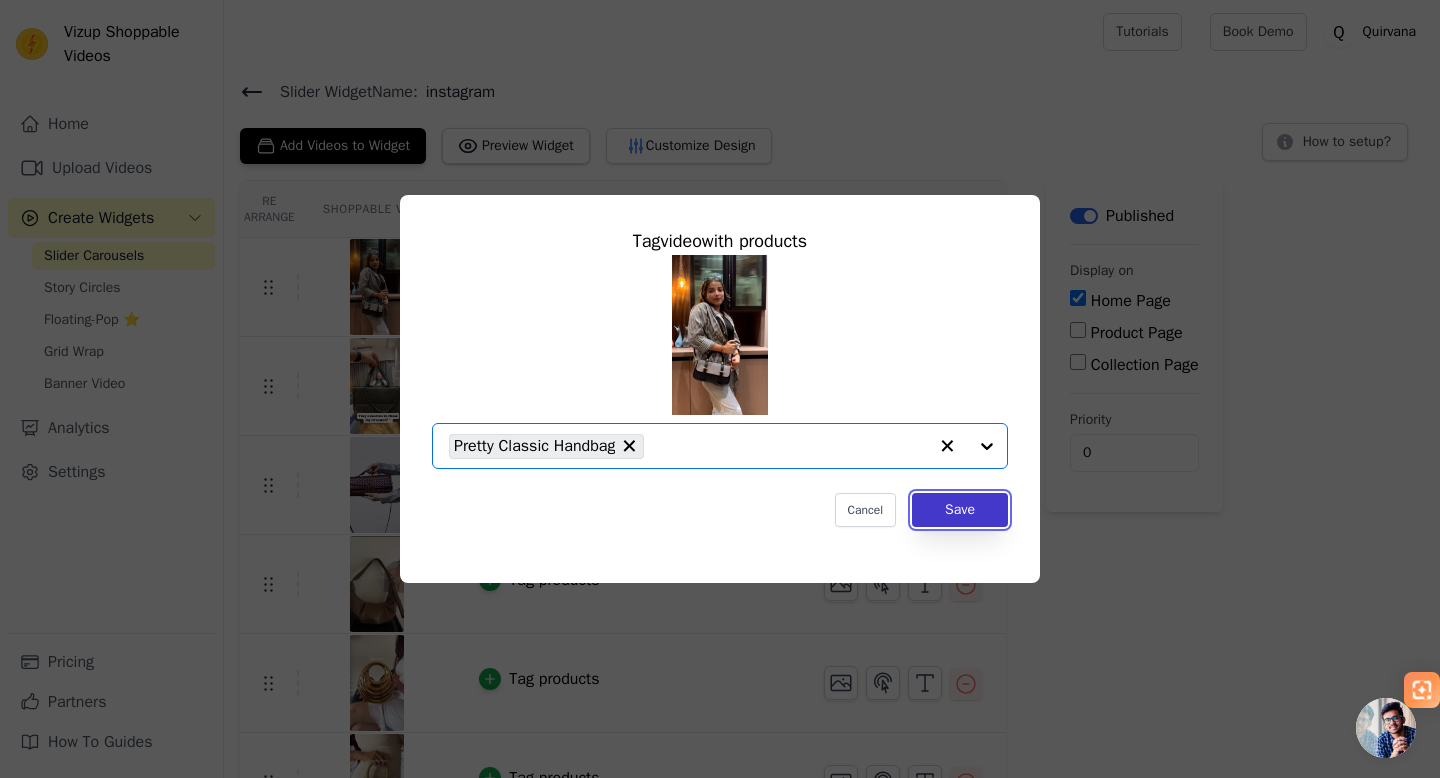 click on "Save" at bounding box center (960, 510) 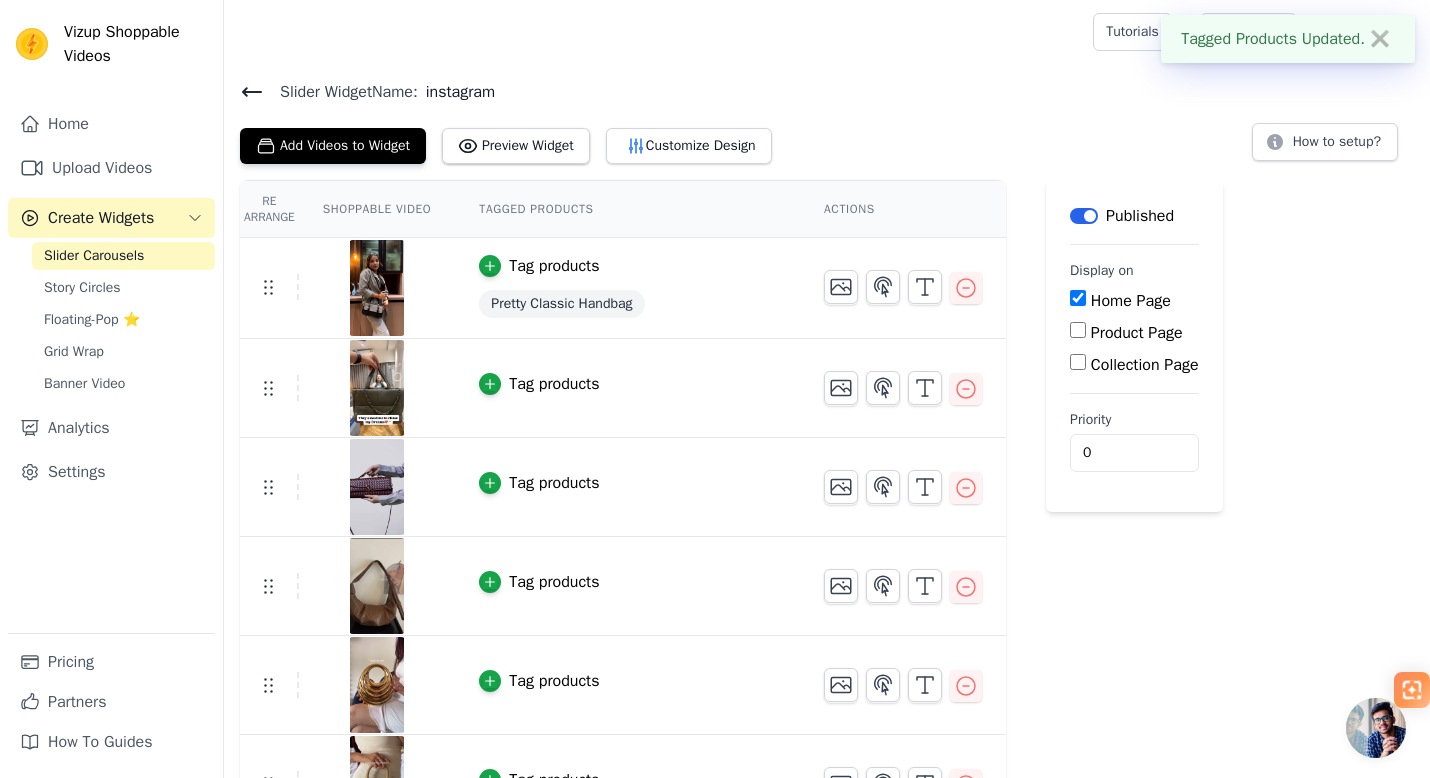 click on "Pretty Classic Handbag" at bounding box center (561, 304) 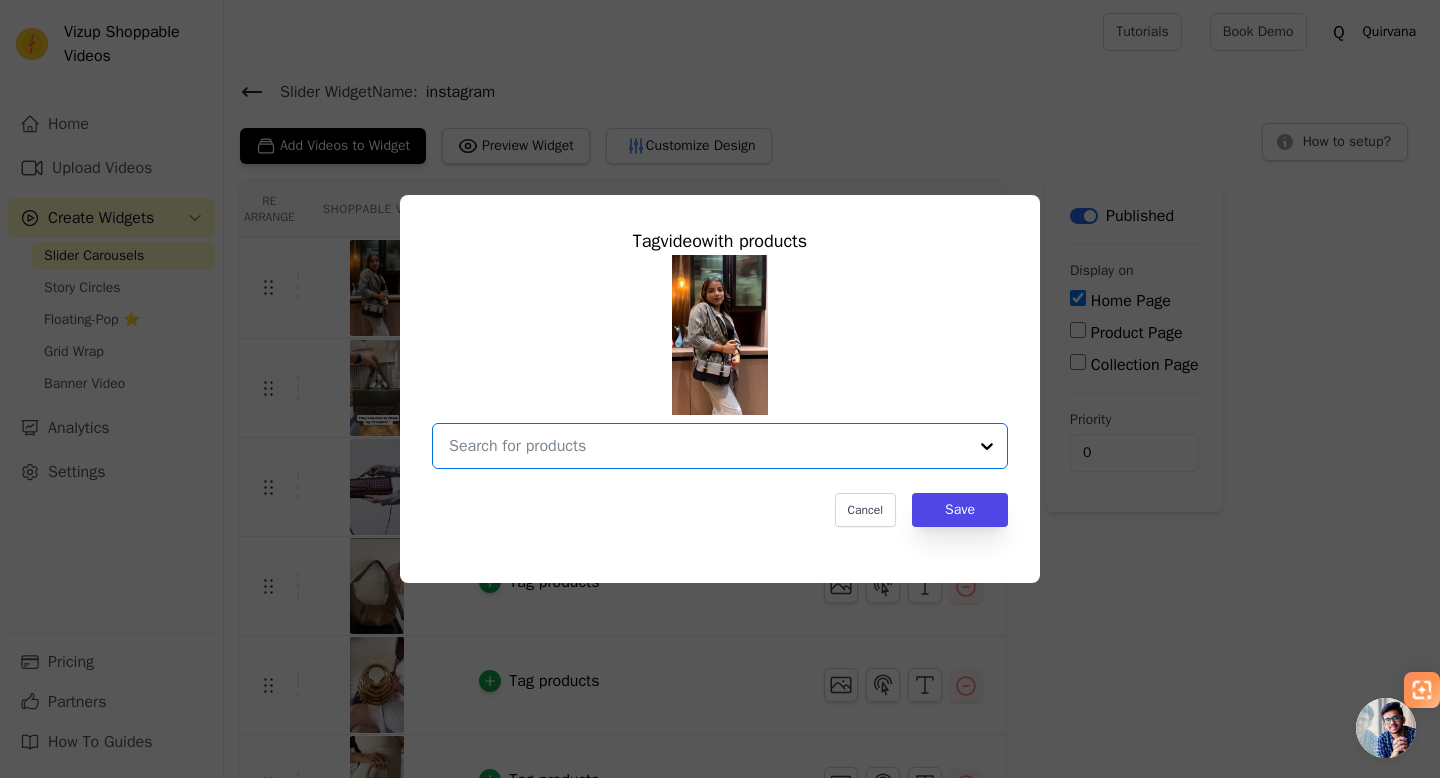 click at bounding box center [708, 446] 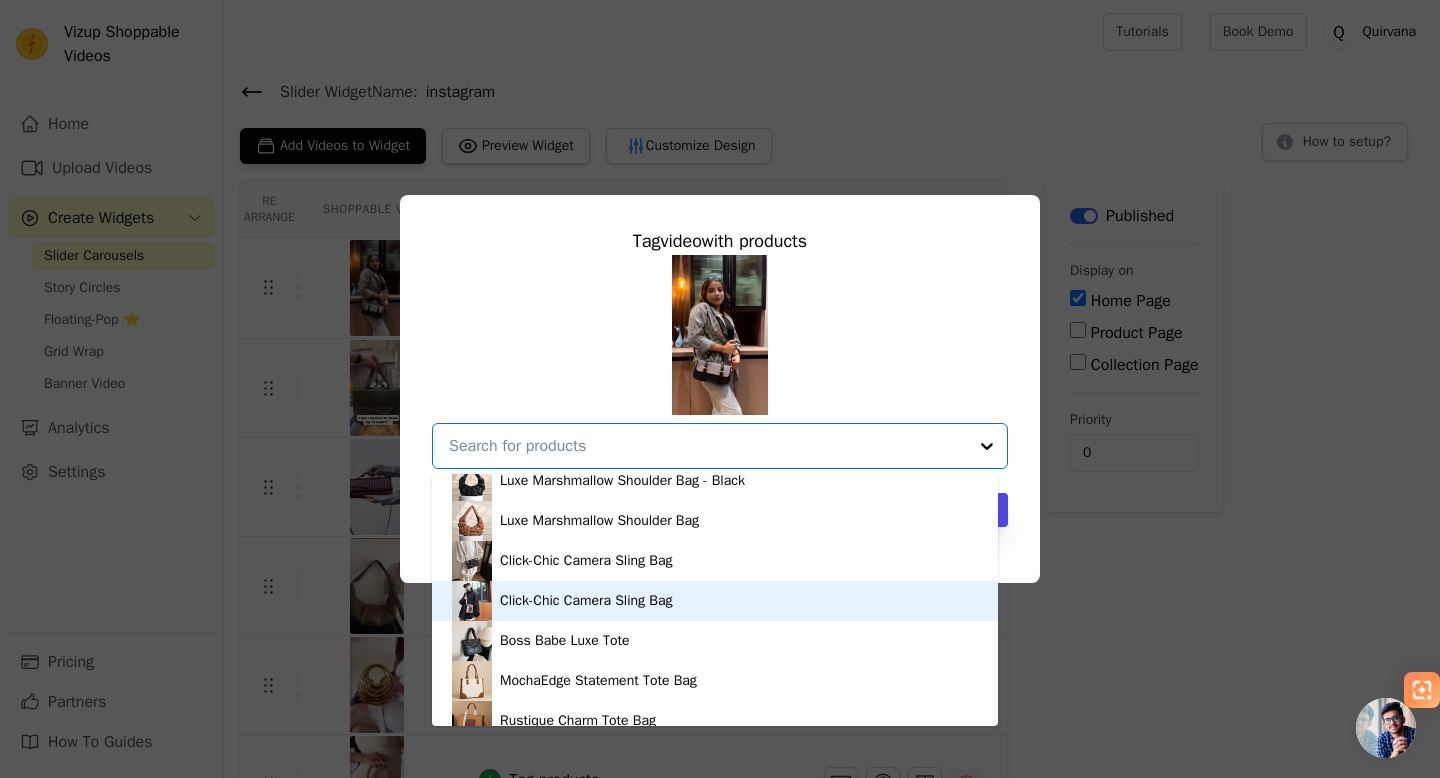scroll, scrollTop: 1415, scrollLeft: 0, axis: vertical 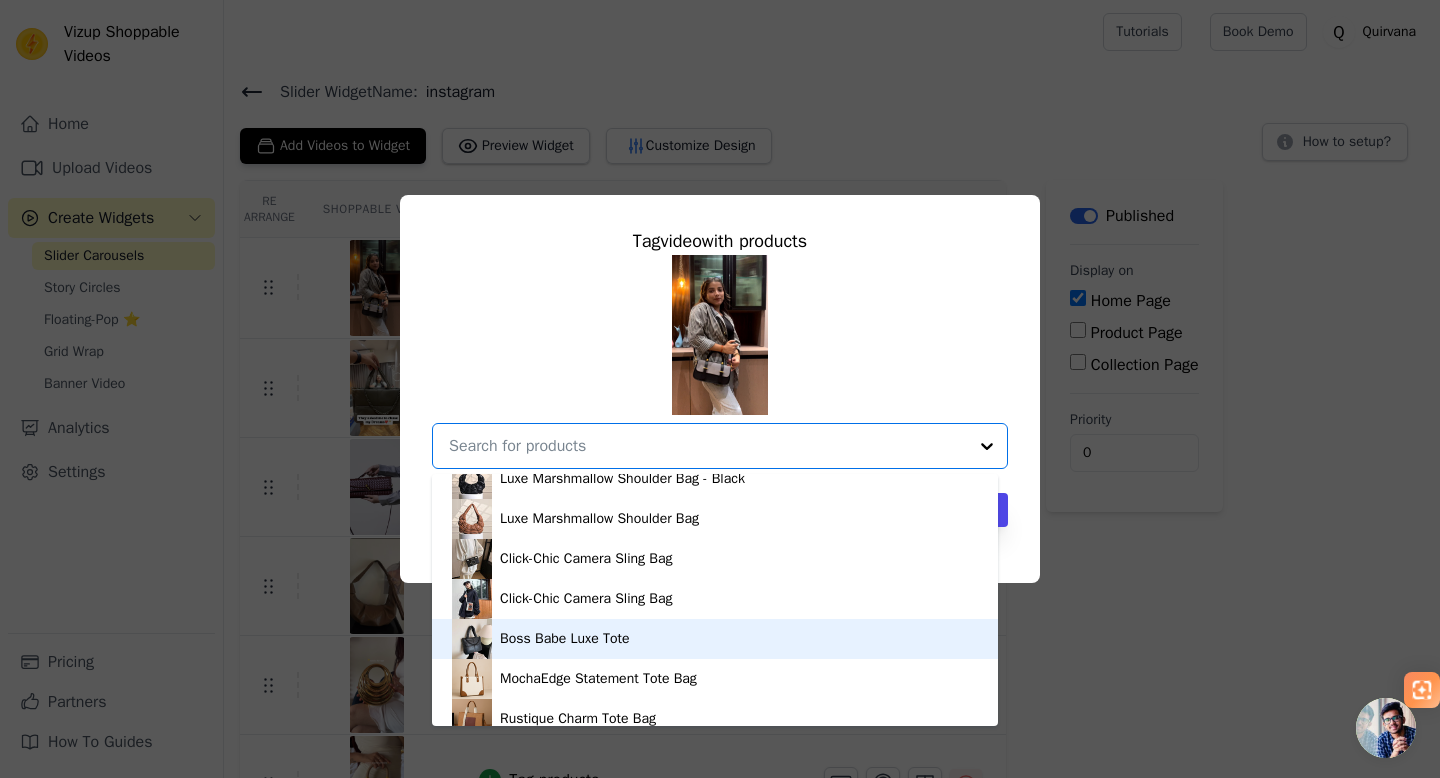 click on "Boss Babe Luxe Tote" at bounding box center [715, 639] 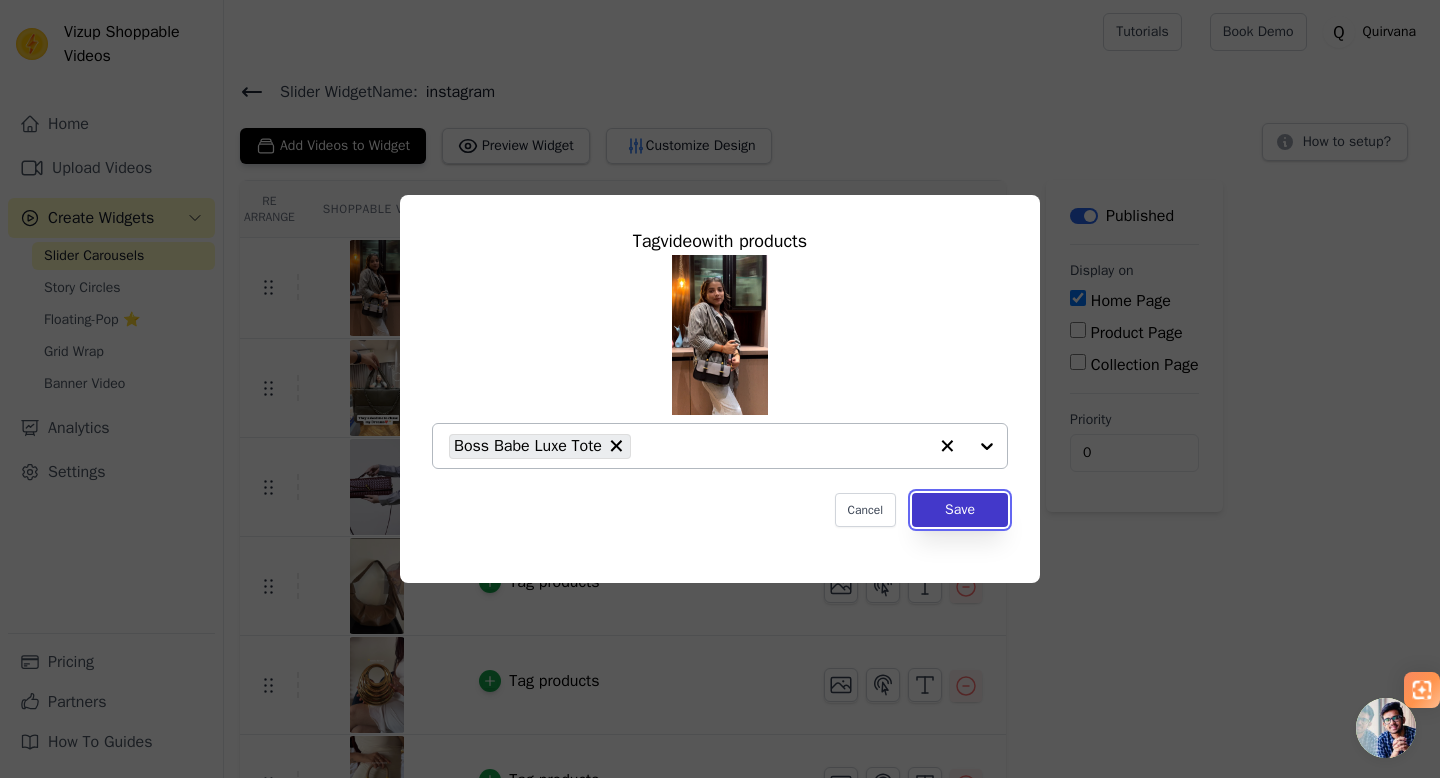 click on "Save" at bounding box center (960, 510) 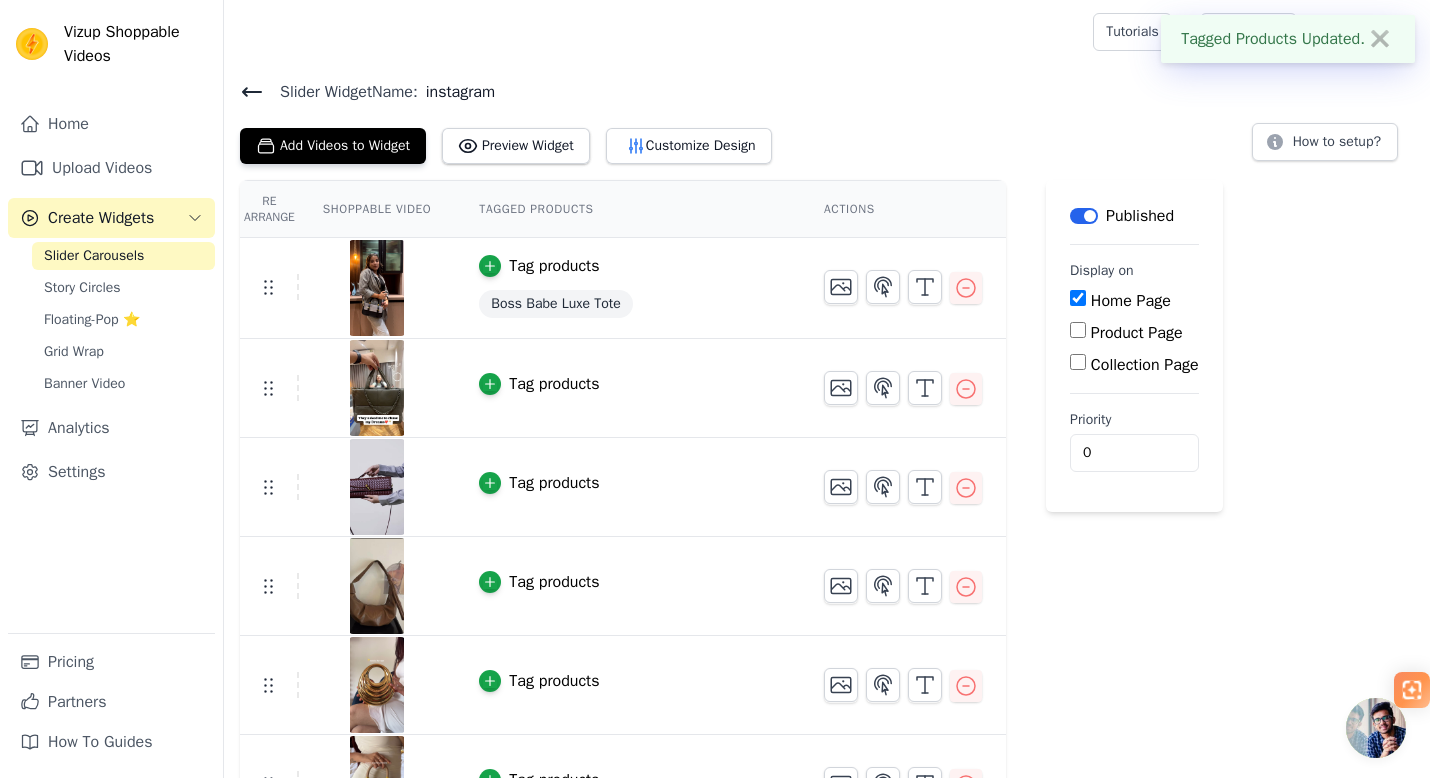 click on "Tag products" at bounding box center [554, 384] 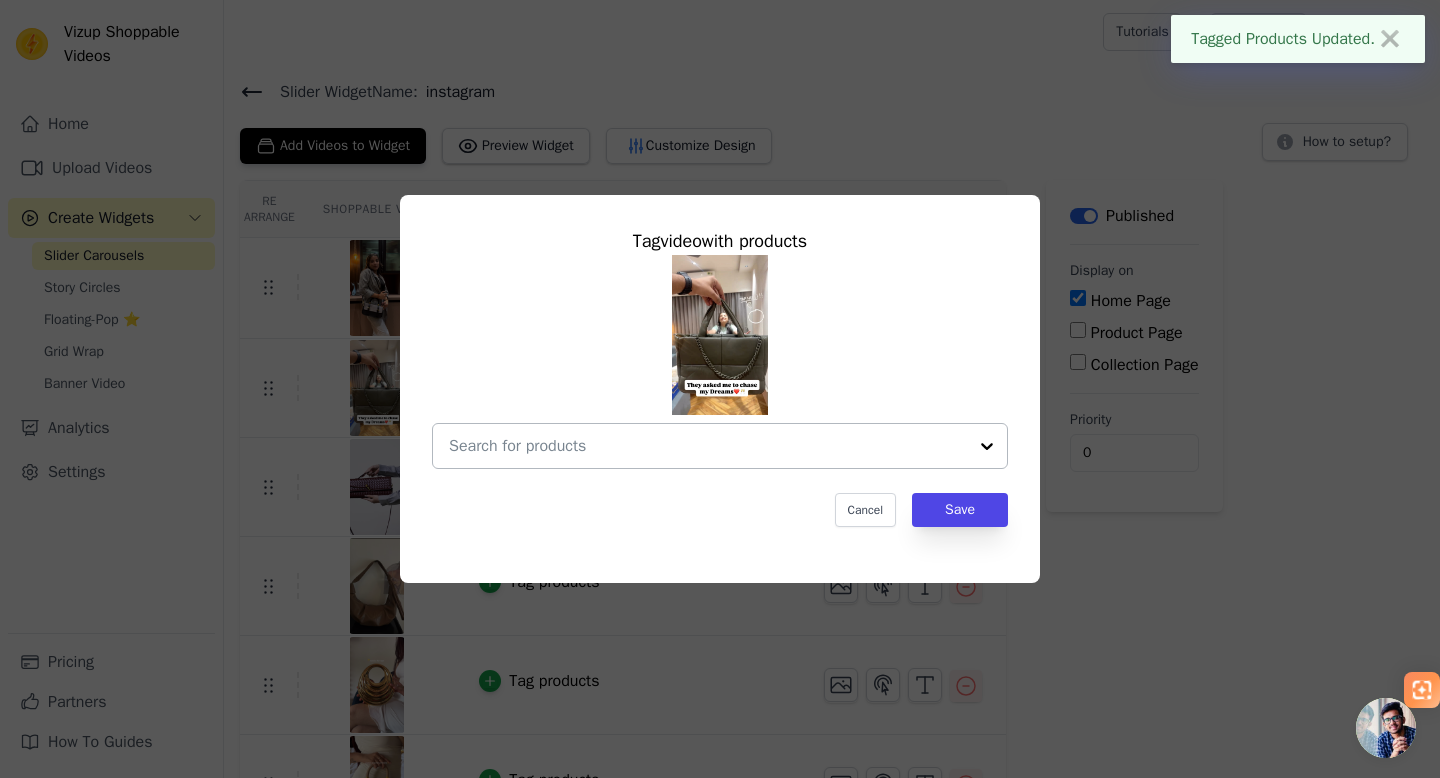 click at bounding box center (708, 446) 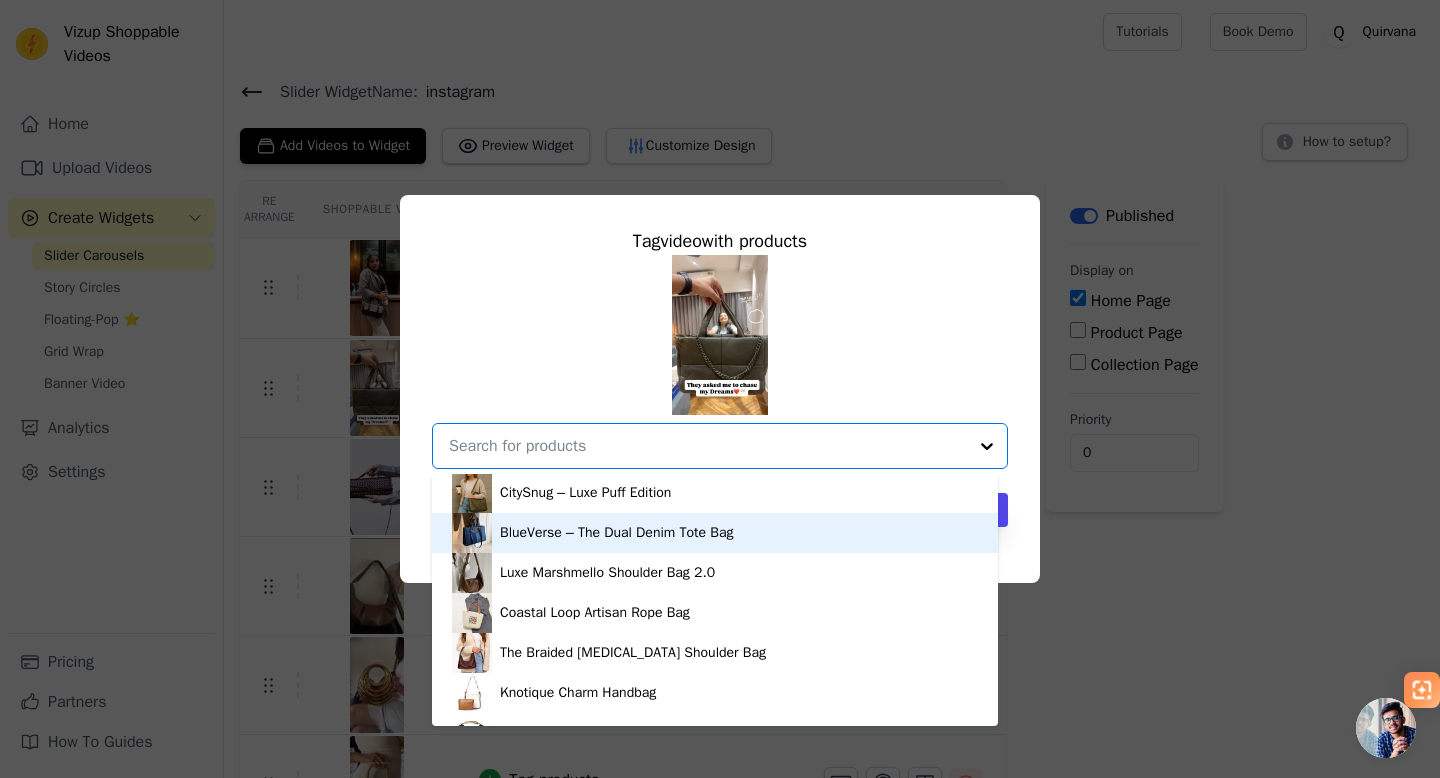 scroll, scrollTop: 2200, scrollLeft: 0, axis: vertical 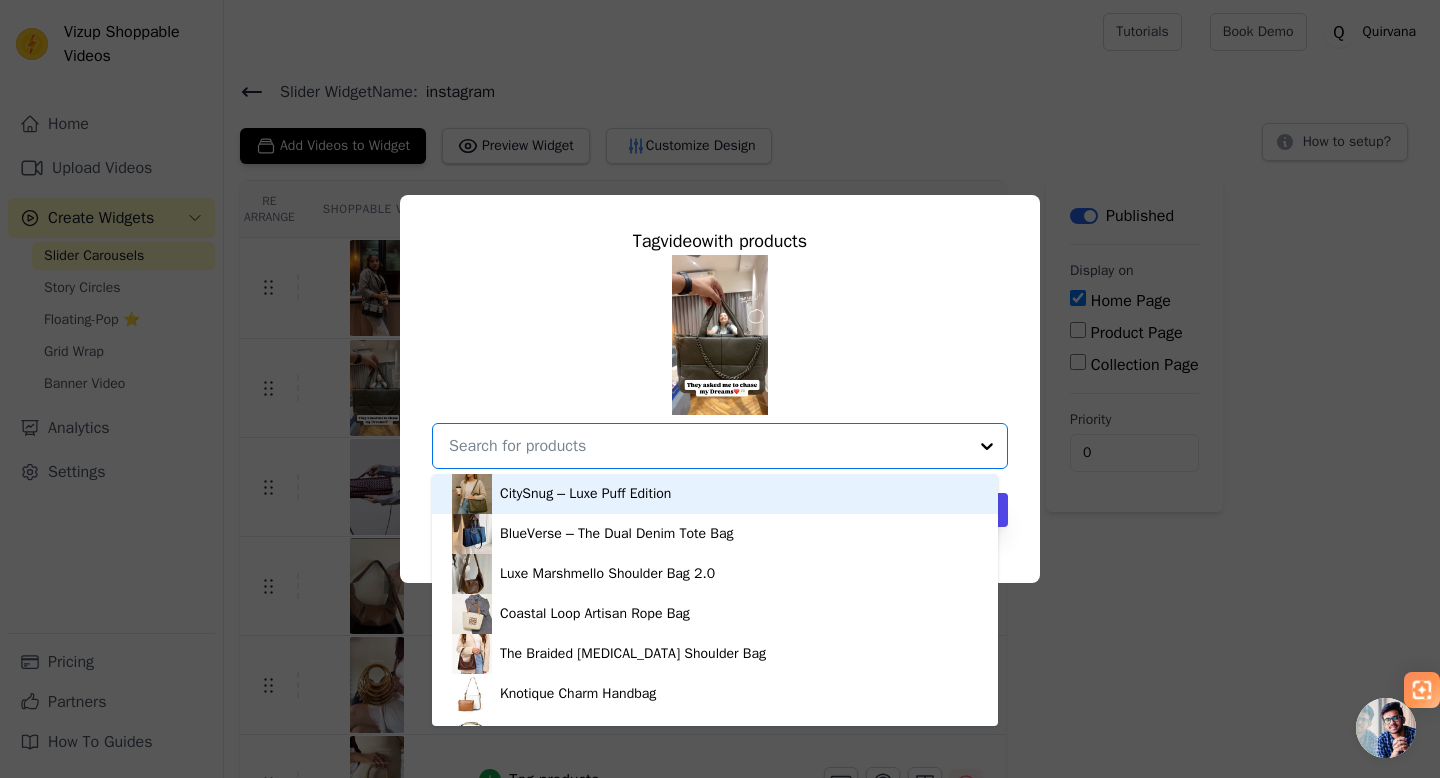 click on "CitySnug – Luxe Puff Edition" at bounding box center [715, 494] 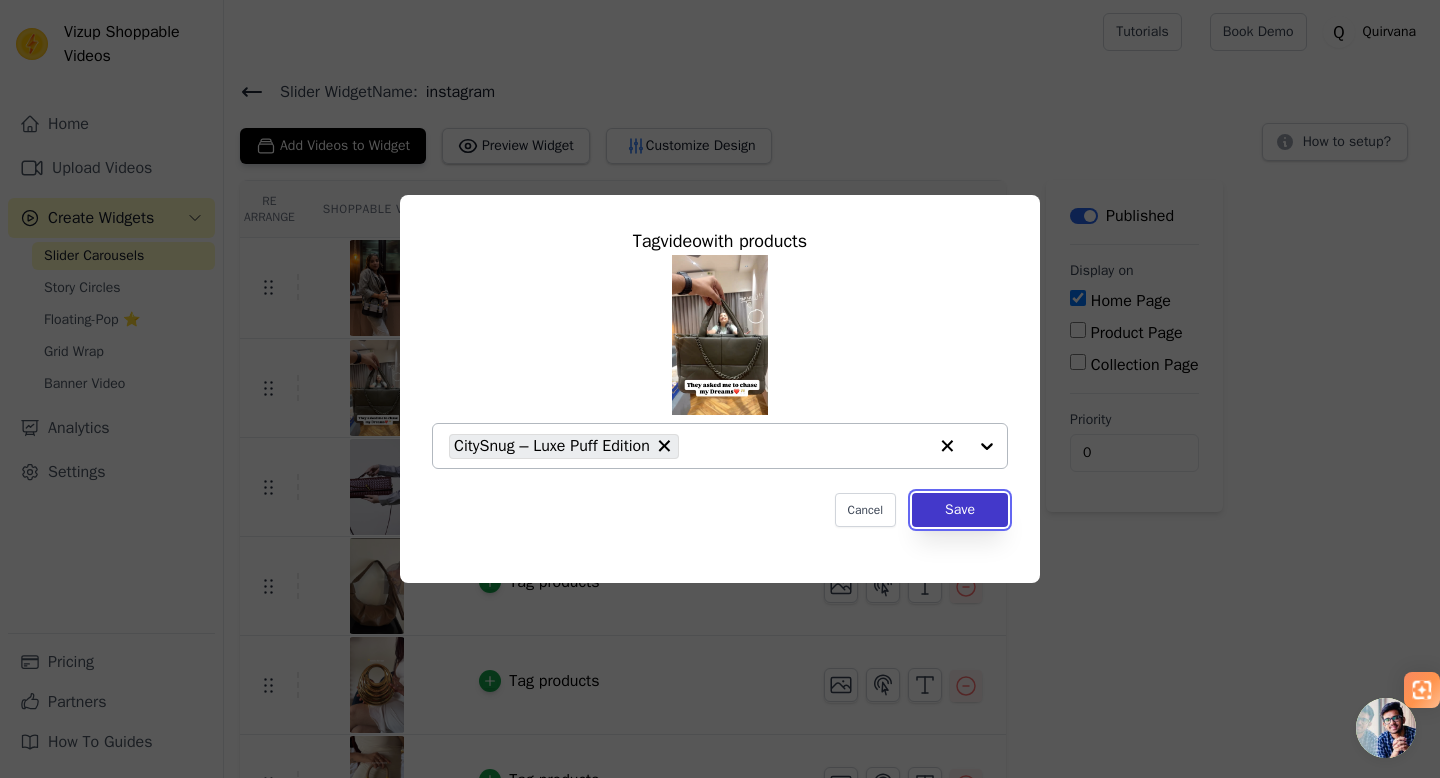 click on "Save" at bounding box center (960, 510) 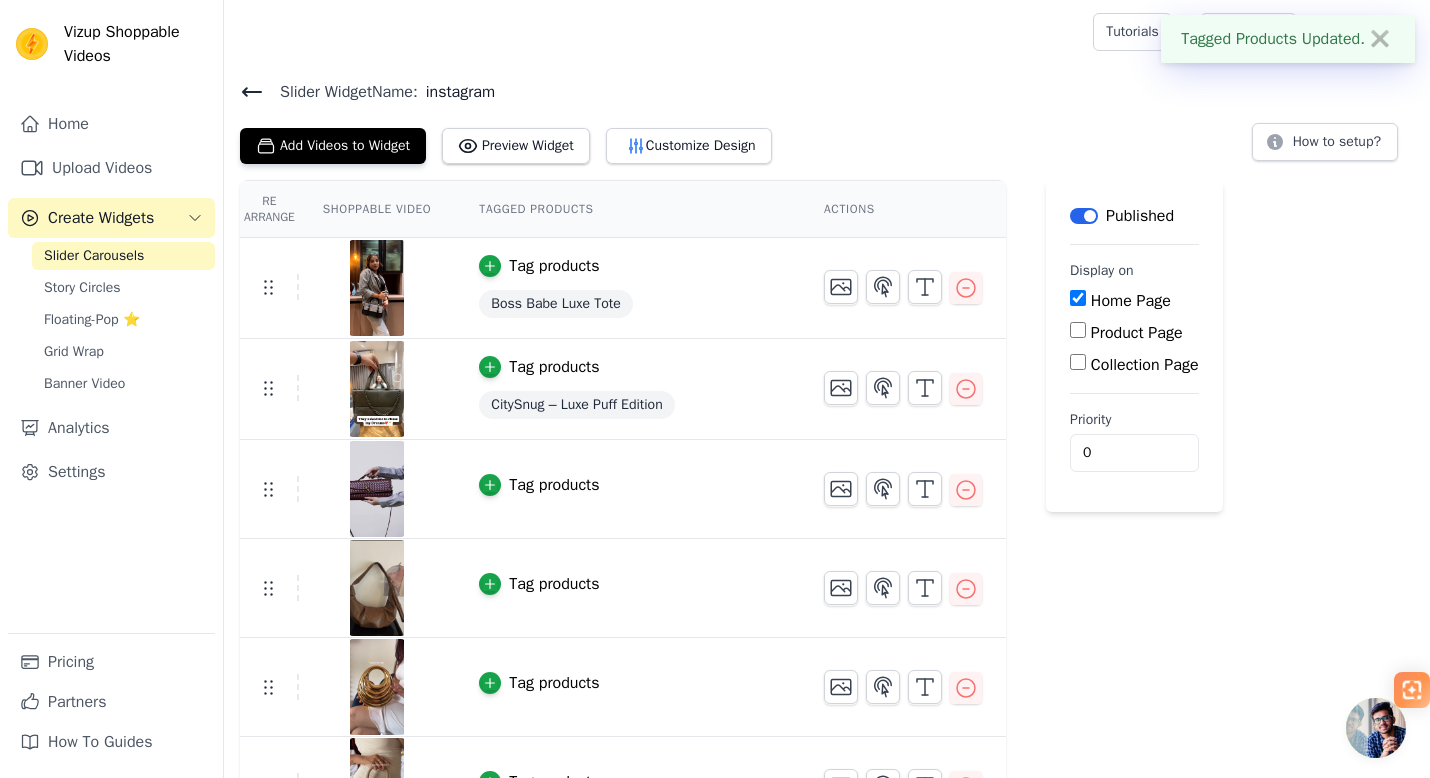 click on "Tag products" at bounding box center [554, 485] 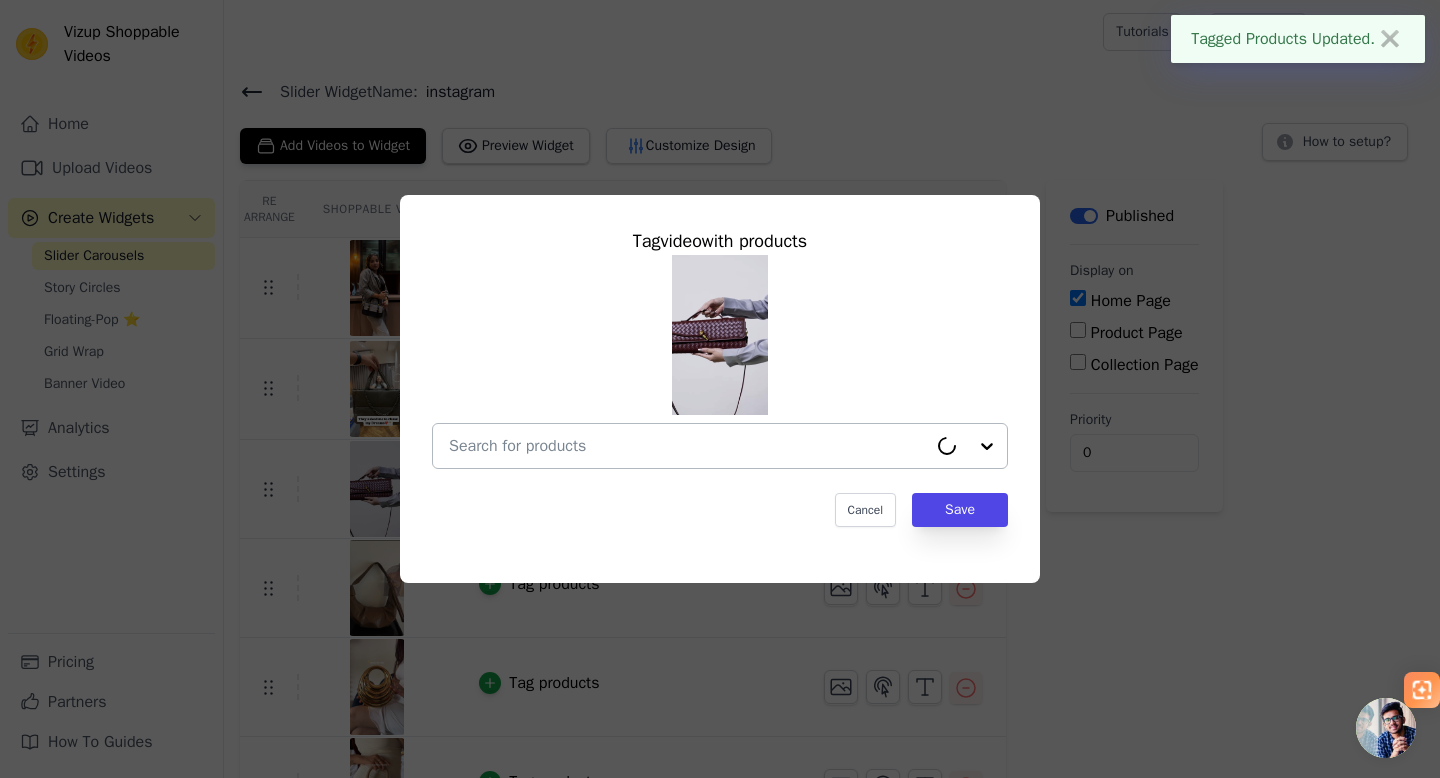 click at bounding box center (688, 446) 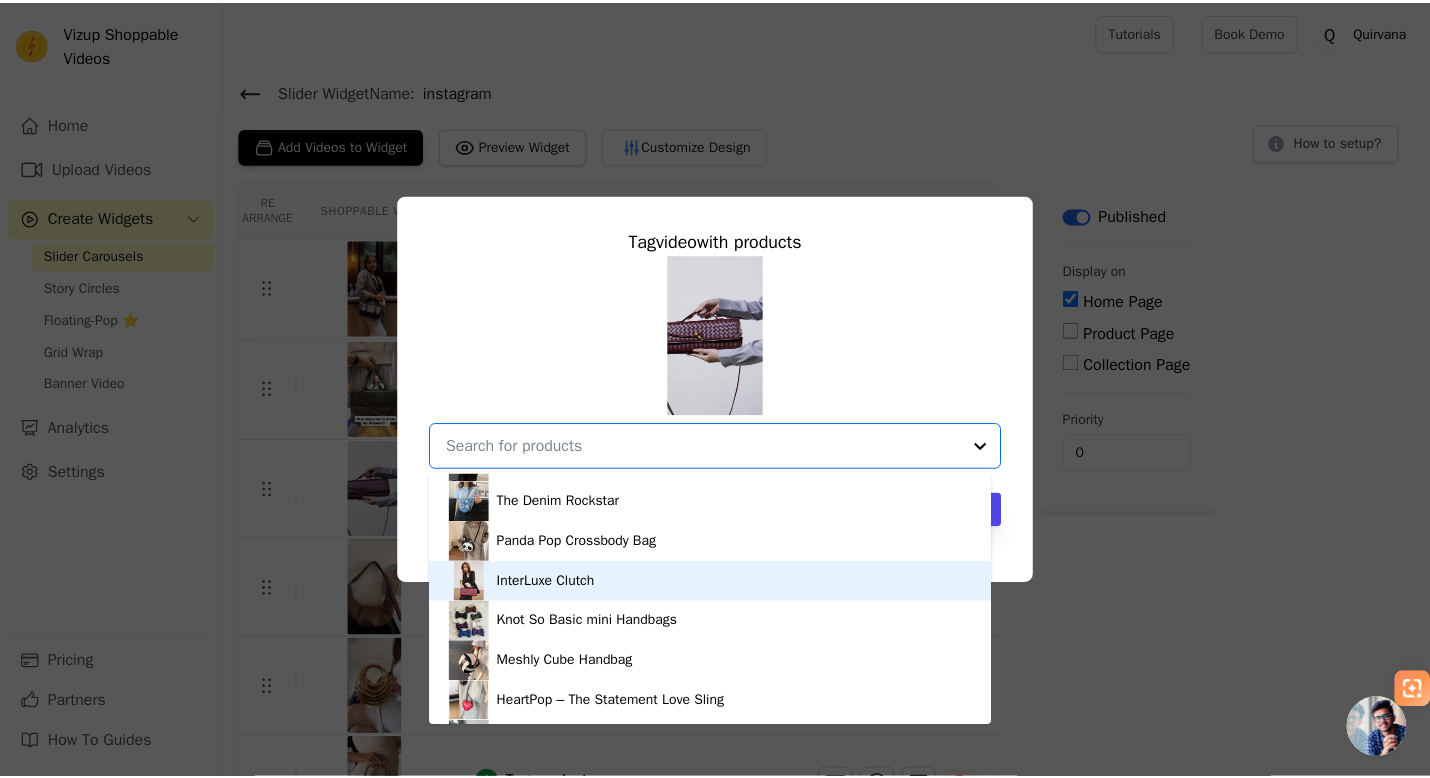 scroll, scrollTop: 2671, scrollLeft: 0, axis: vertical 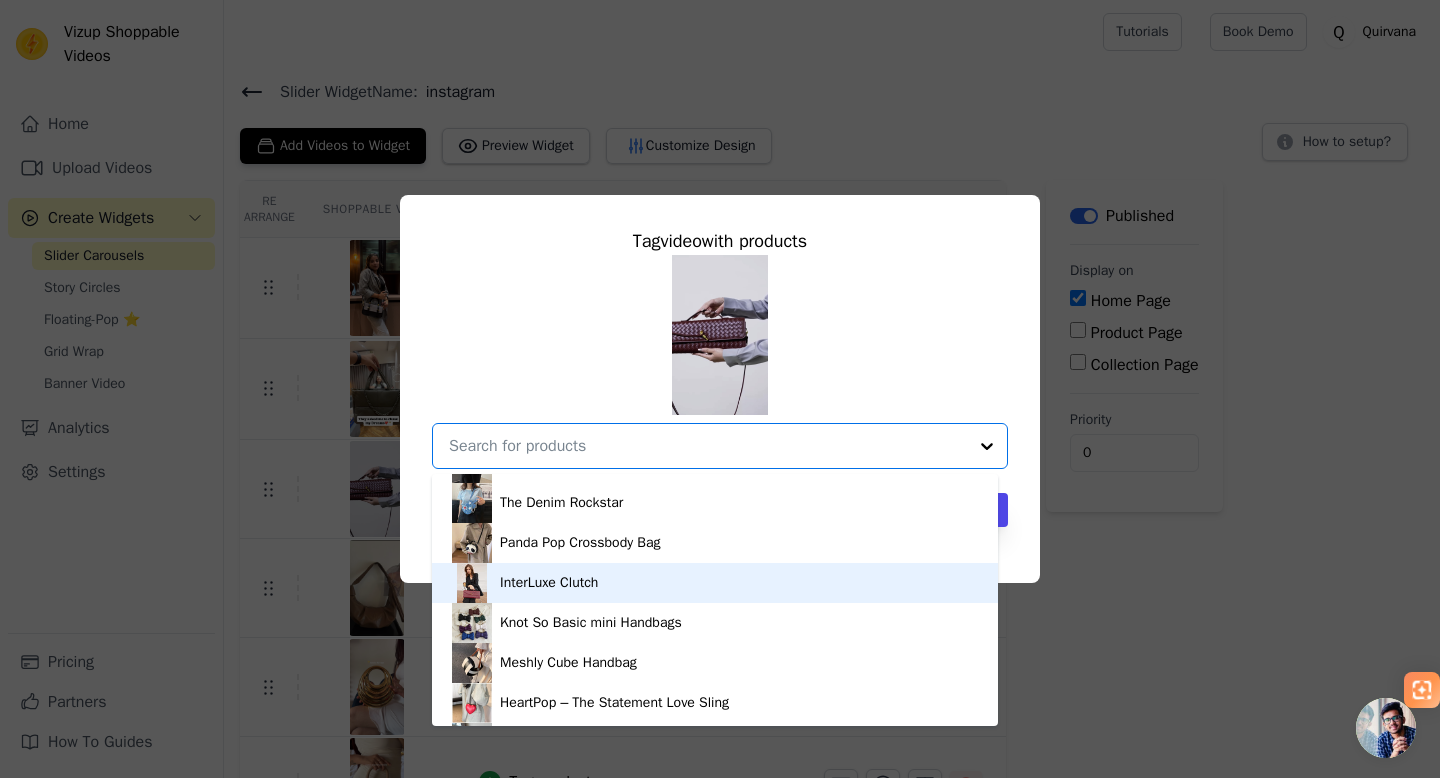 click on "InterLuxe Clutch" at bounding box center (715, 583) 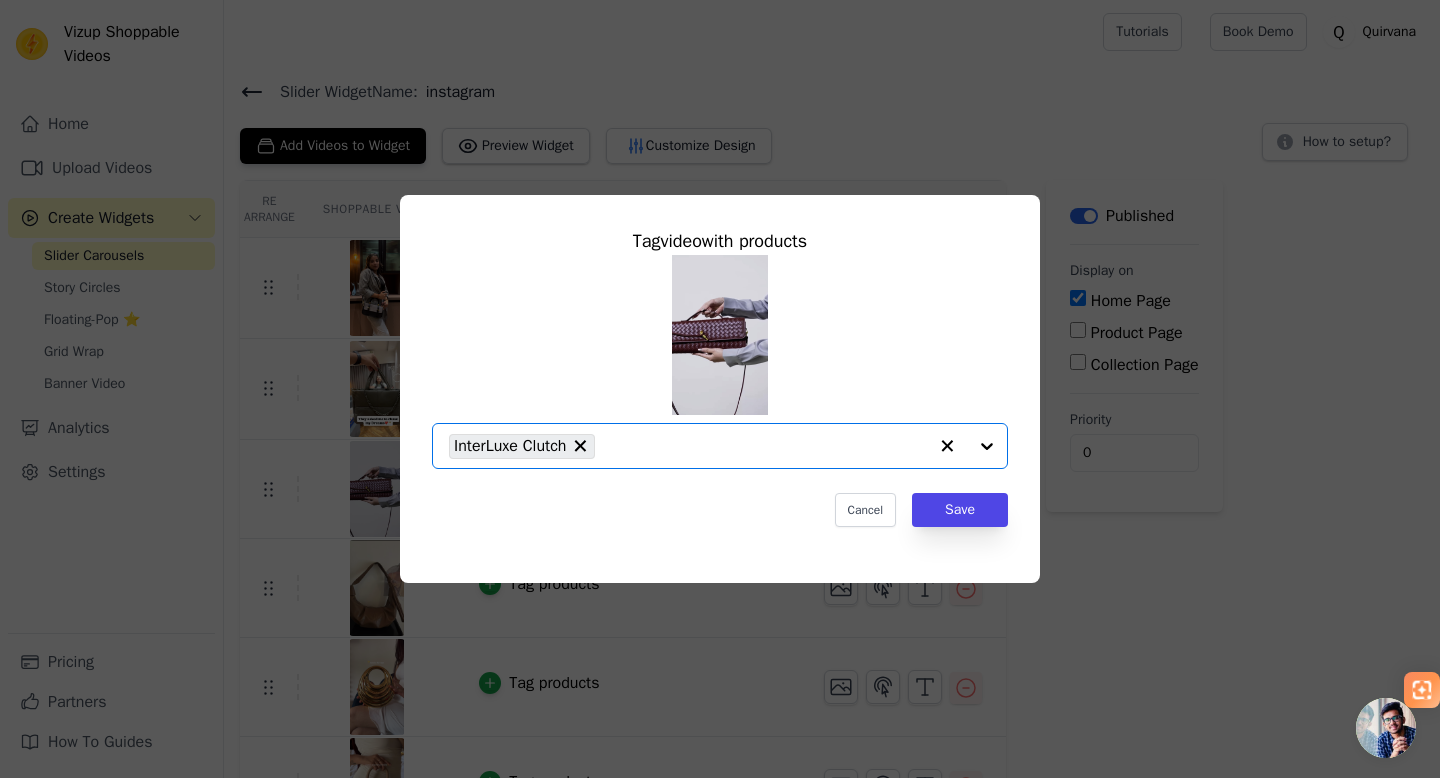 click on "Tag  video  with products       Option InterLuxe Clutch, selected.   Select is focused, type to refine list, press down to open the menu.     InterLuxe Clutch                   Cancel   Save" at bounding box center [720, 377] 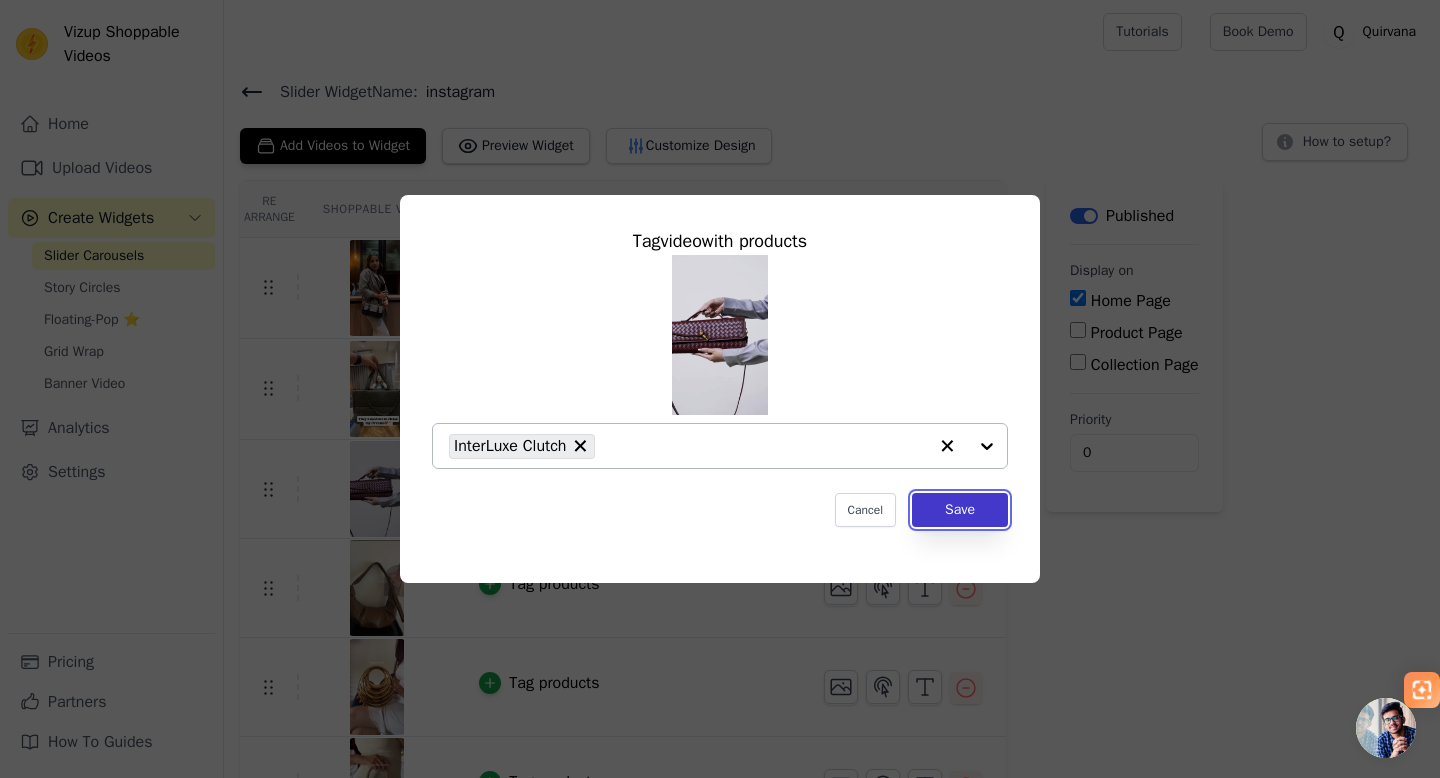 click on "Save" at bounding box center [960, 510] 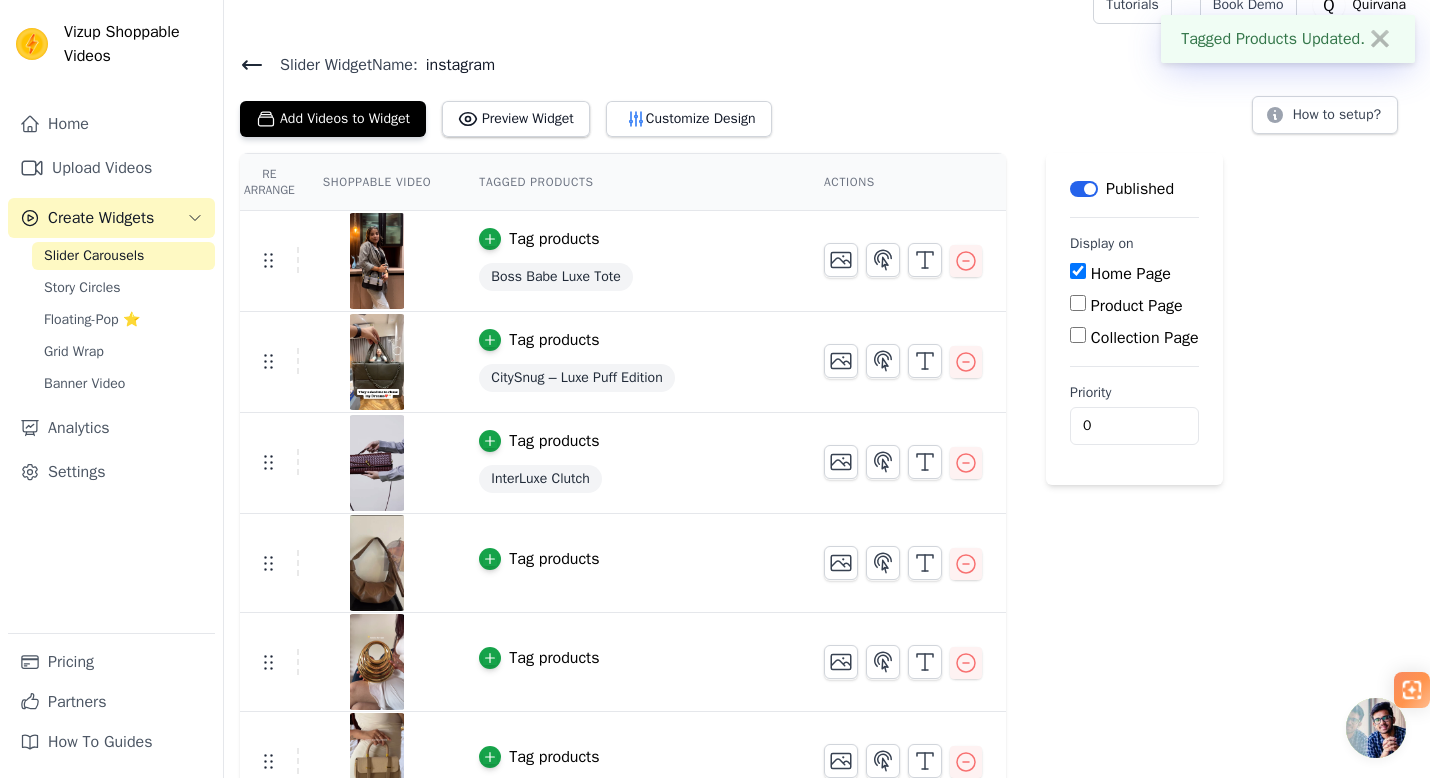 scroll, scrollTop: 139, scrollLeft: 0, axis: vertical 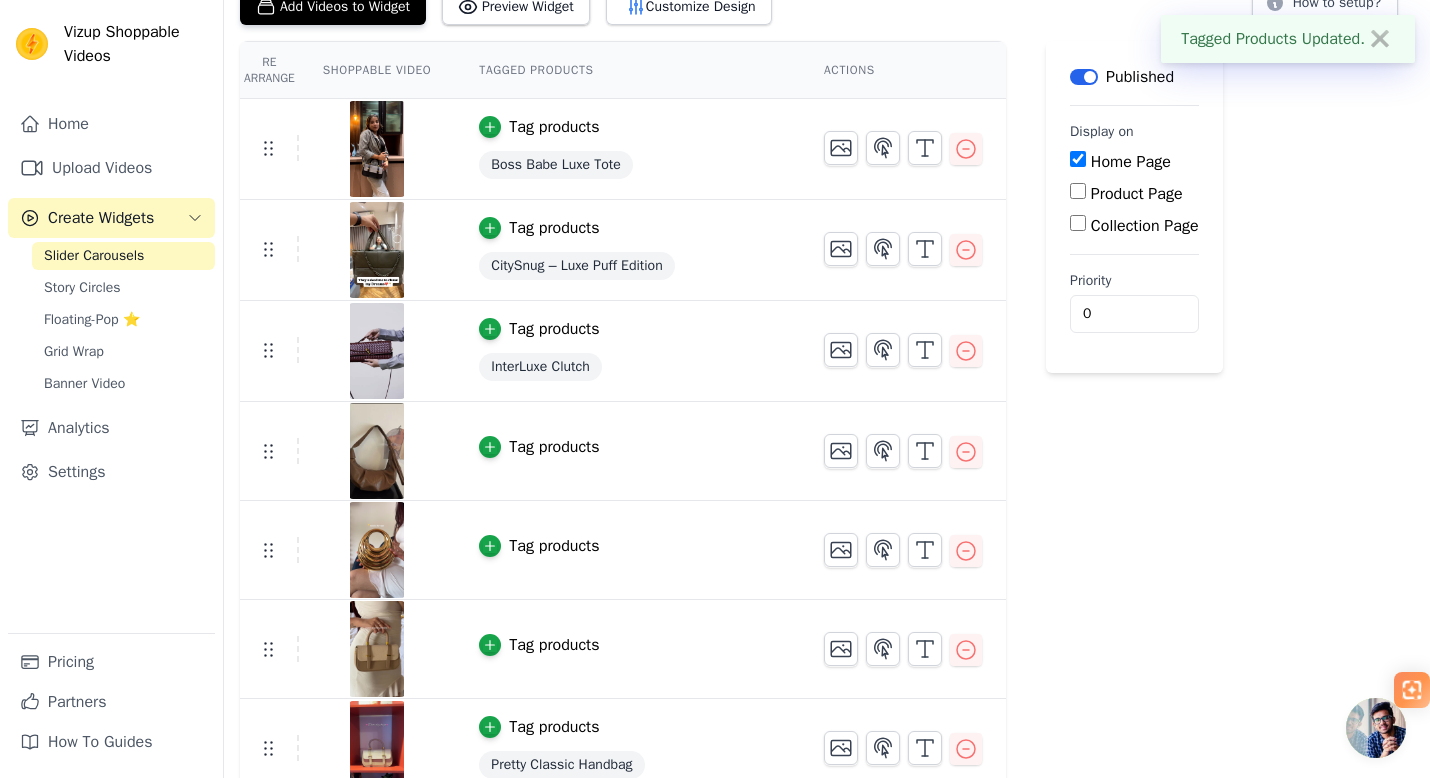 click on "Tag products" at bounding box center (554, 447) 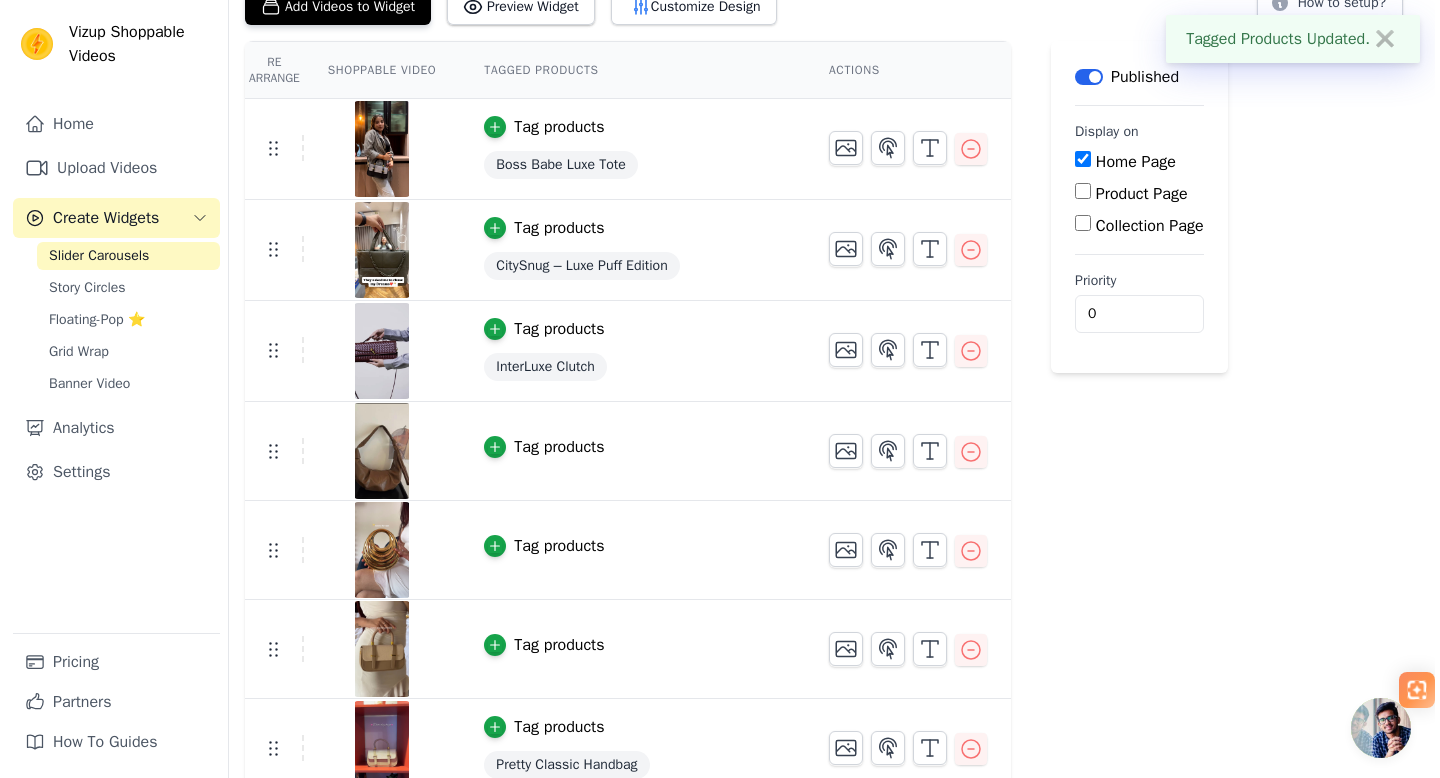 scroll, scrollTop: 0, scrollLeft: 0, axis: both 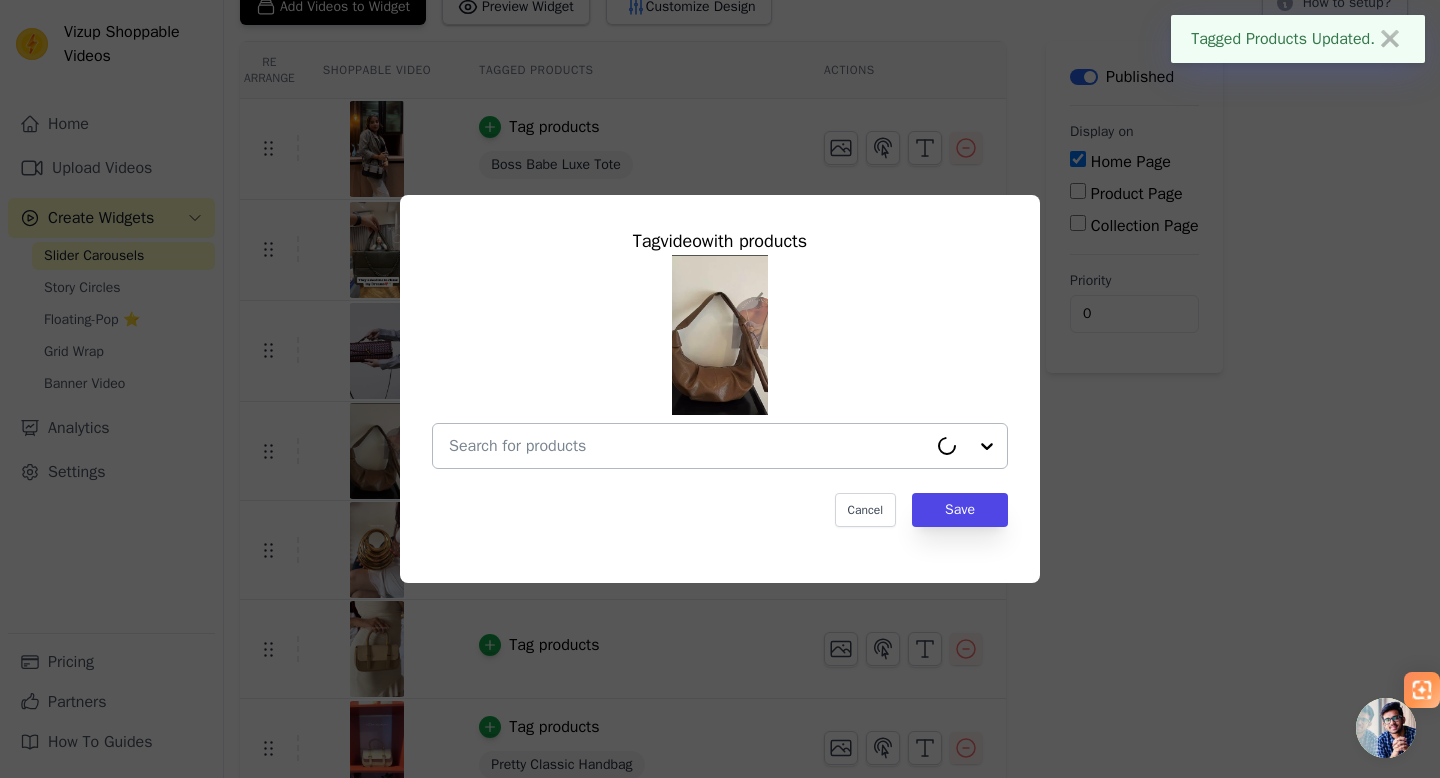 click at bounding box center (688, 446) 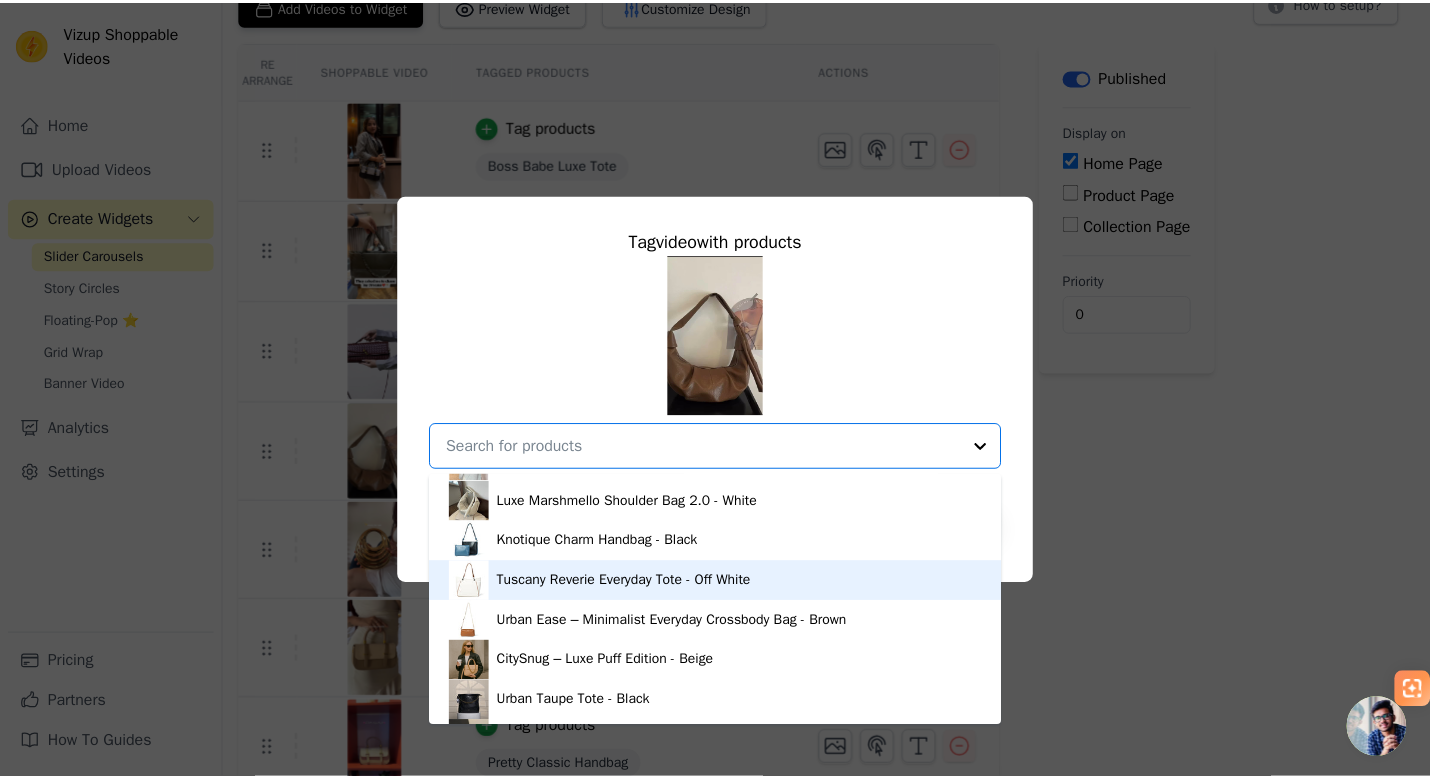 scroll, scrollTop: 2892, scrollLeft: 0, axis: vertical 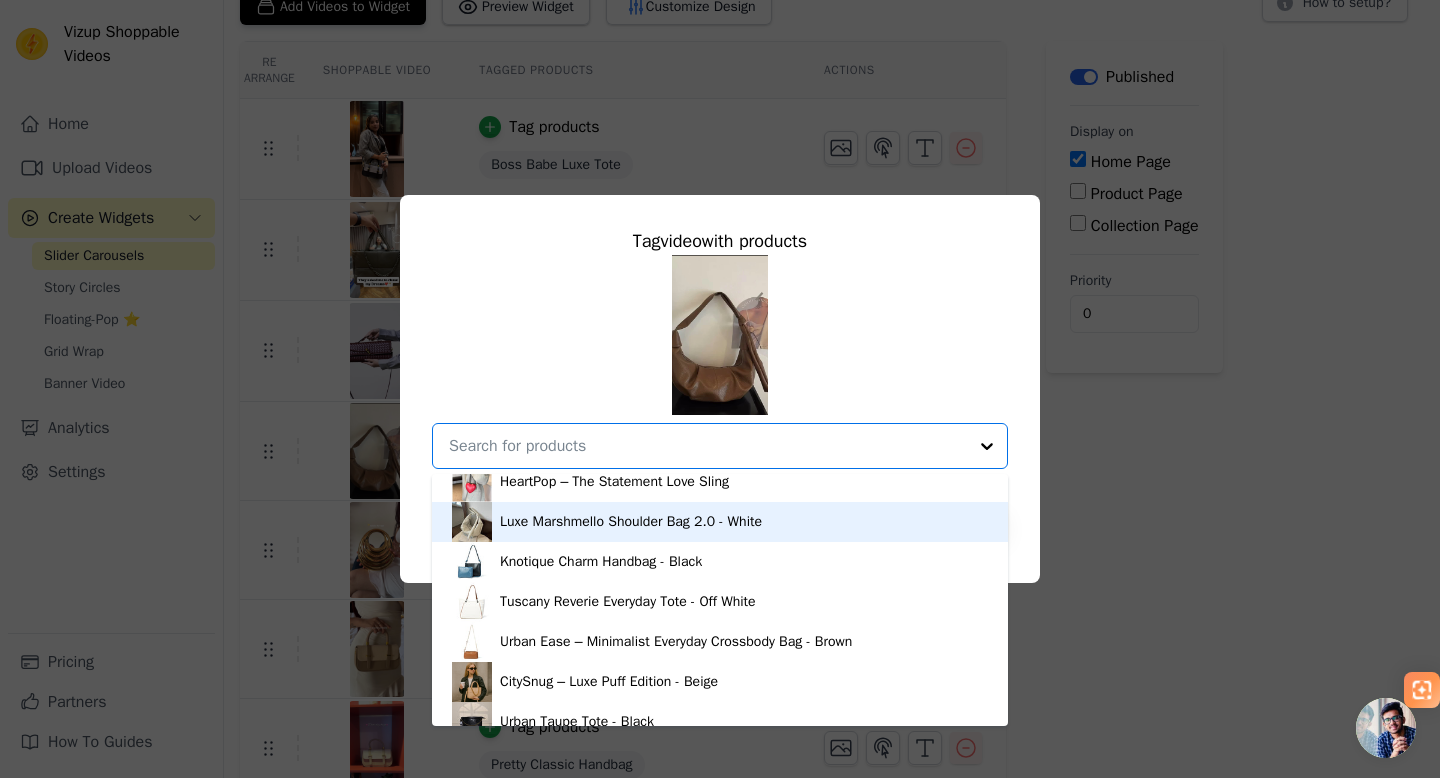 click on "Luxe Marshmello Shoulder Bag 2.0 - White" at bounding box center [720, 522] 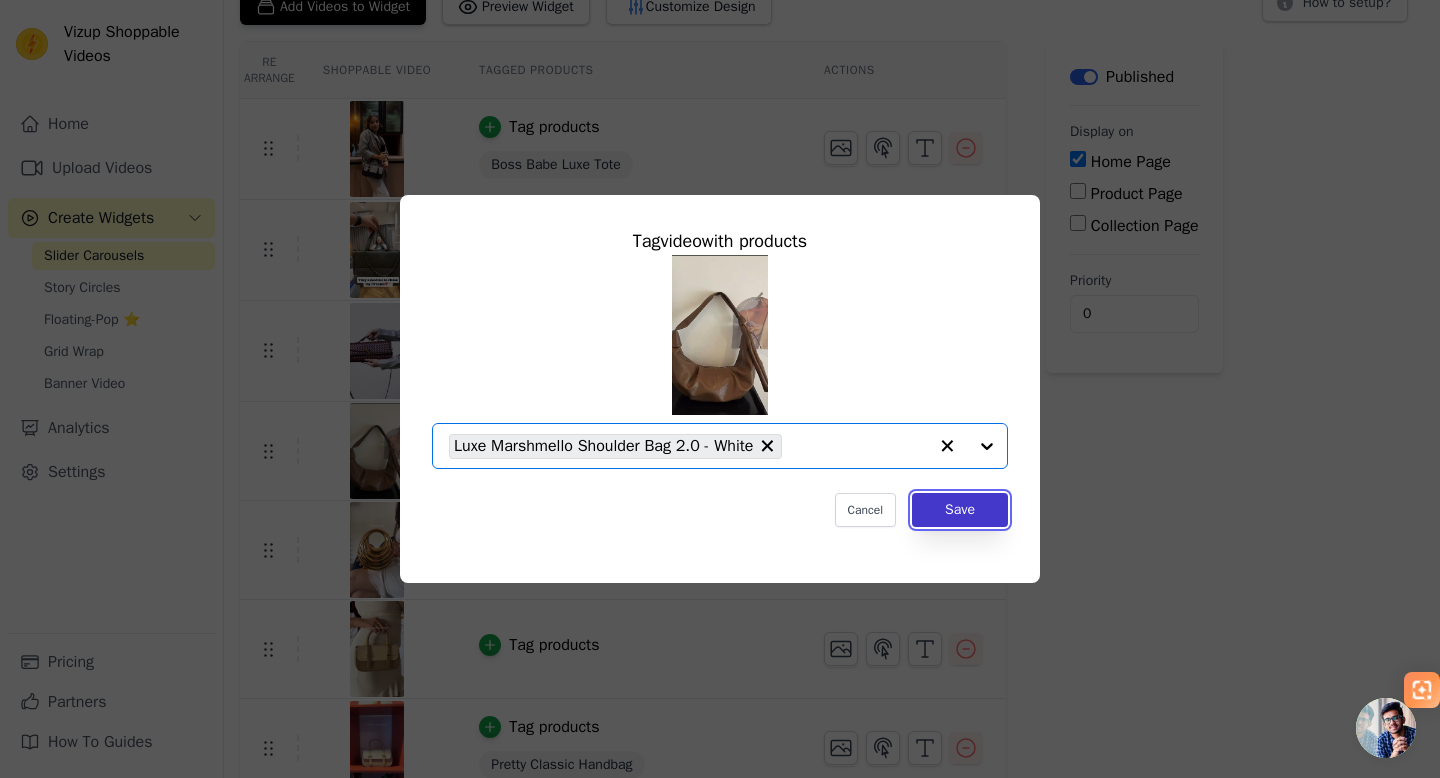click on "Save" at bounding box center [960, 510] 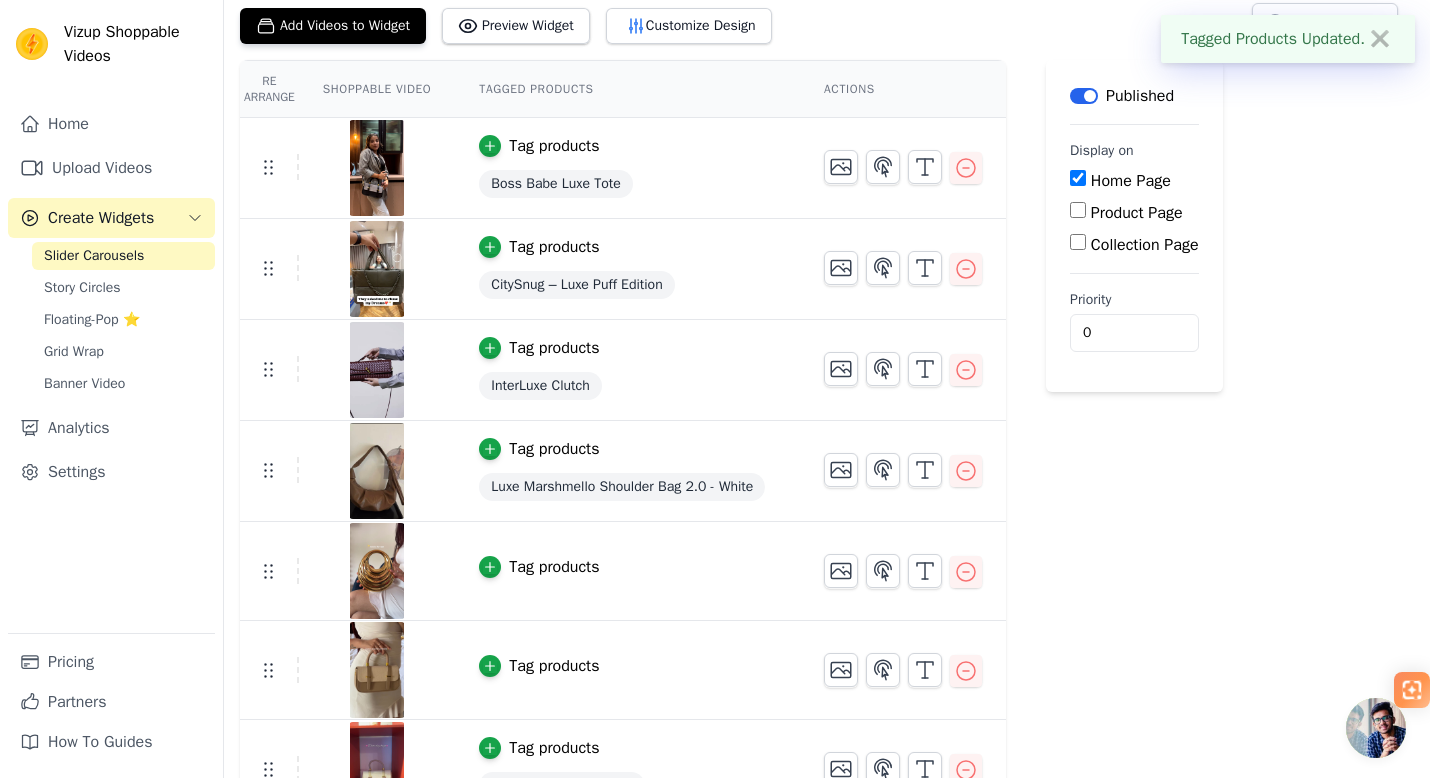 scroll, scrollTop: 225, scrollLeft: 0, axis: vertical 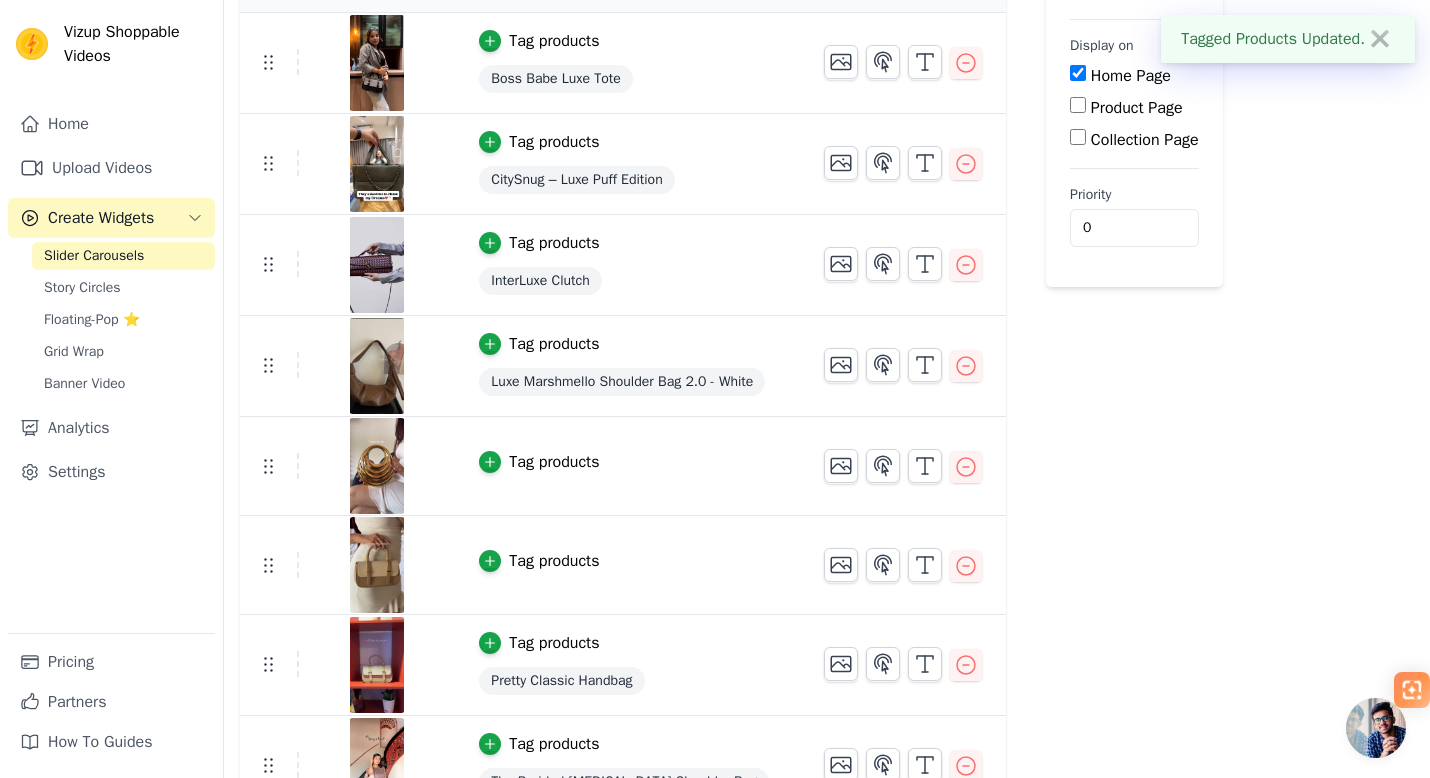 click on "Tag products" at bounding box center (554, 462) 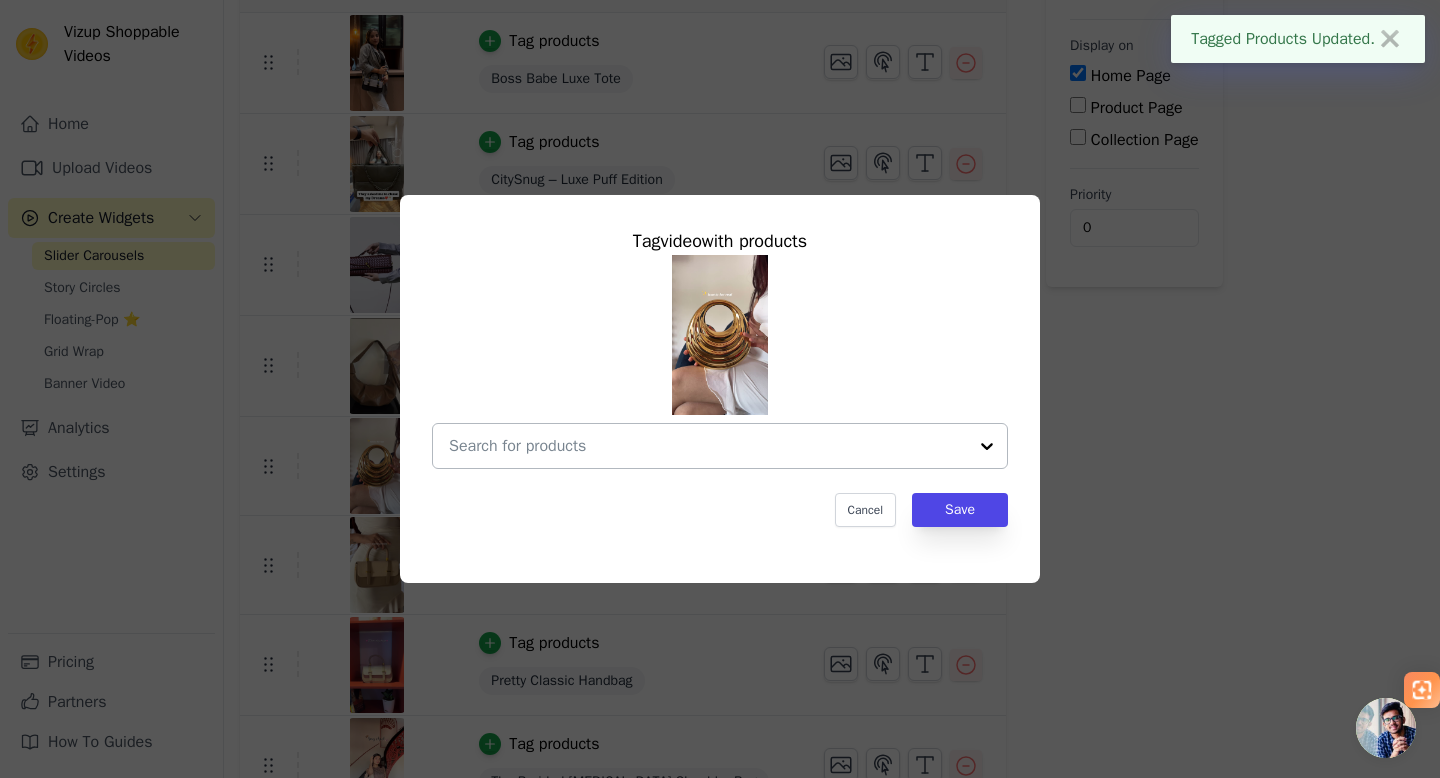 click at bounding box center (708, 446) 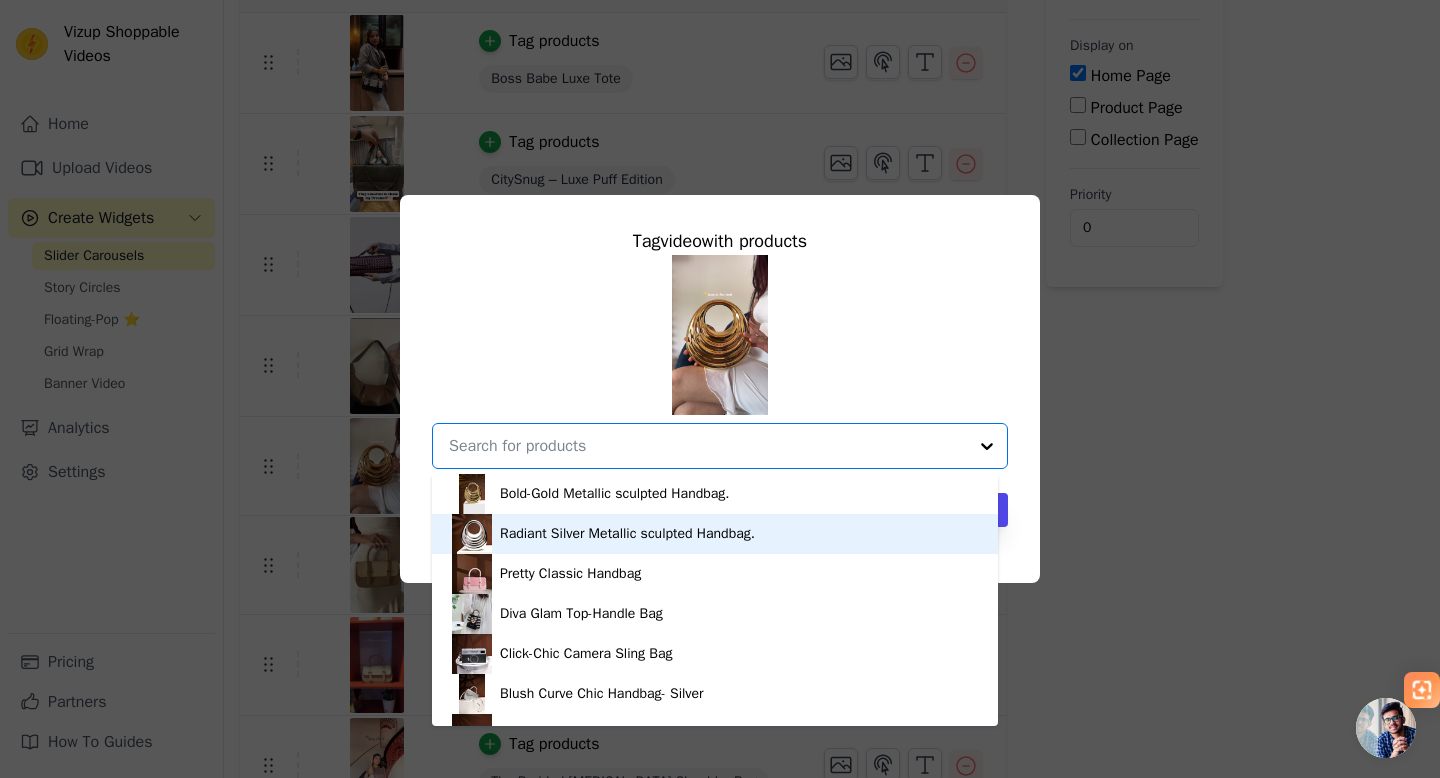click on "Radiant Silver Metallic sculpted Handbag." at bounding box center (627, 534) 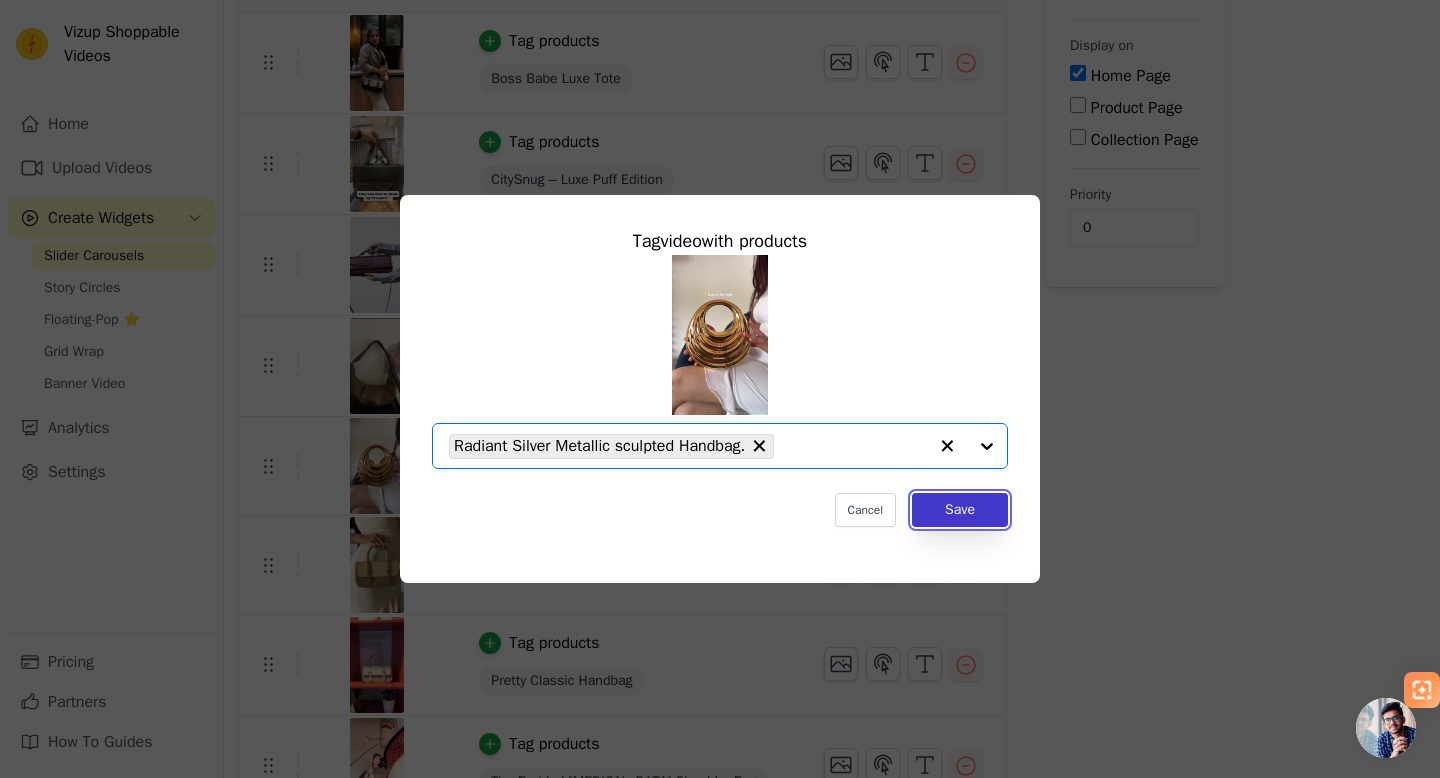 click on "Save" at bounding box center [960, 510] 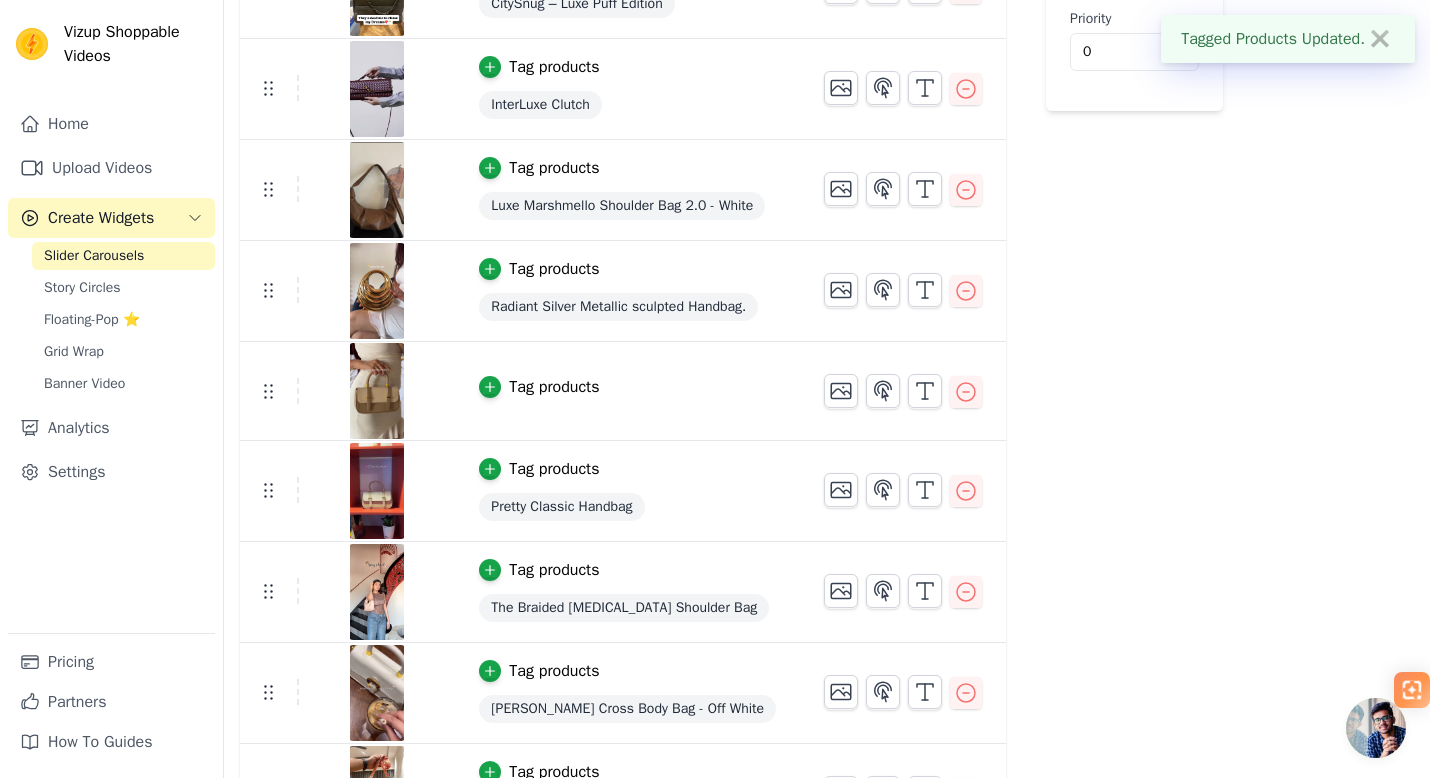 scroll, scrollTop: 422, scrollLeft: 0, axis: vertical 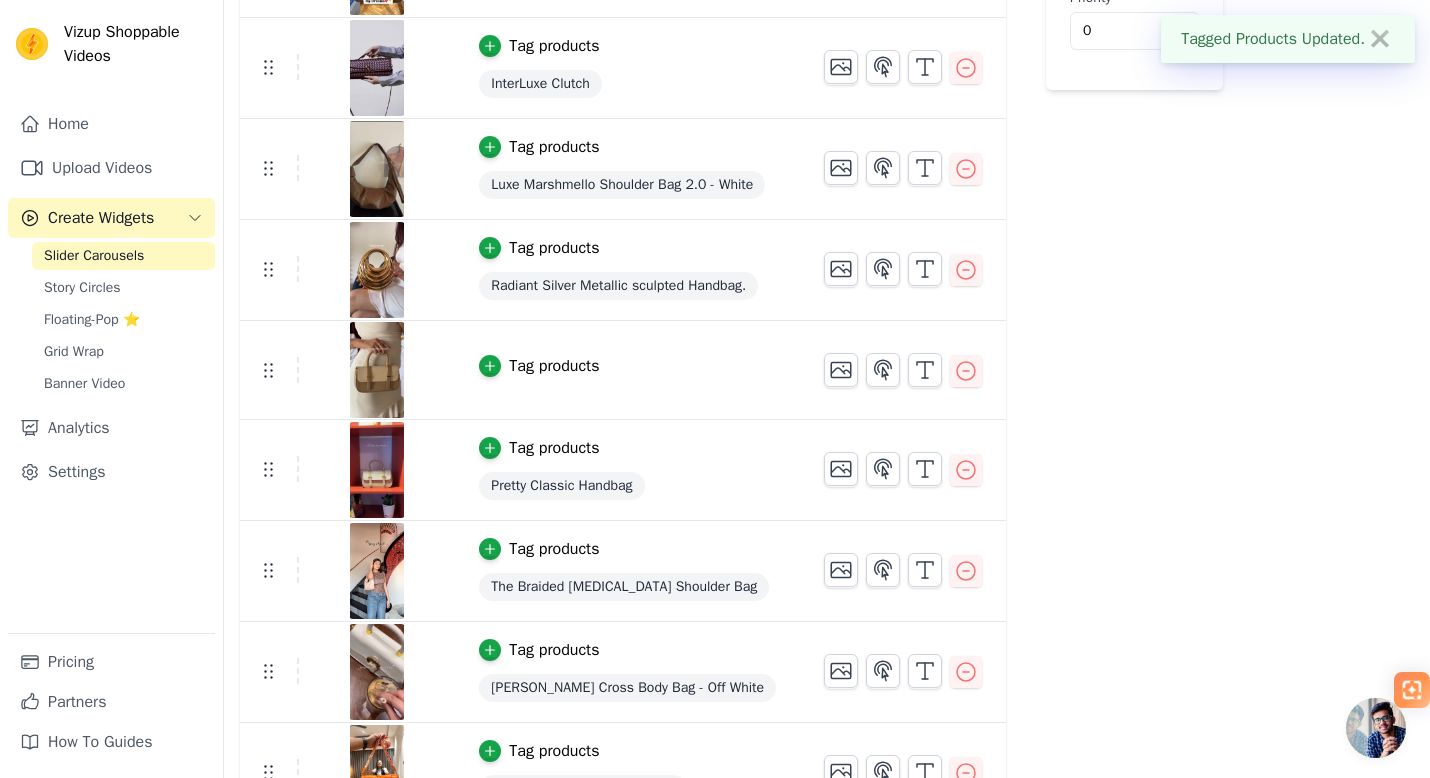 click on "Tag products" at bounding box center (627, 370) 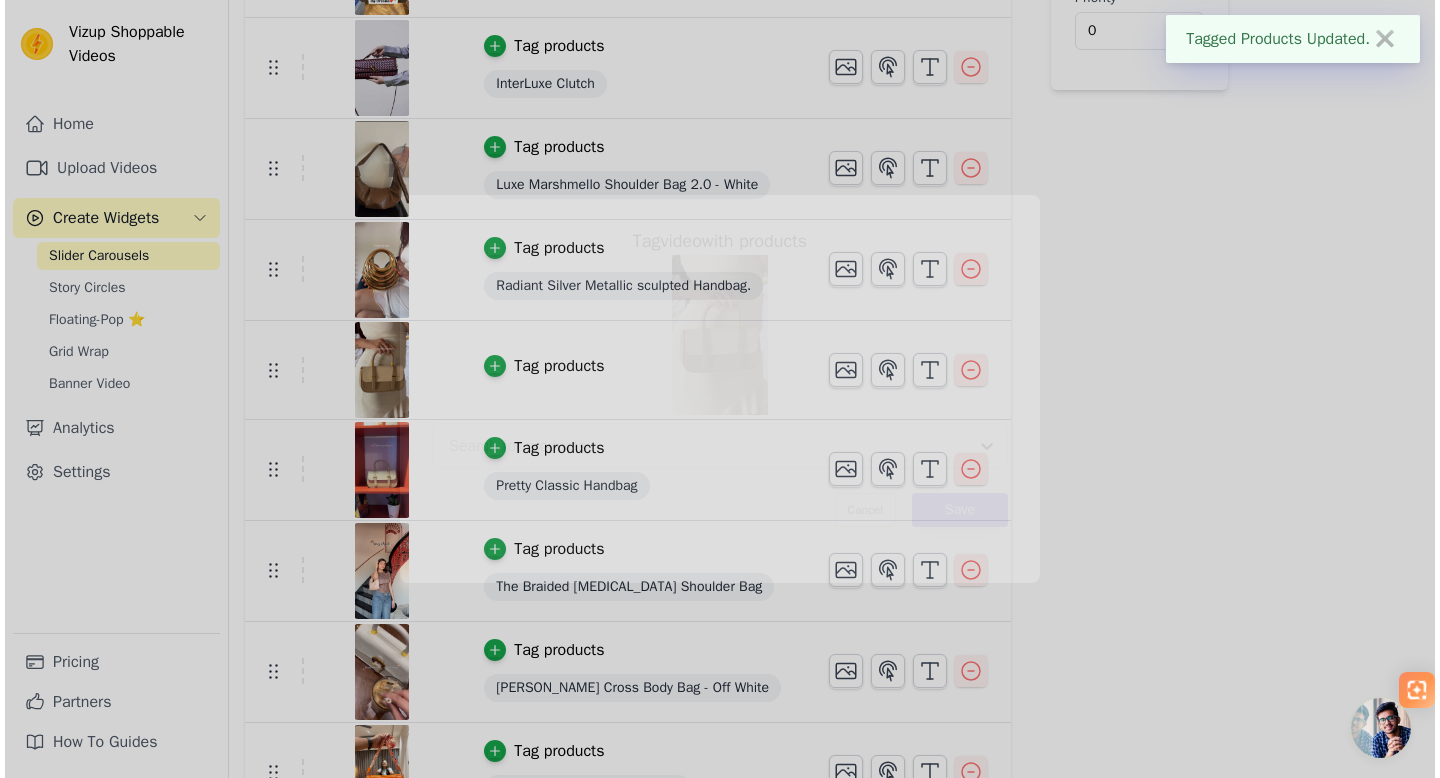 scroll, scrollTop: 0, scrollLeft: 0, axis: both 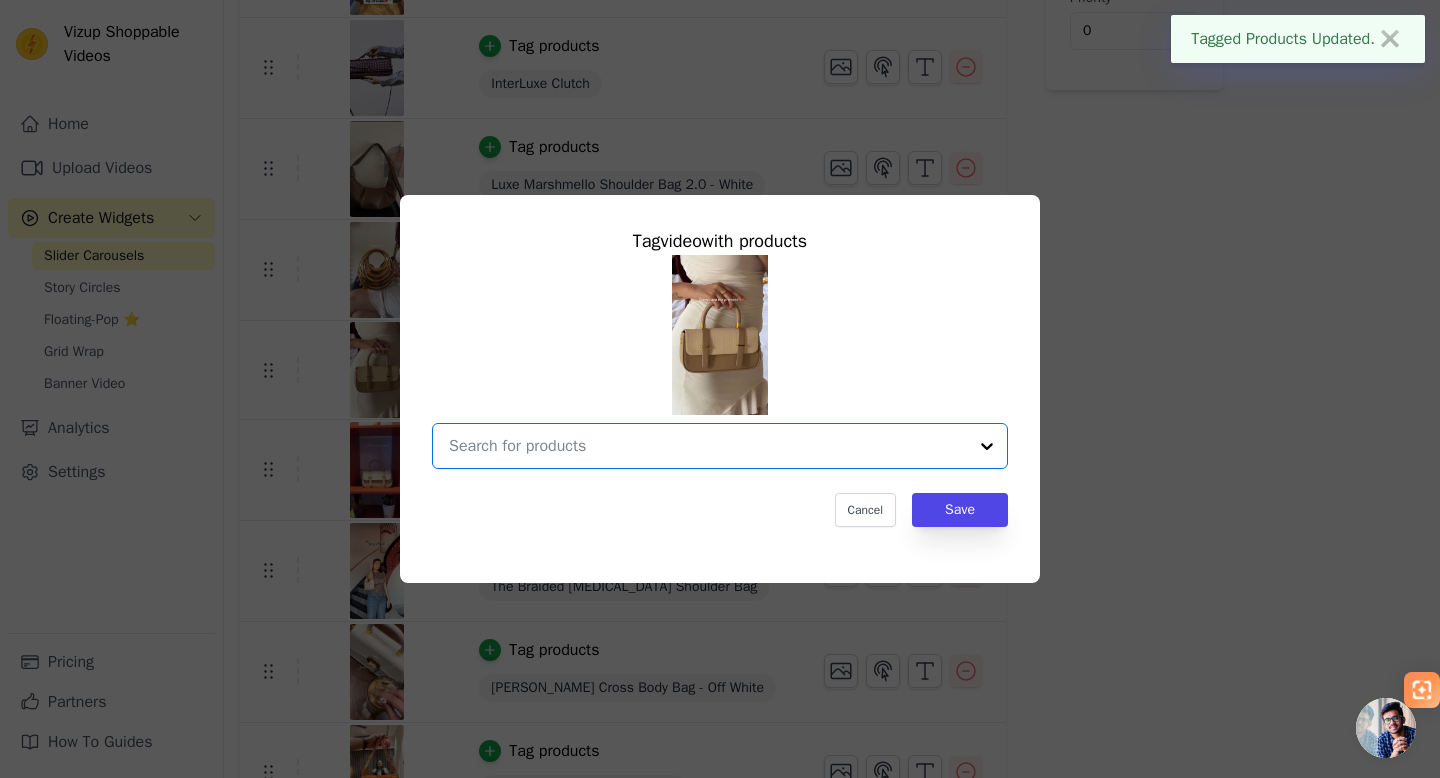 click at bounding box center (708, 446) 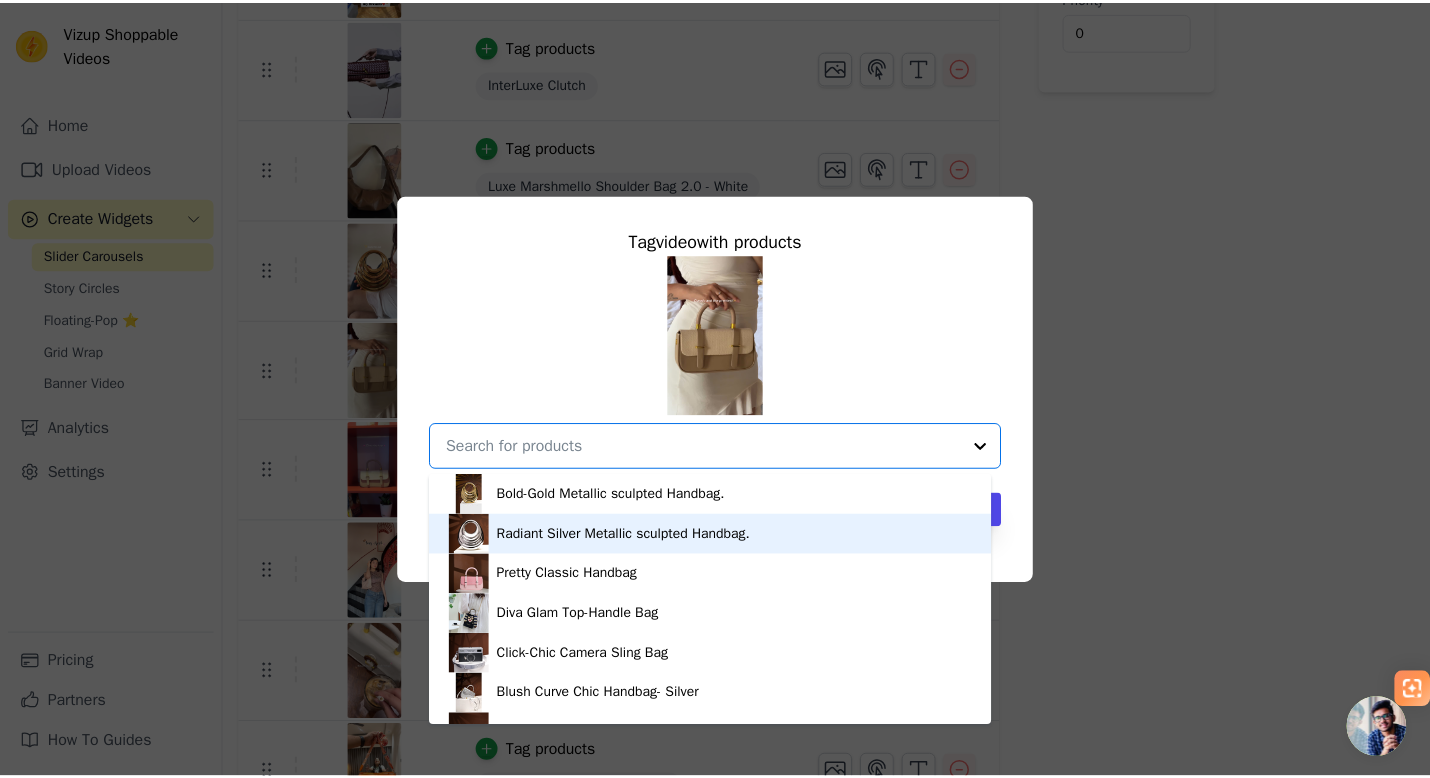 scroll, scrollTop: 4, scrollLeft: 0, axis: vertical 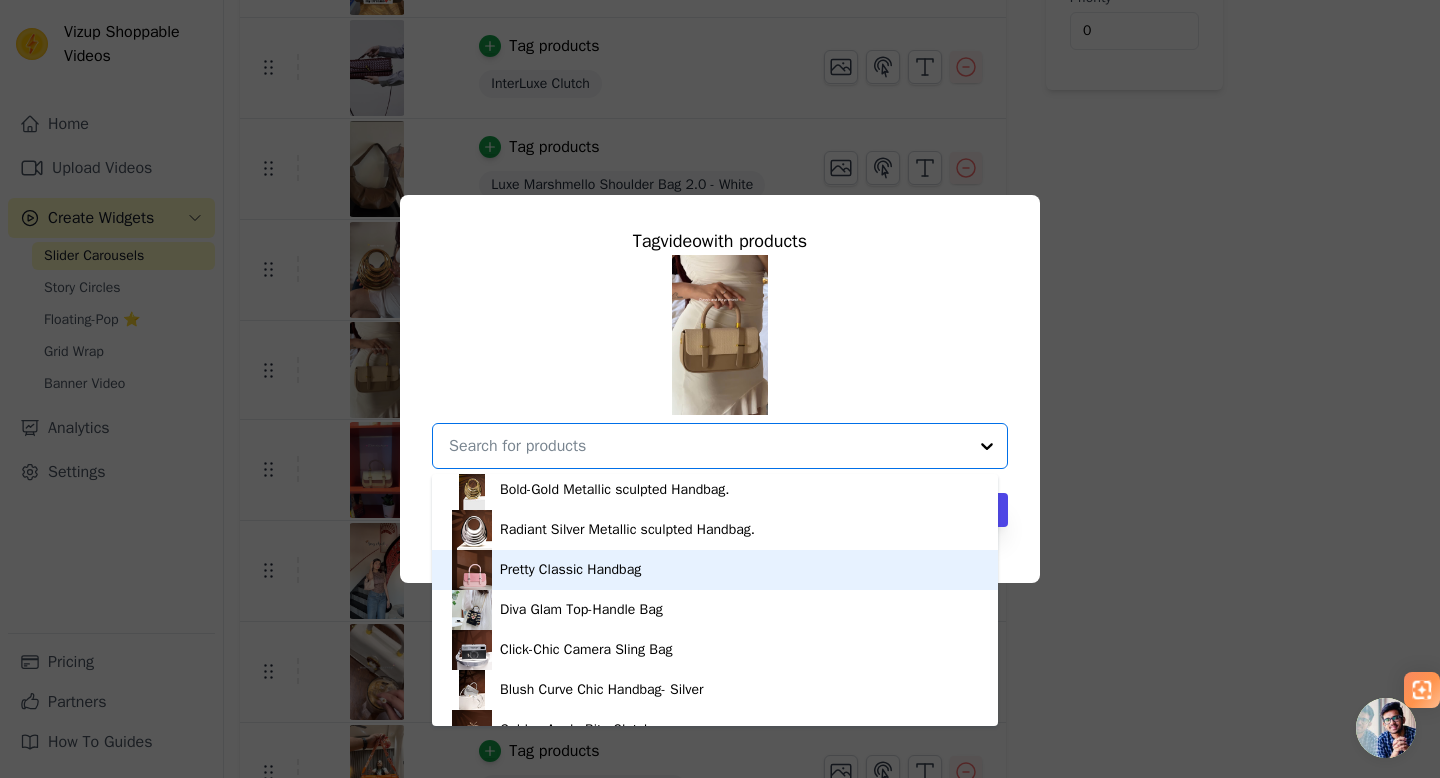 click on "Pretty Classic Handbag" at bounding box center [570, 570] 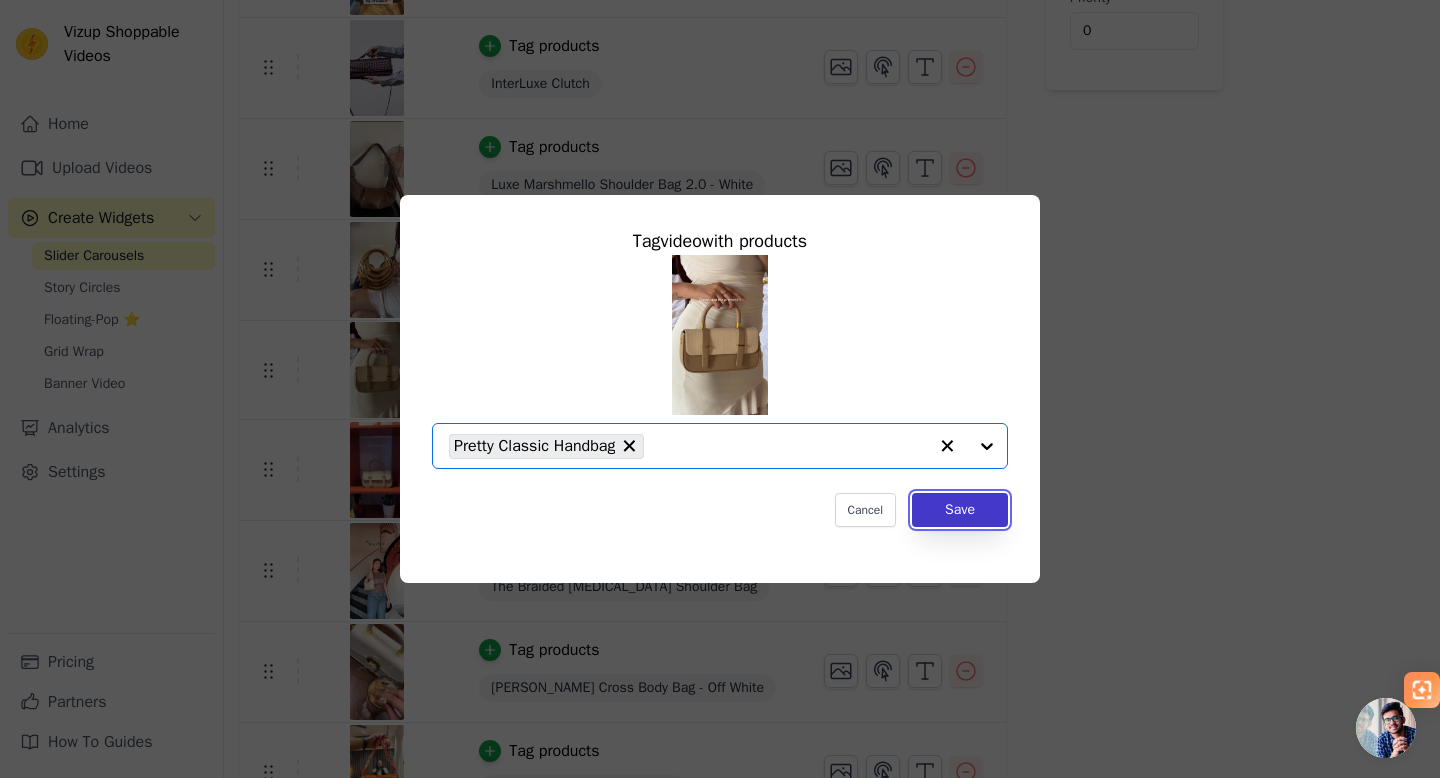 click on "Save" at bounding box center [960, 510] 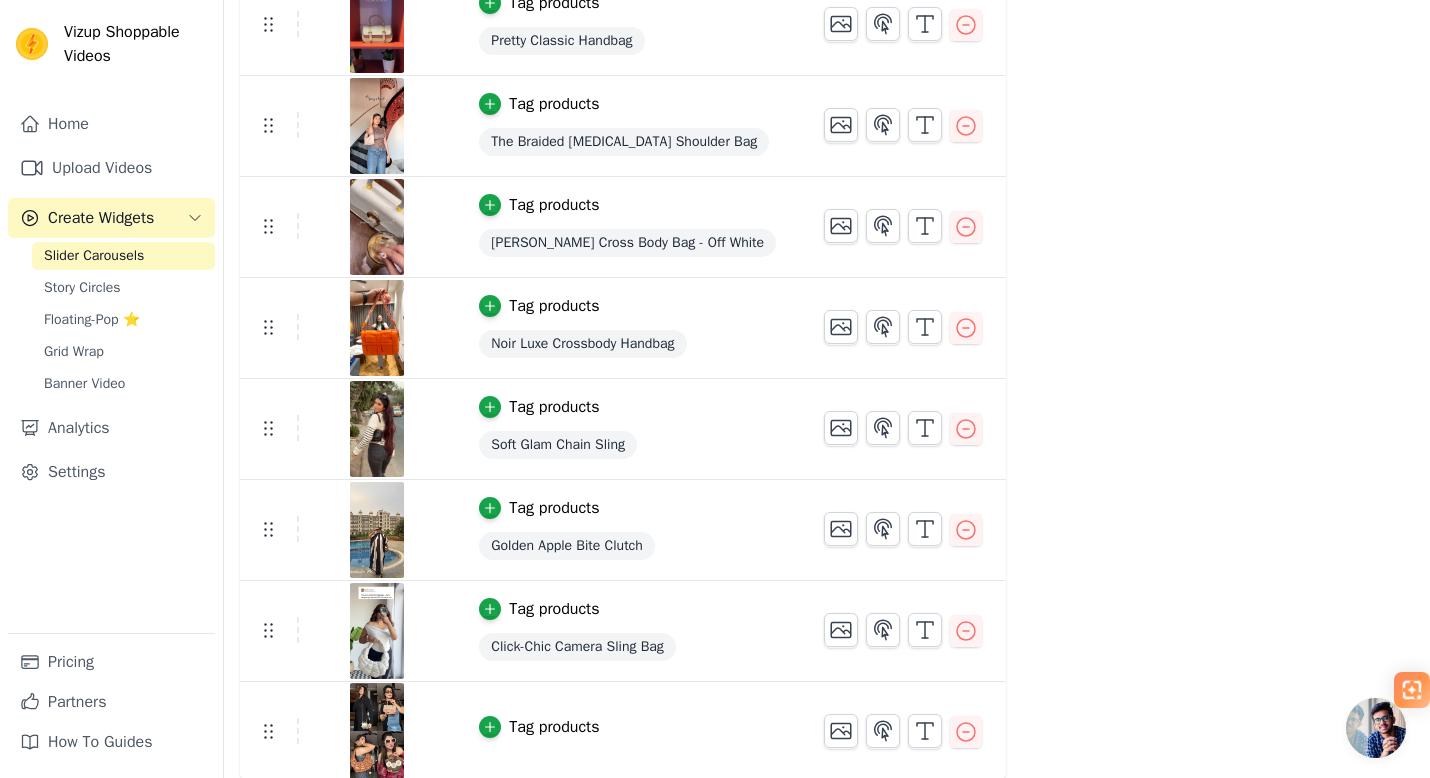scroll, scrollTop: 872, scrollLeft: 0, axis: vertical 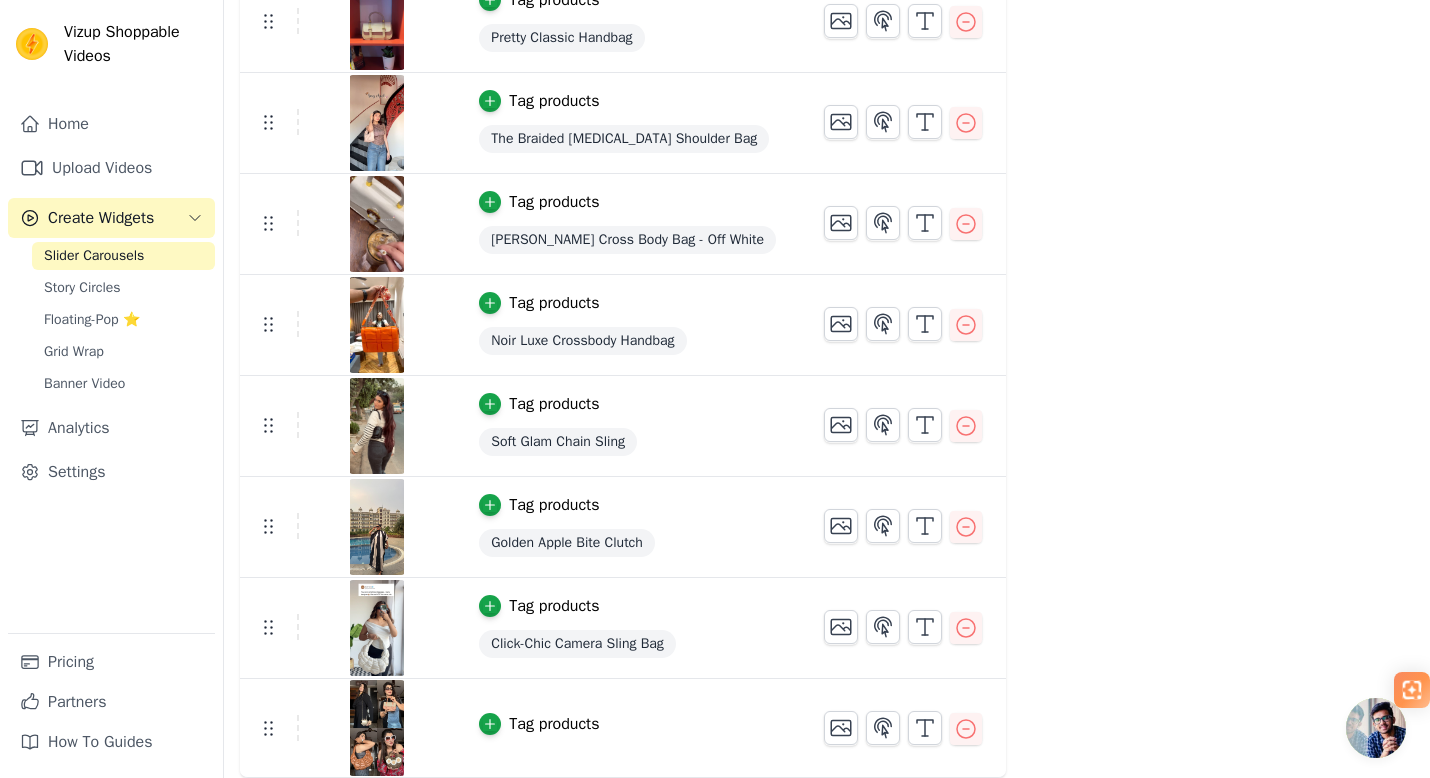 click on "Tag products" at bounding box center (554, 724) 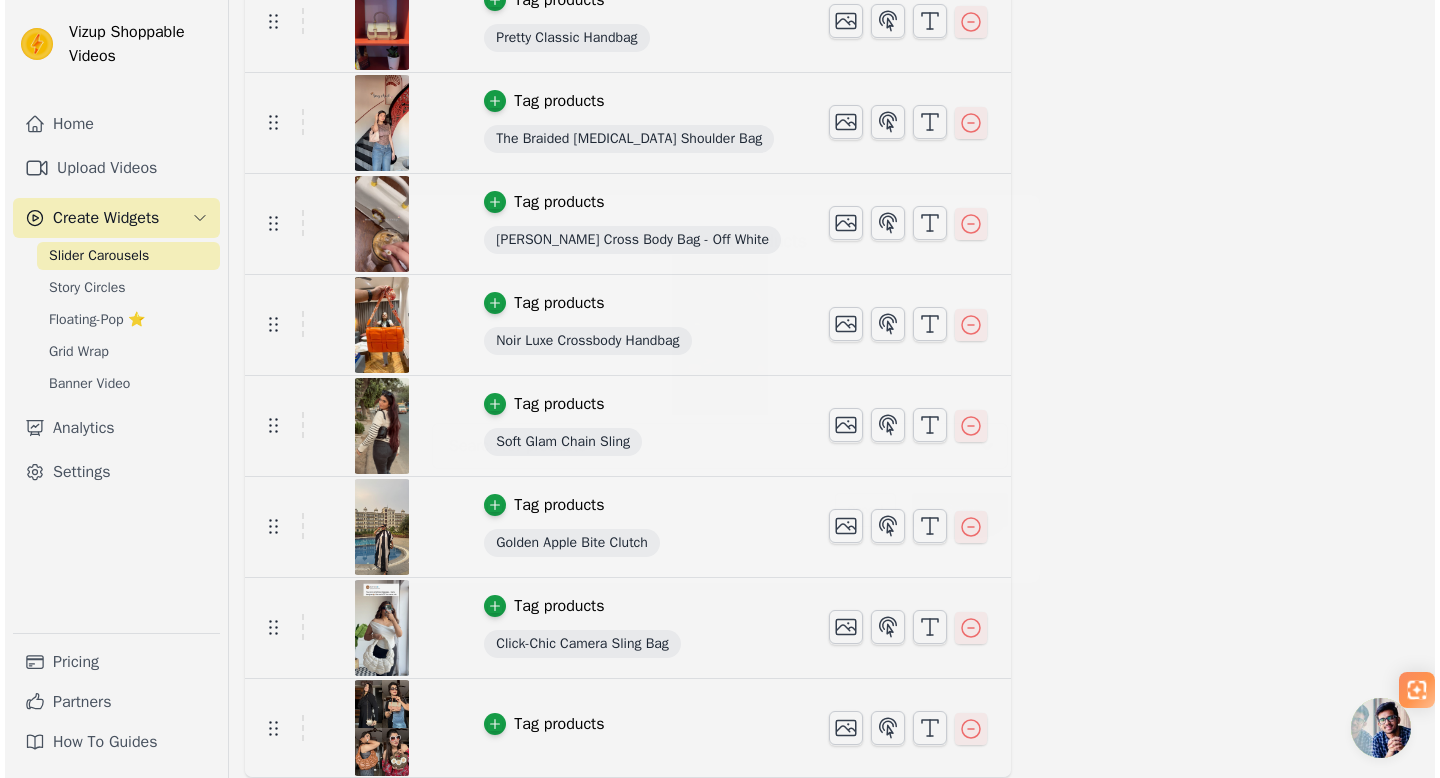 scroll, scrollTop: 0, scrollLeft: 0, axis: both 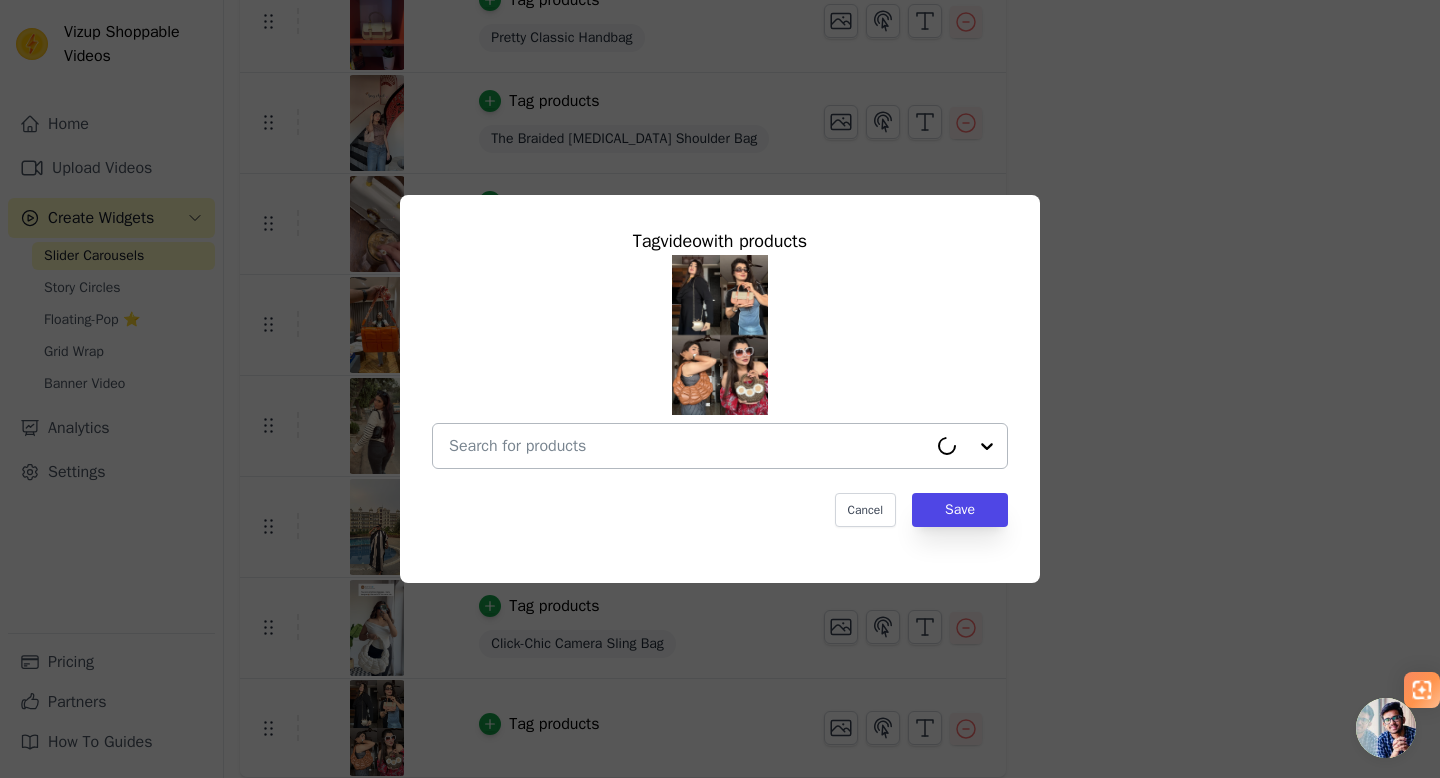 click at bounding box center [688, 446] 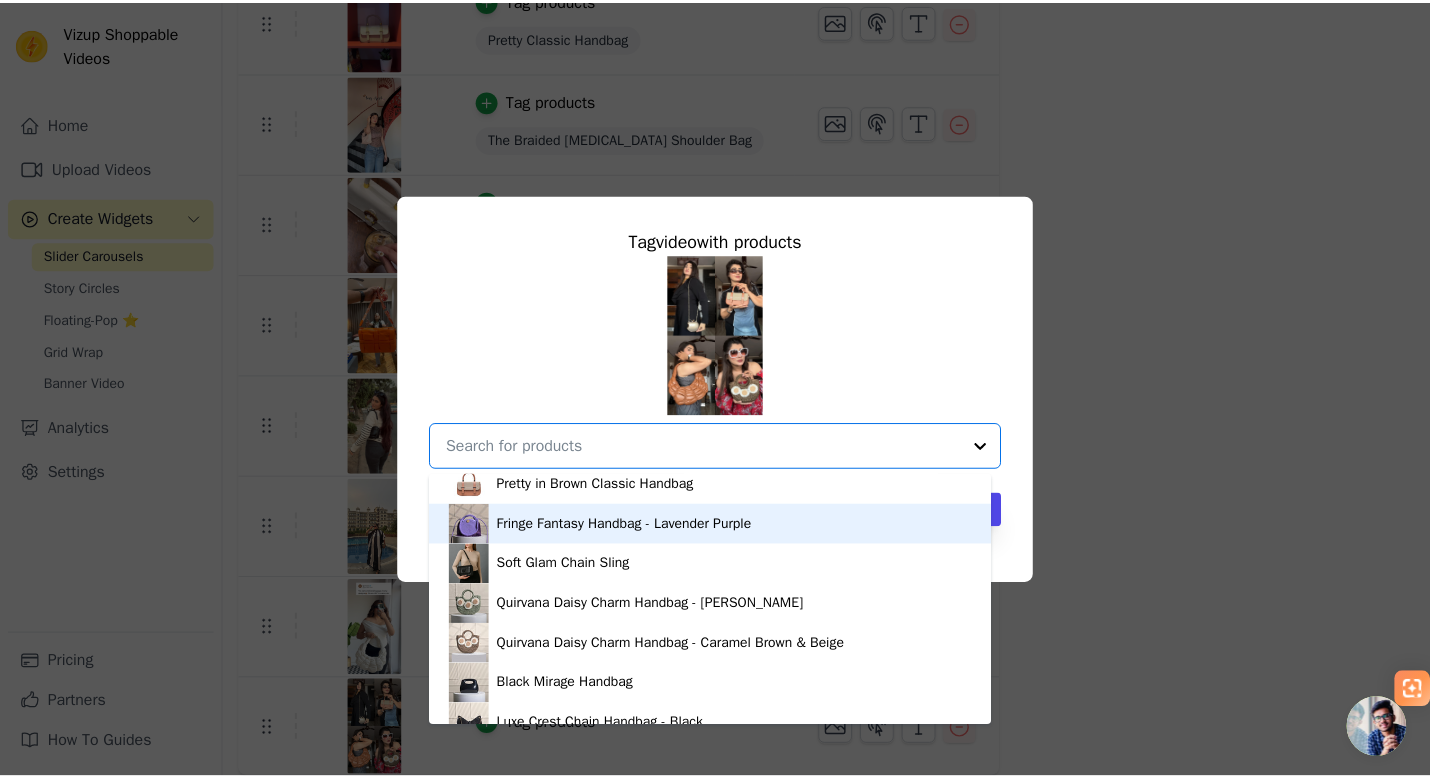 scroll, scrollTop: 720, scrollLeft: 0, axis: vertical 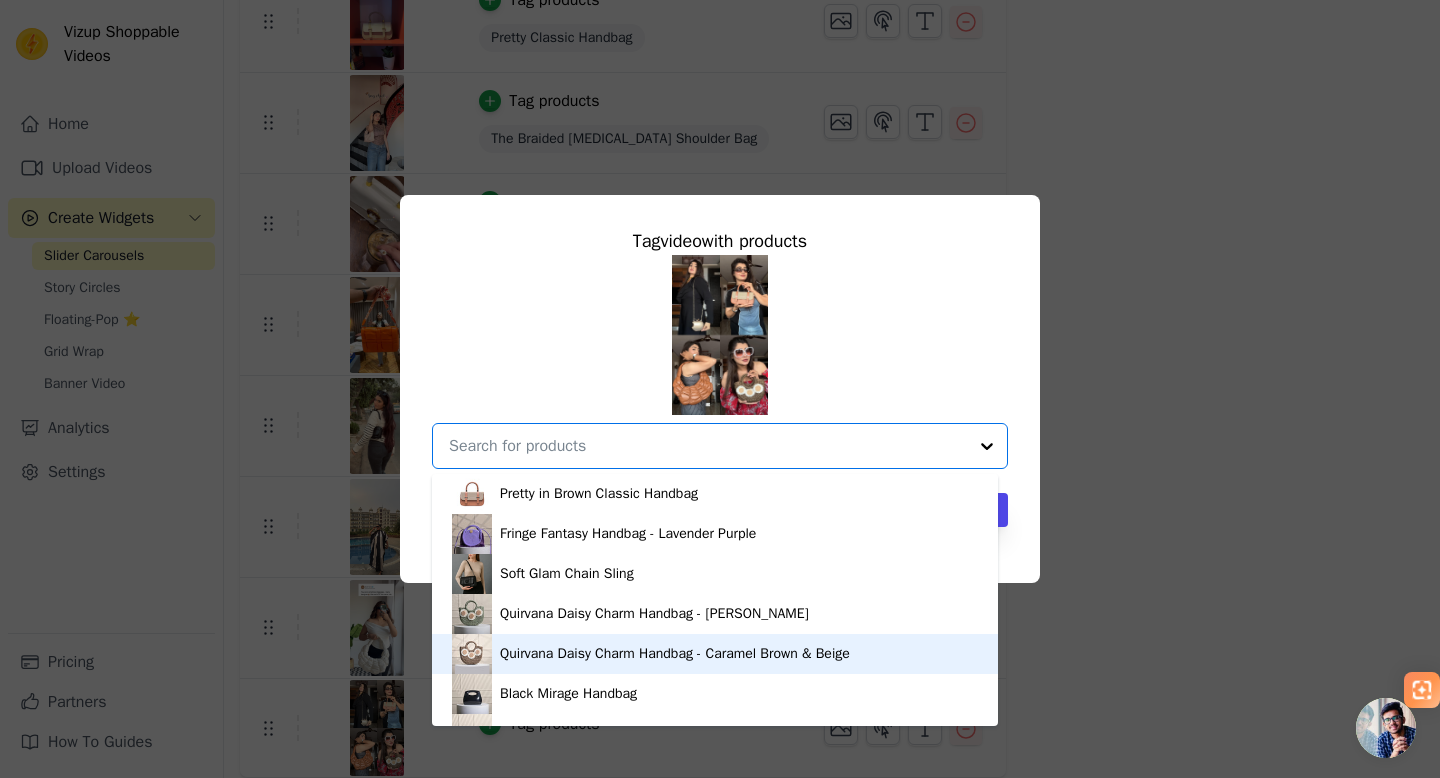 click on "Quirvana Daisy Charm Handbag - Caramel Brown & Beige" at bounding box center [675, 654] 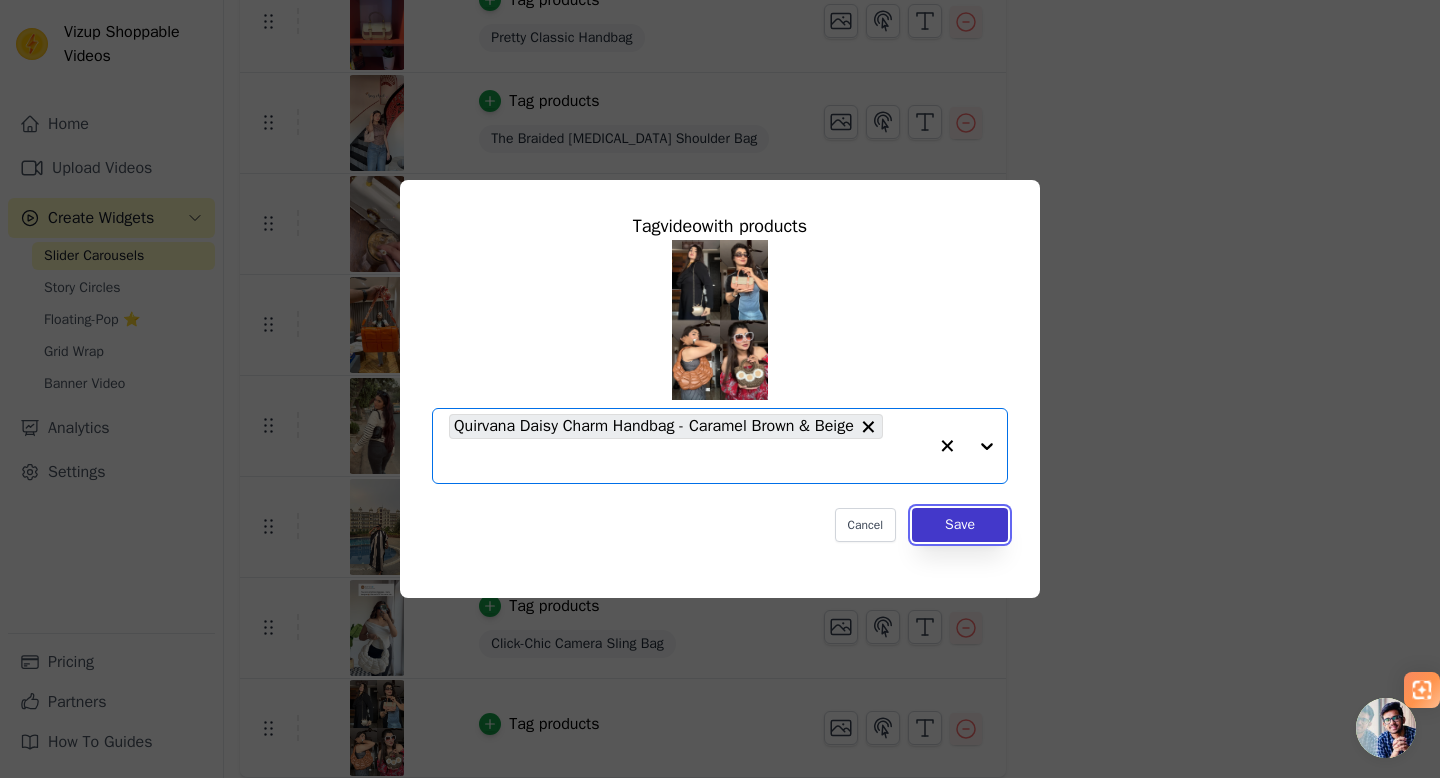 click on "Save" at bounding box center (960, 525) 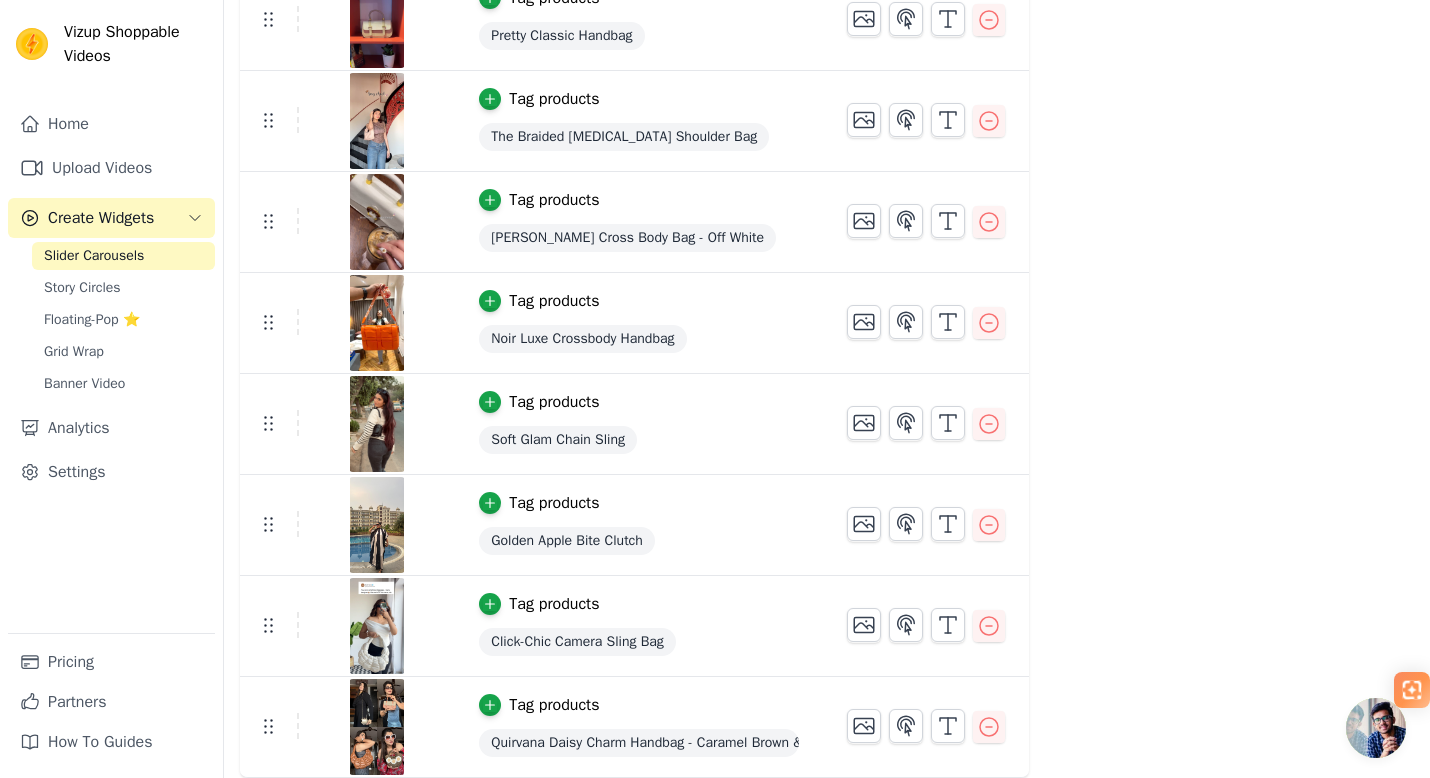 scroll, scrollTop: 0, scrollLeft: 0, axis: both 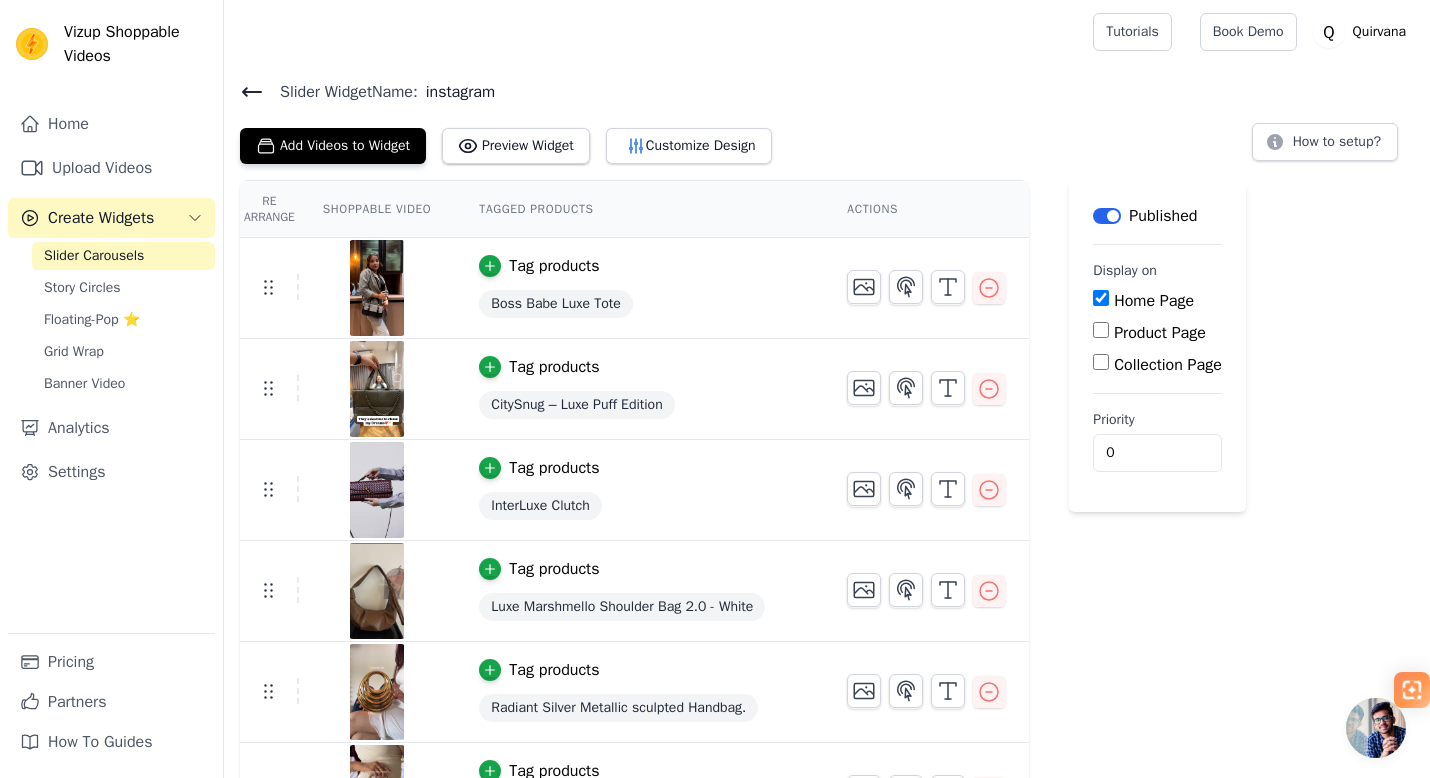 click on "Slider Widget  Name:   instagram" at bounding box center (827, 92) 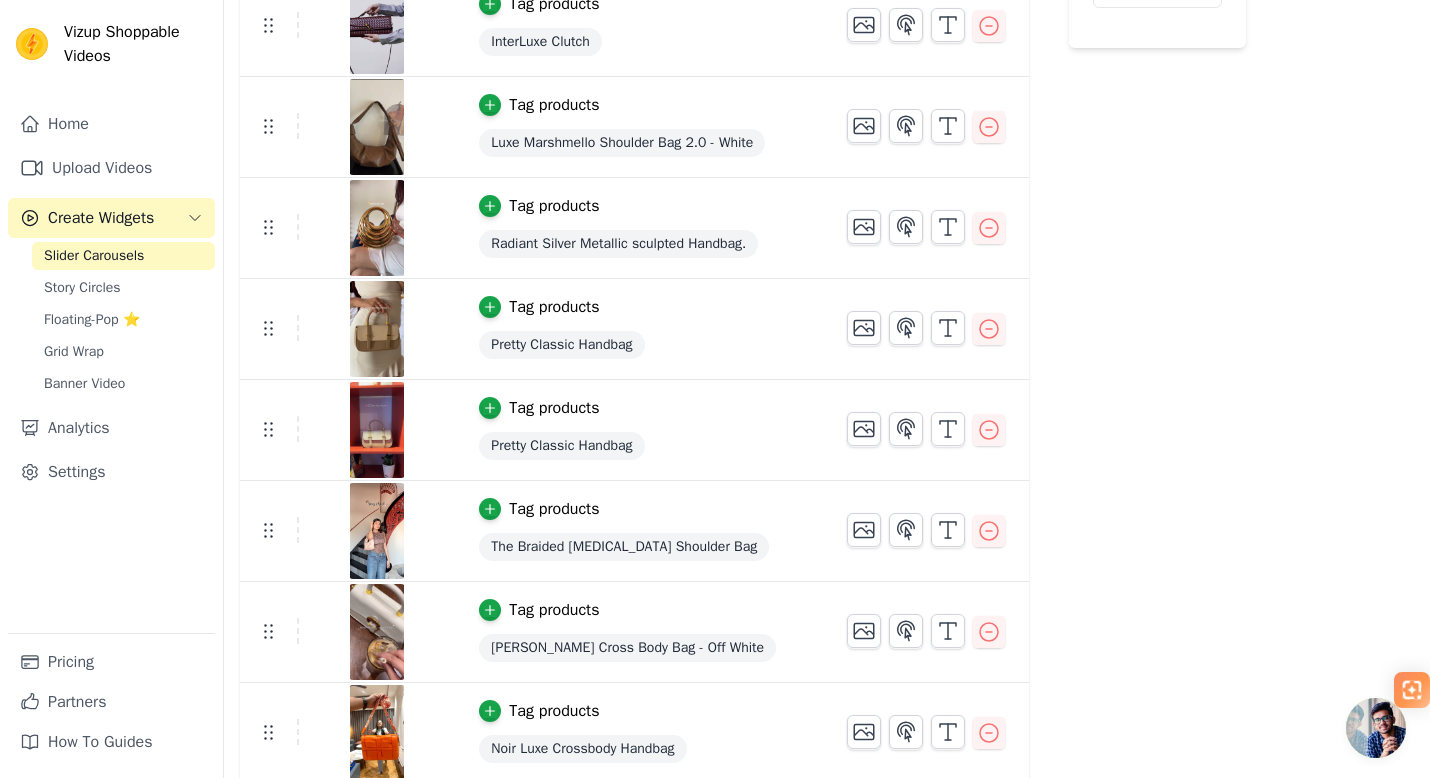 scroll, scrollTop: 0, scrollLeft: 0, axis: both 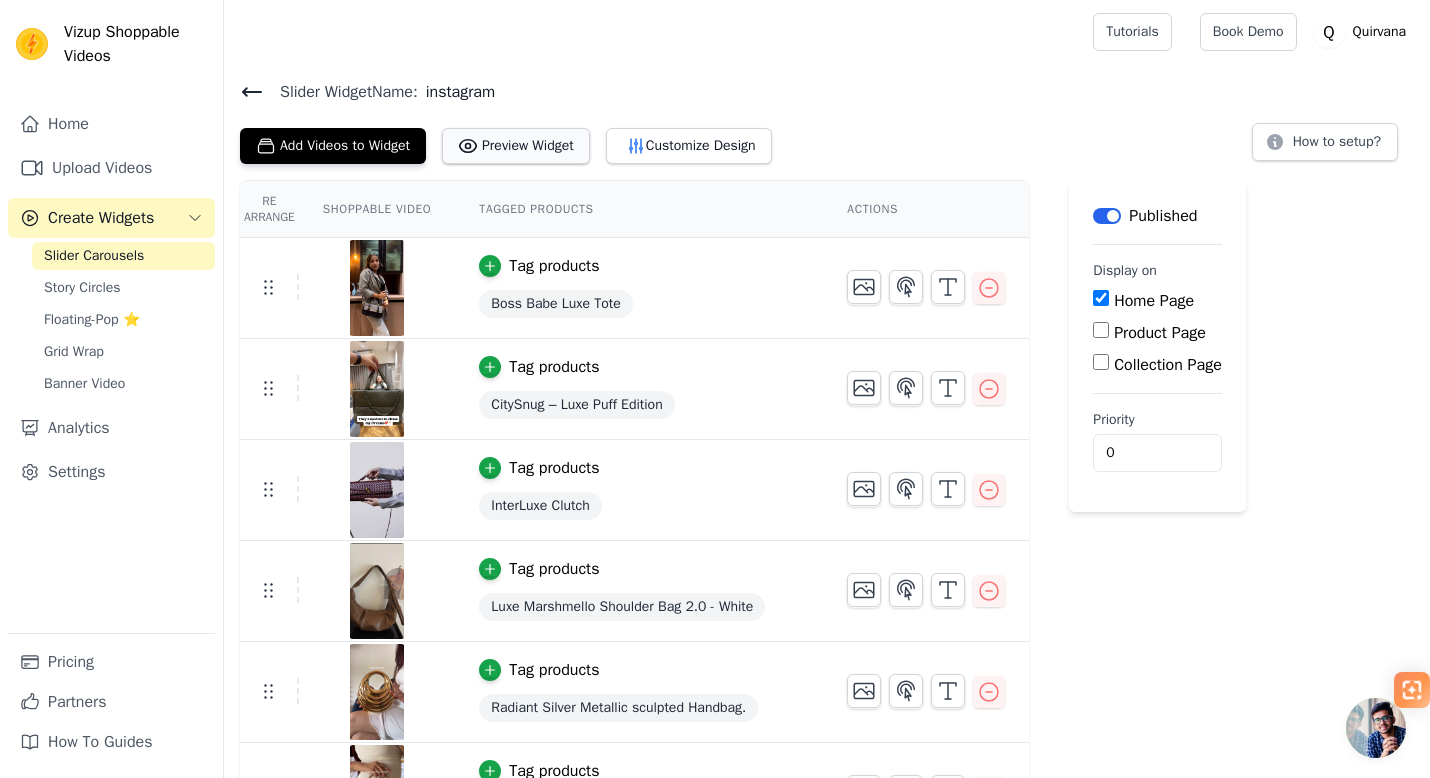 click on "Preview Widget" at bounding box center [516, 146] 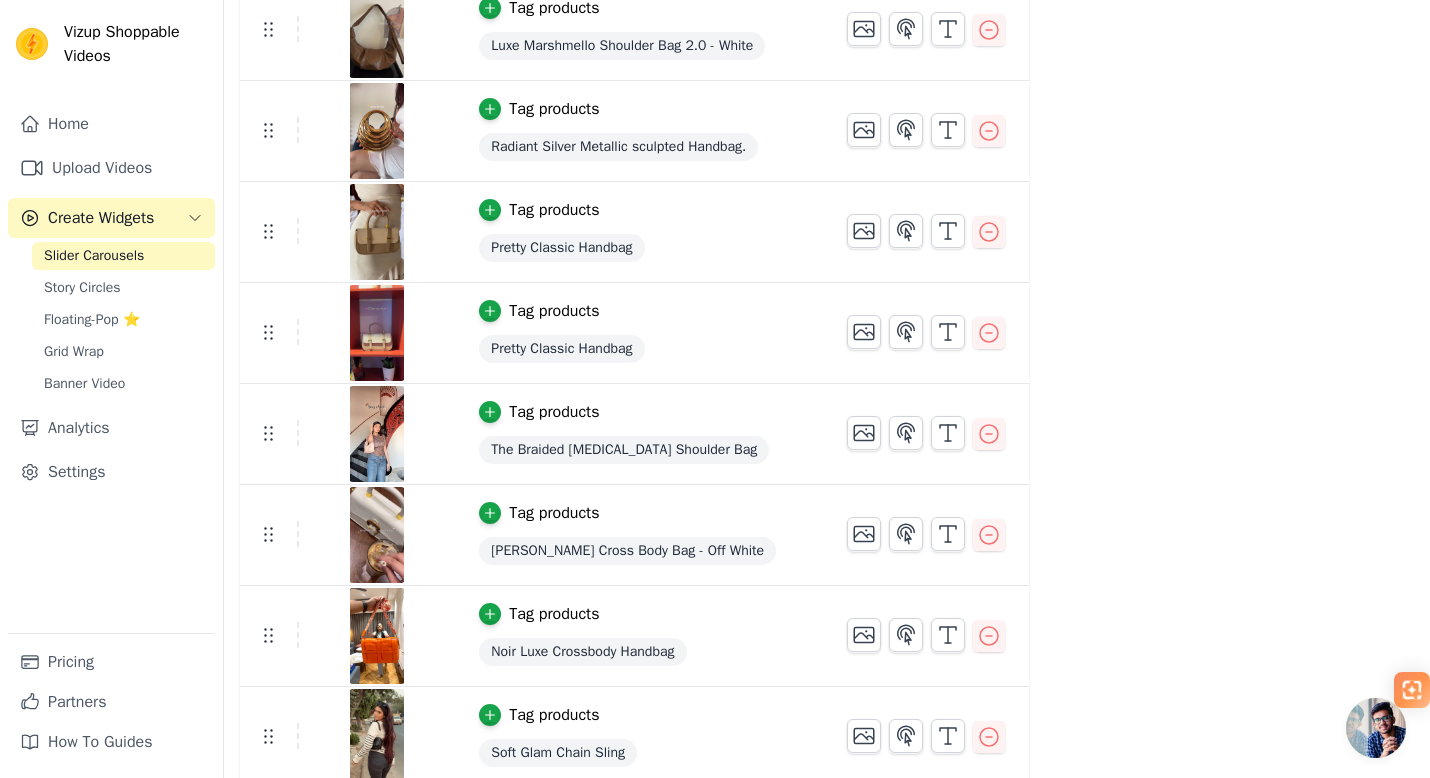 scroll, scrollTop: 447, scrollLeft: 0, axis: vertical 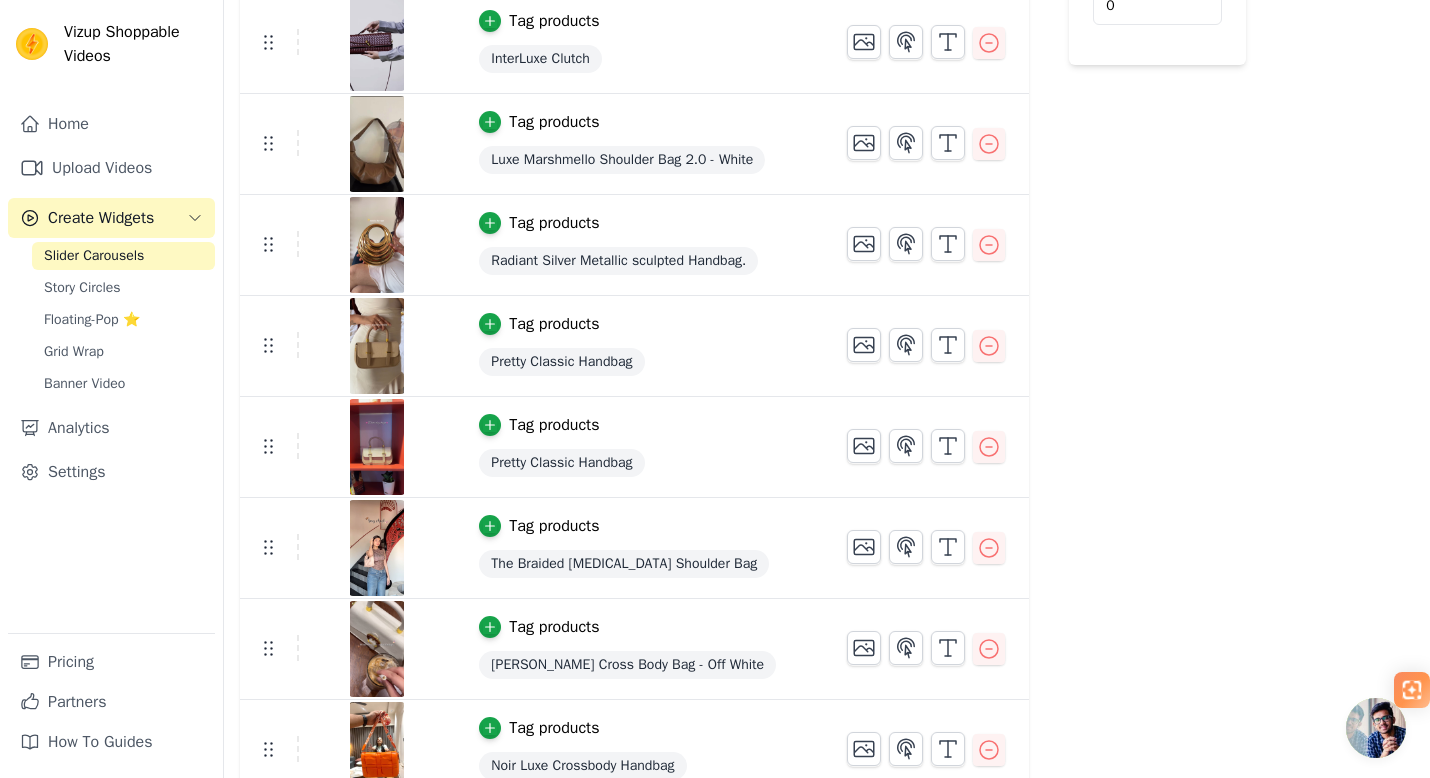 click at bounding box center [377, 144] 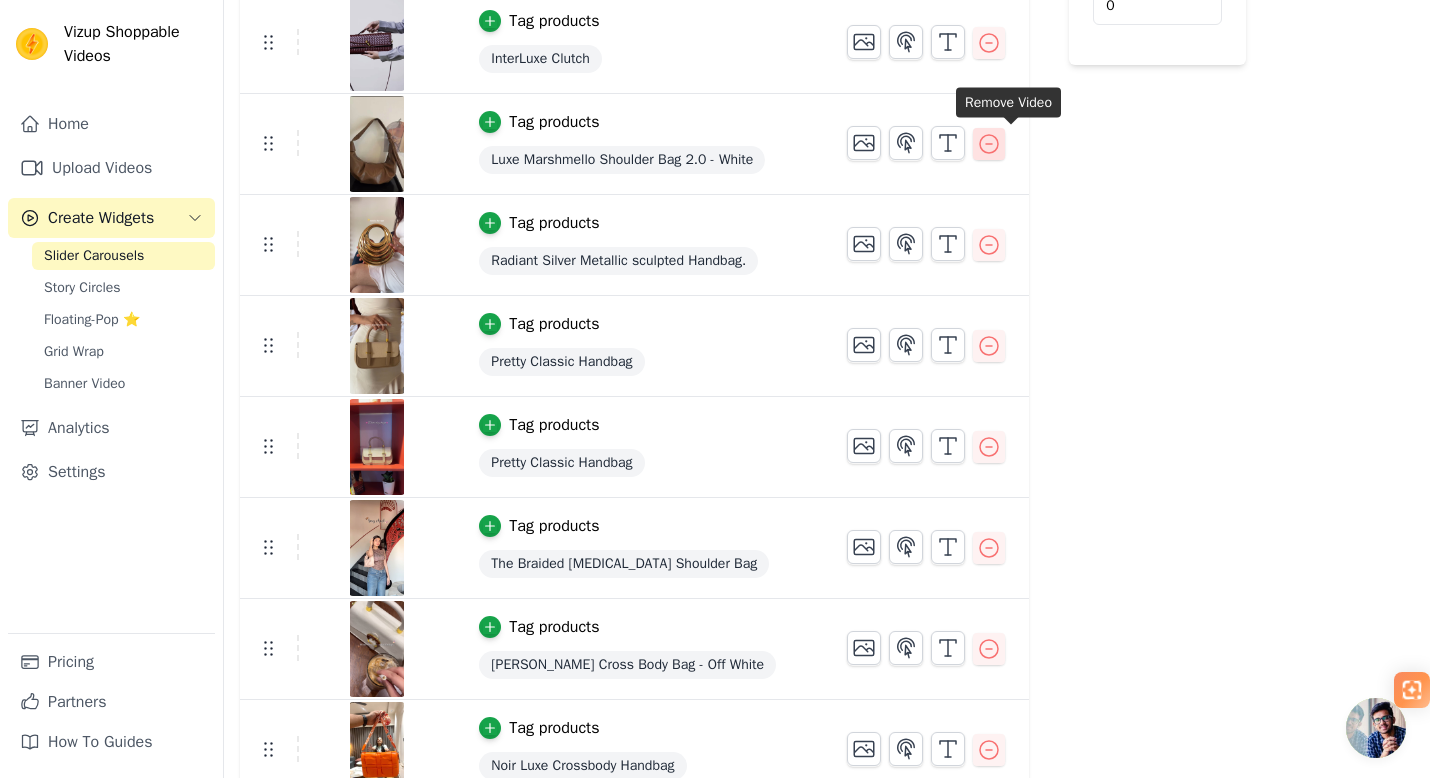 click 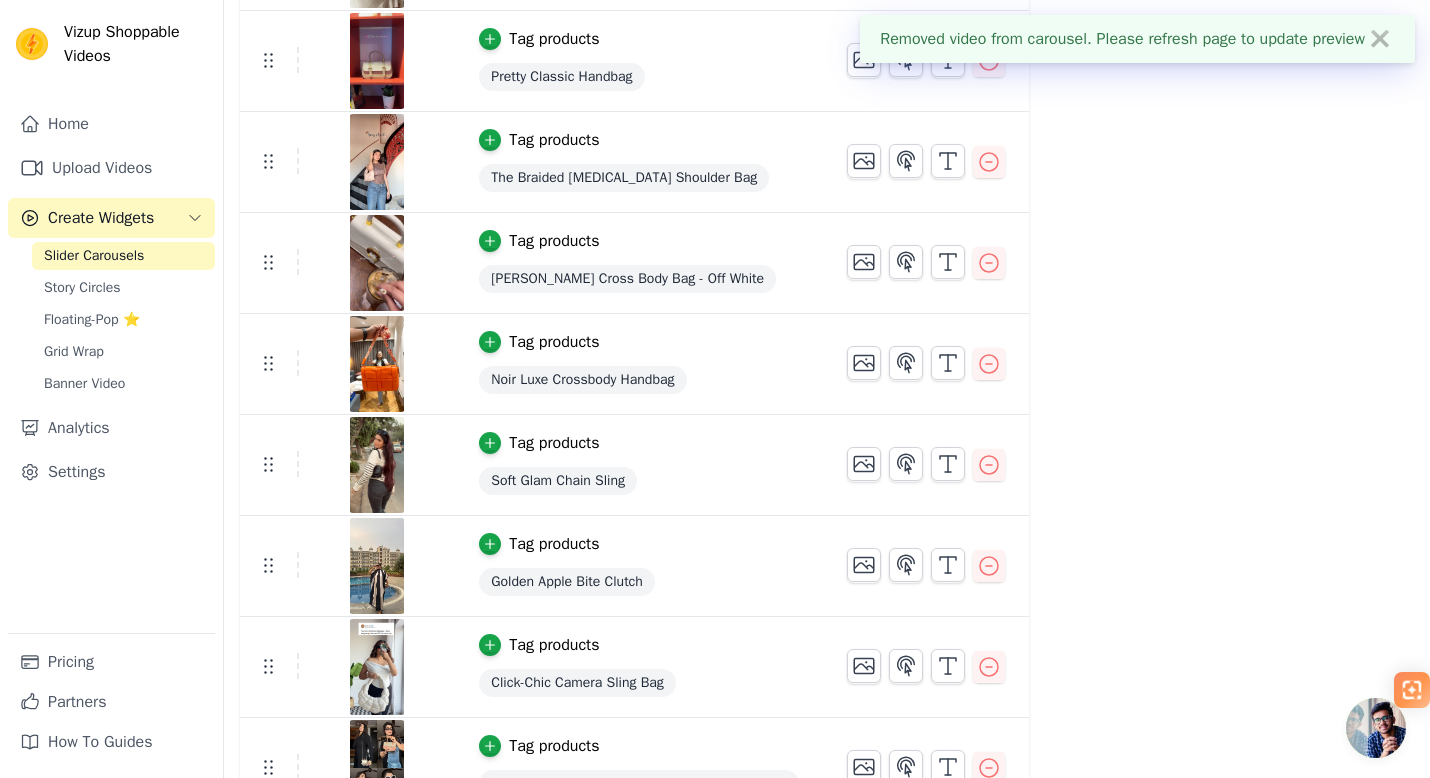 scroll, scrollTop: 773, scrollLeft: 0, axis: vertical 